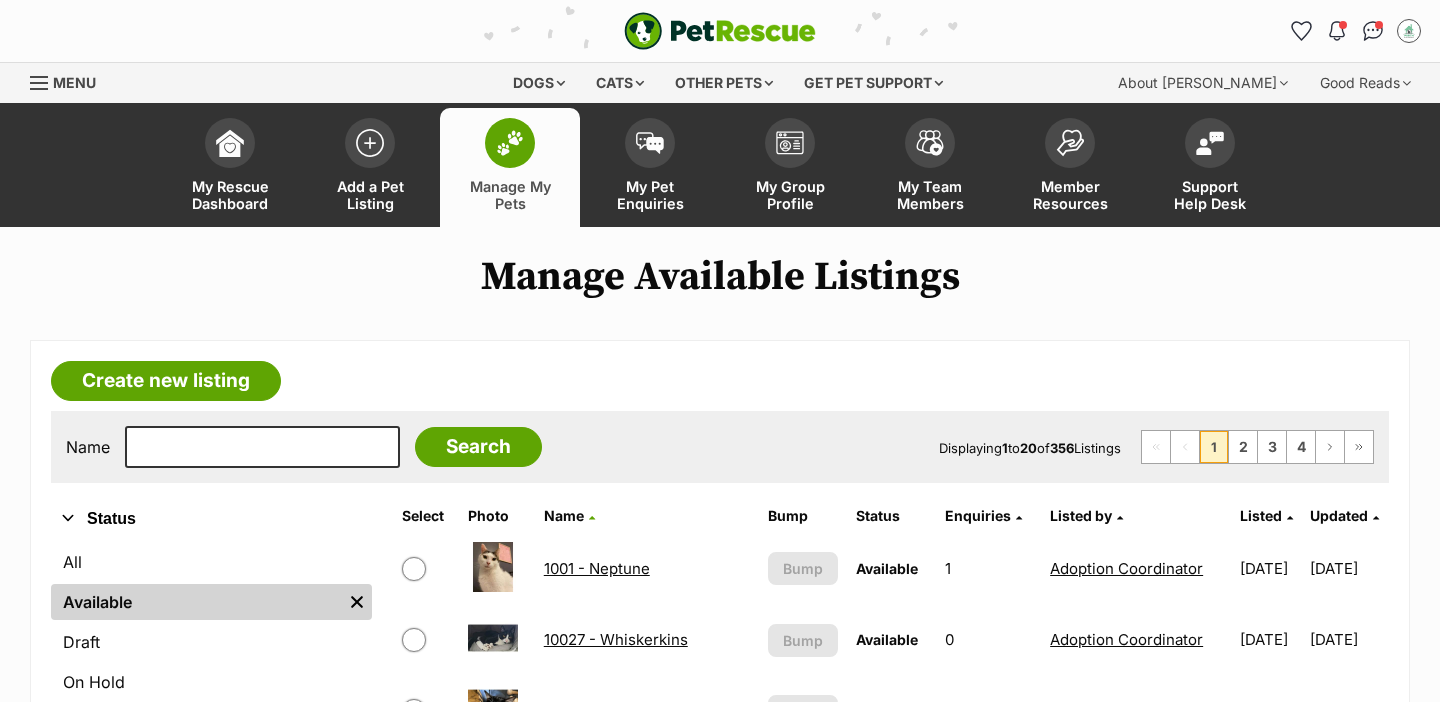 scroll, scrollTop: 0, scrollLeft: 0, axis: both 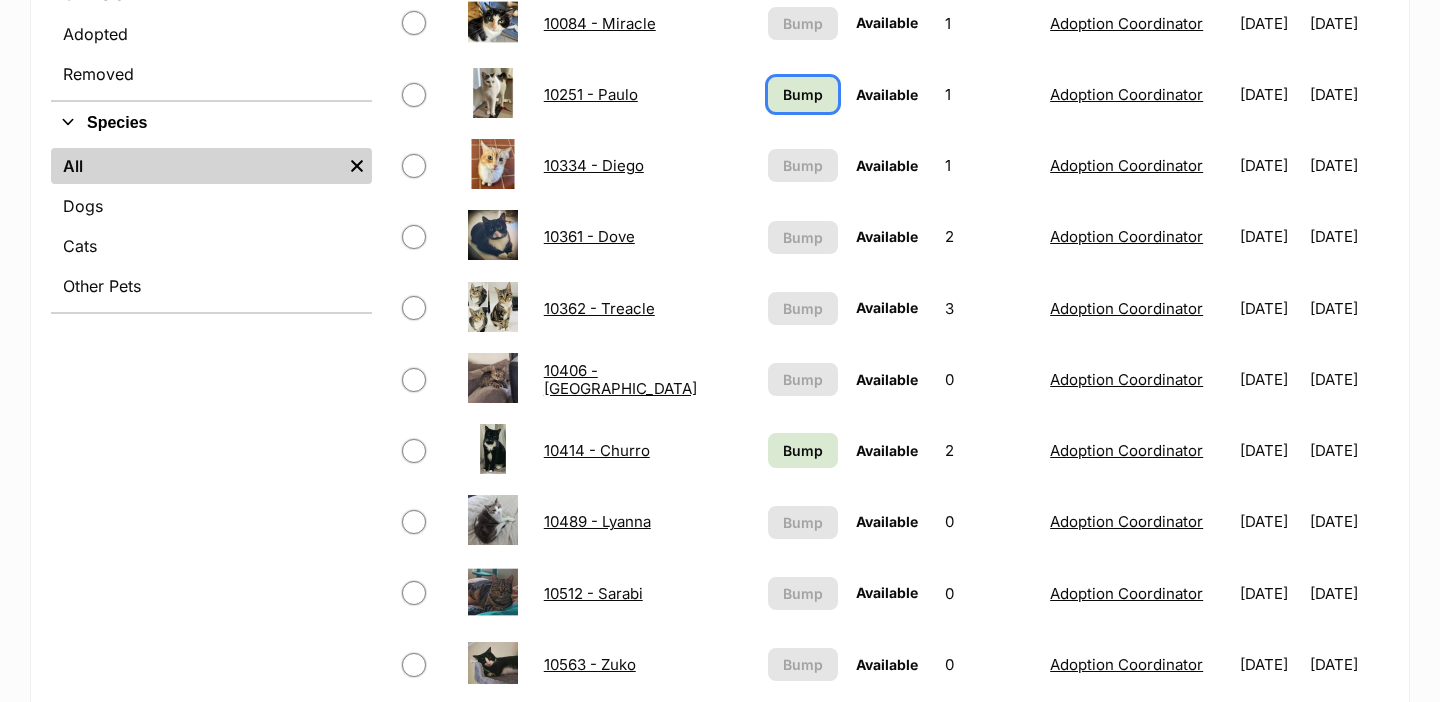 click on "Bump" at bounding box center [803, 94] 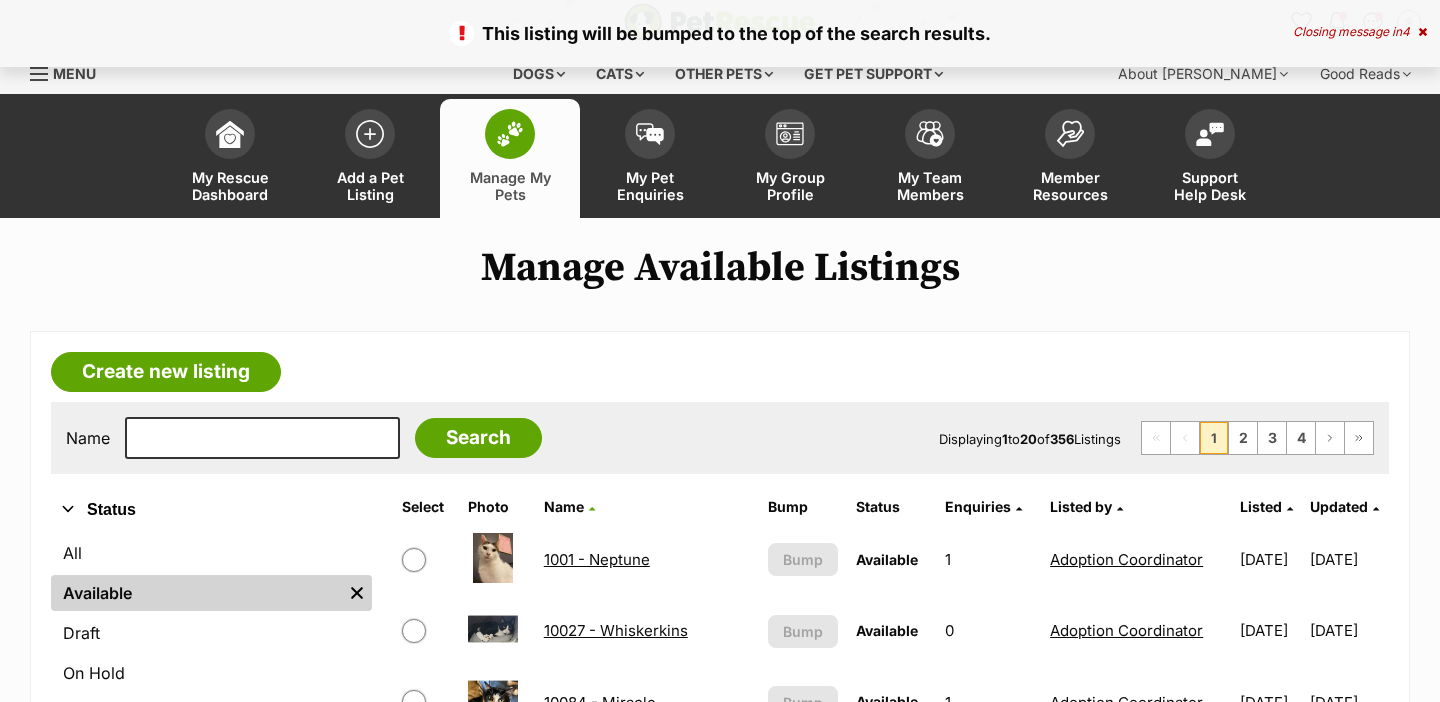scroll, scrollTop: 14, scrollLeft: 0, axis: vertical 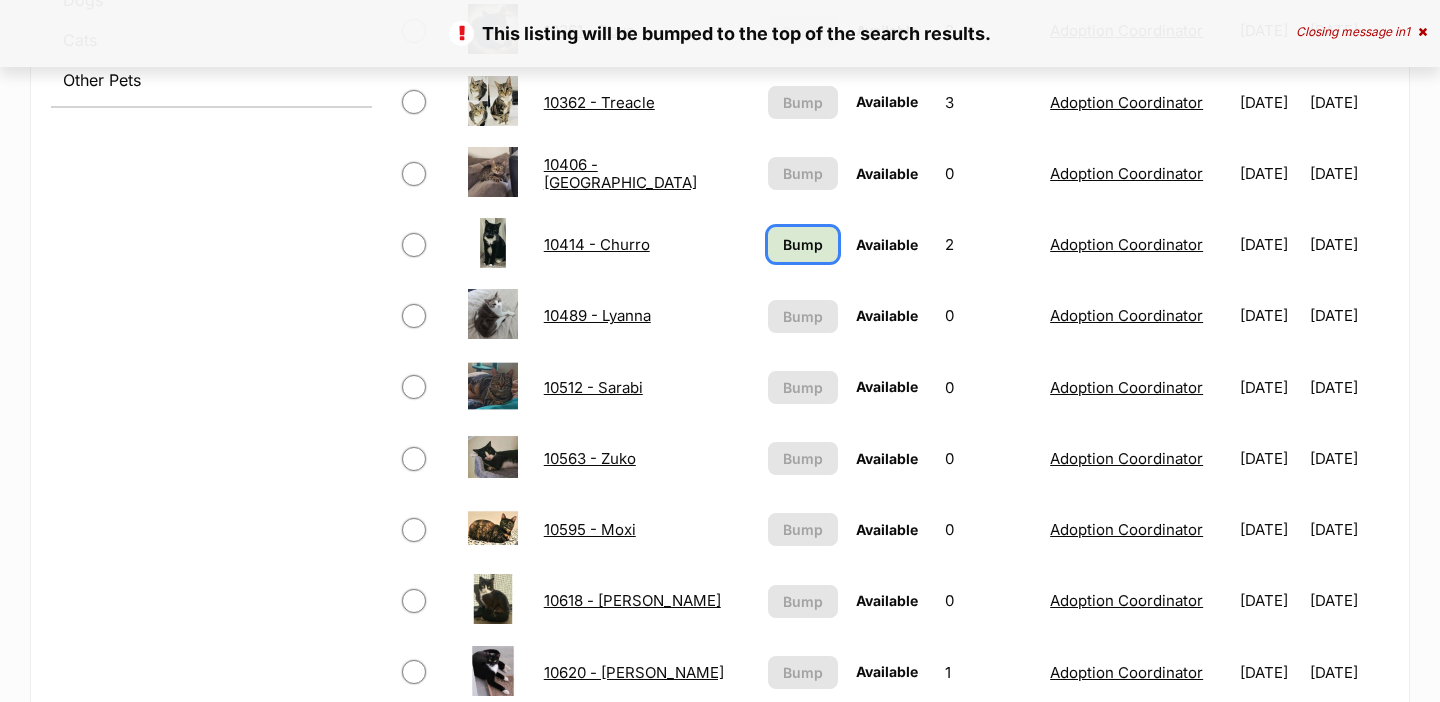 click on "Bump" at bounding box center [803, 244] 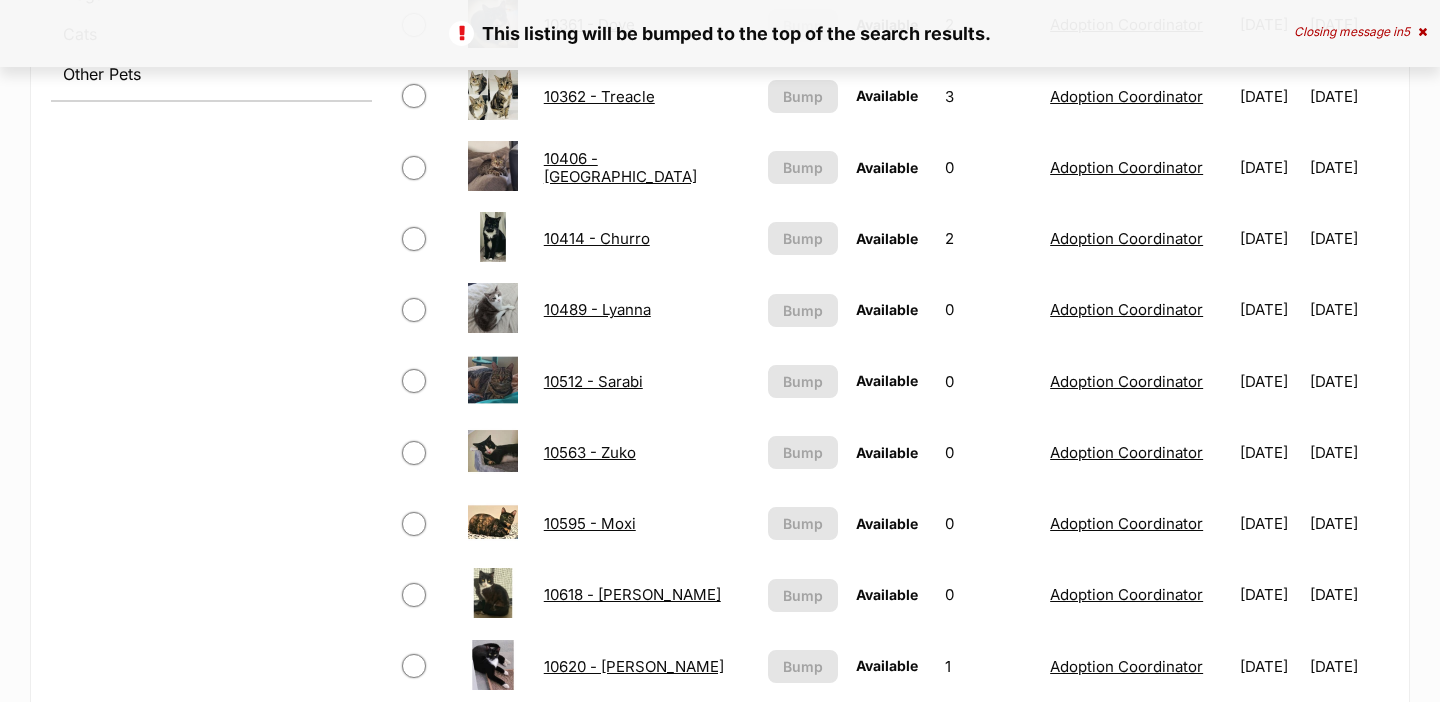 scroll, scrollTop: 0, scrollLeft: 0, axis: both 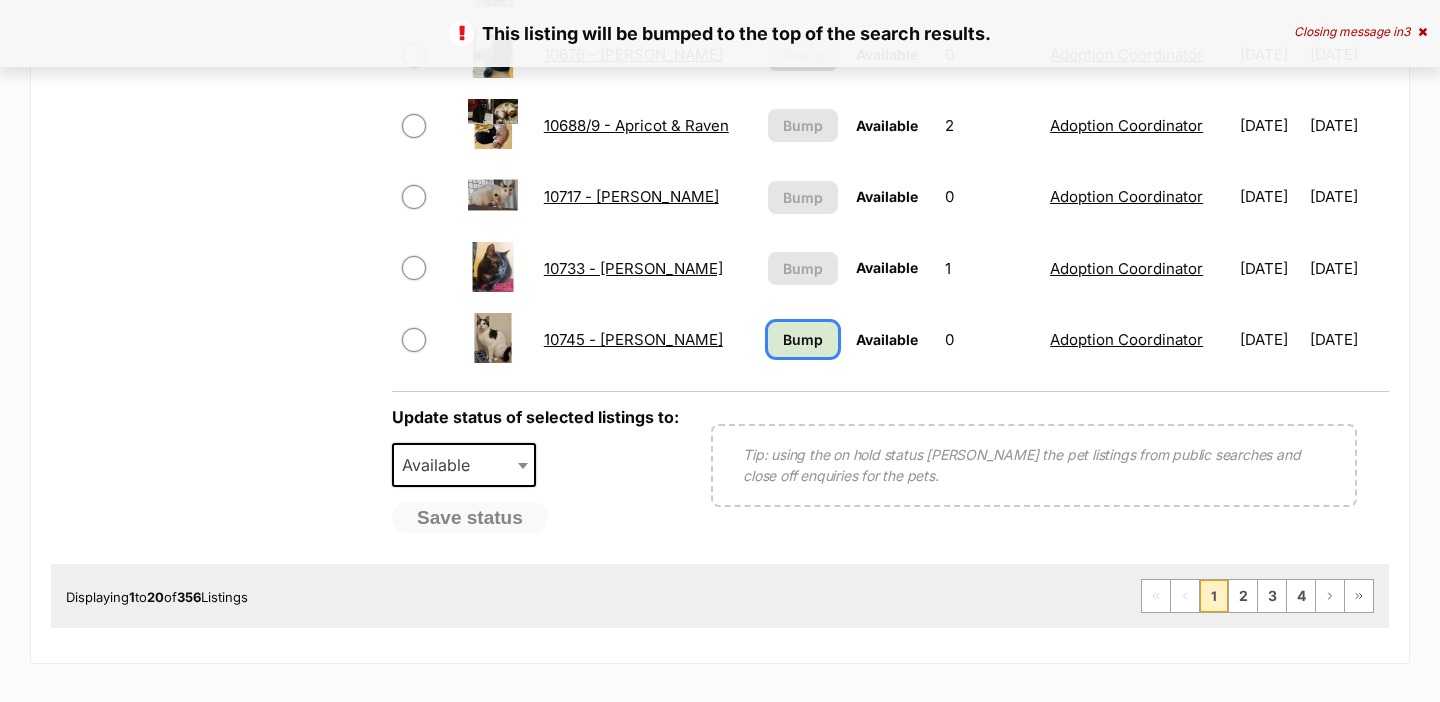 click on "Bump" at bounding box center [803, 339] 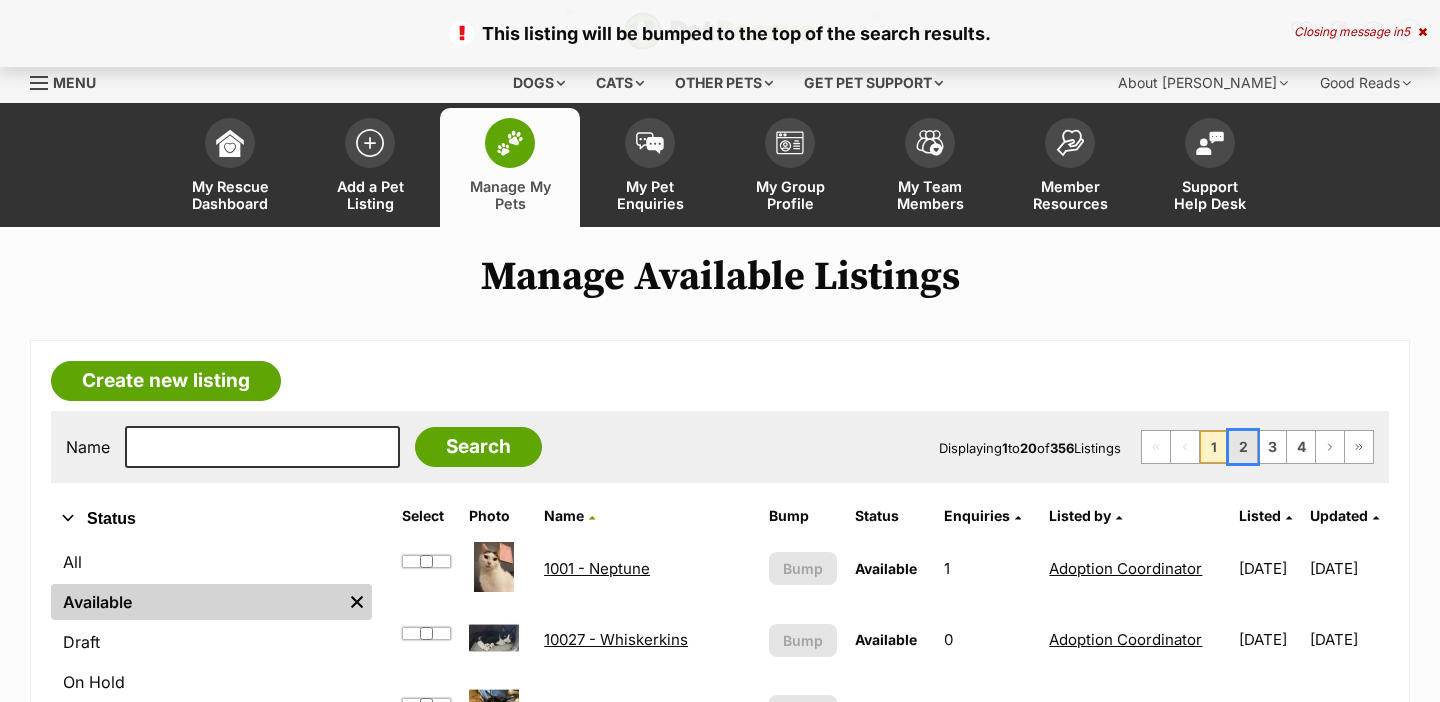 click on "2" at bounding box center (1243, 447) 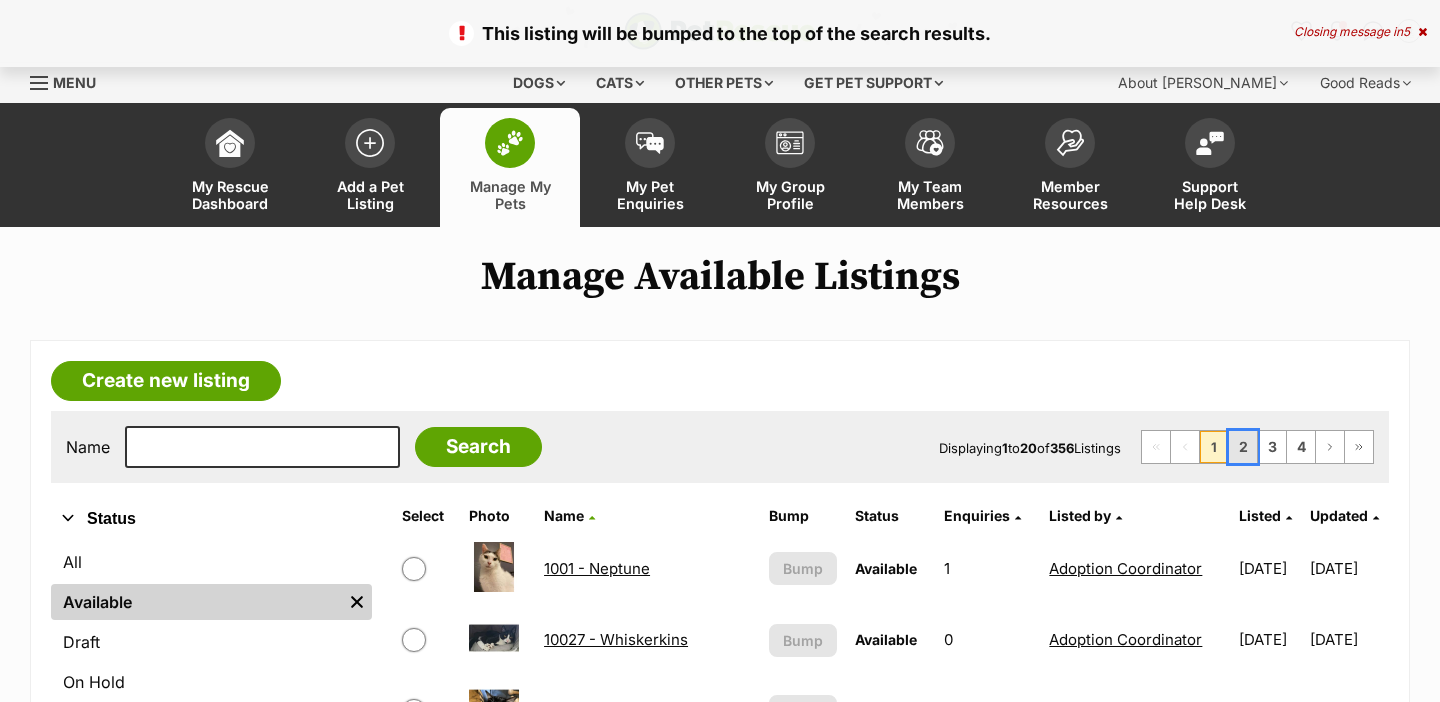 scroll, scrollTop: 0, scrollLeft: 0, axis: both 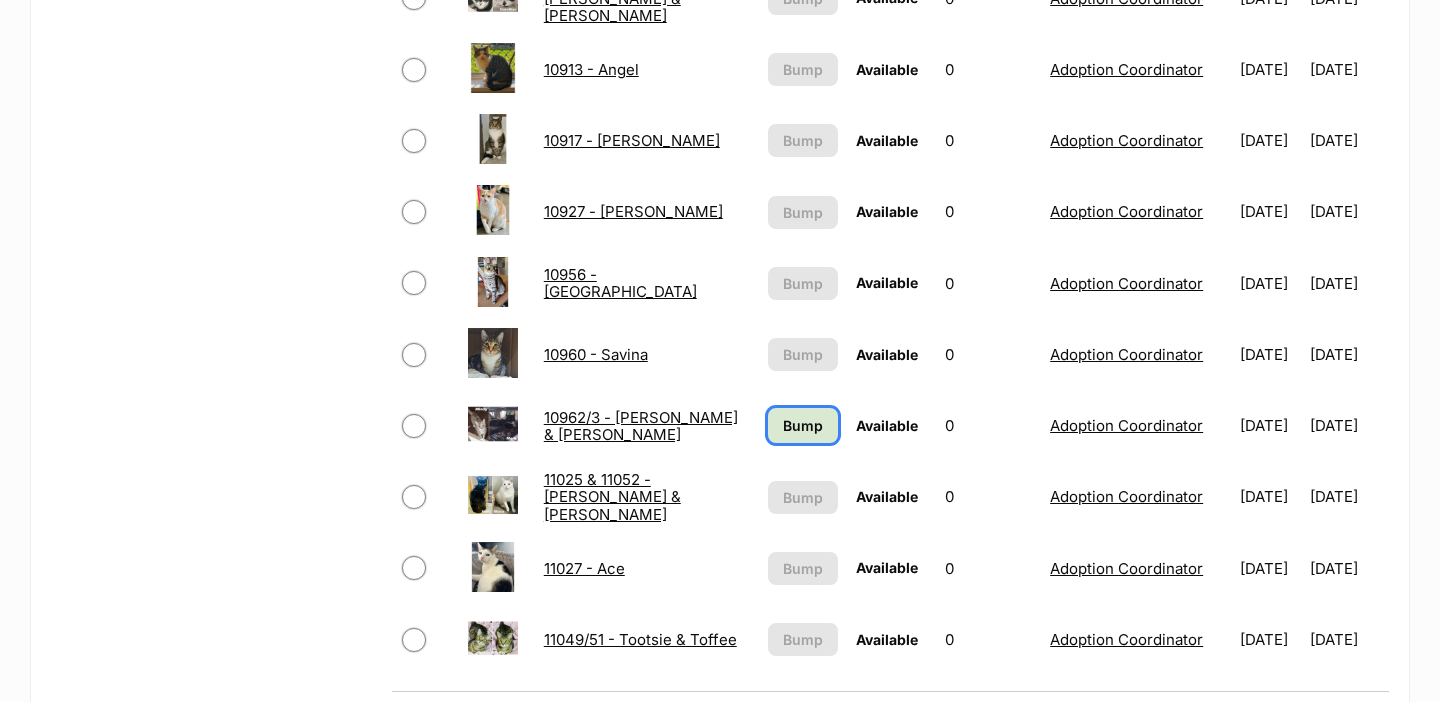 click on "Bump" at bounding box center [803, 425] 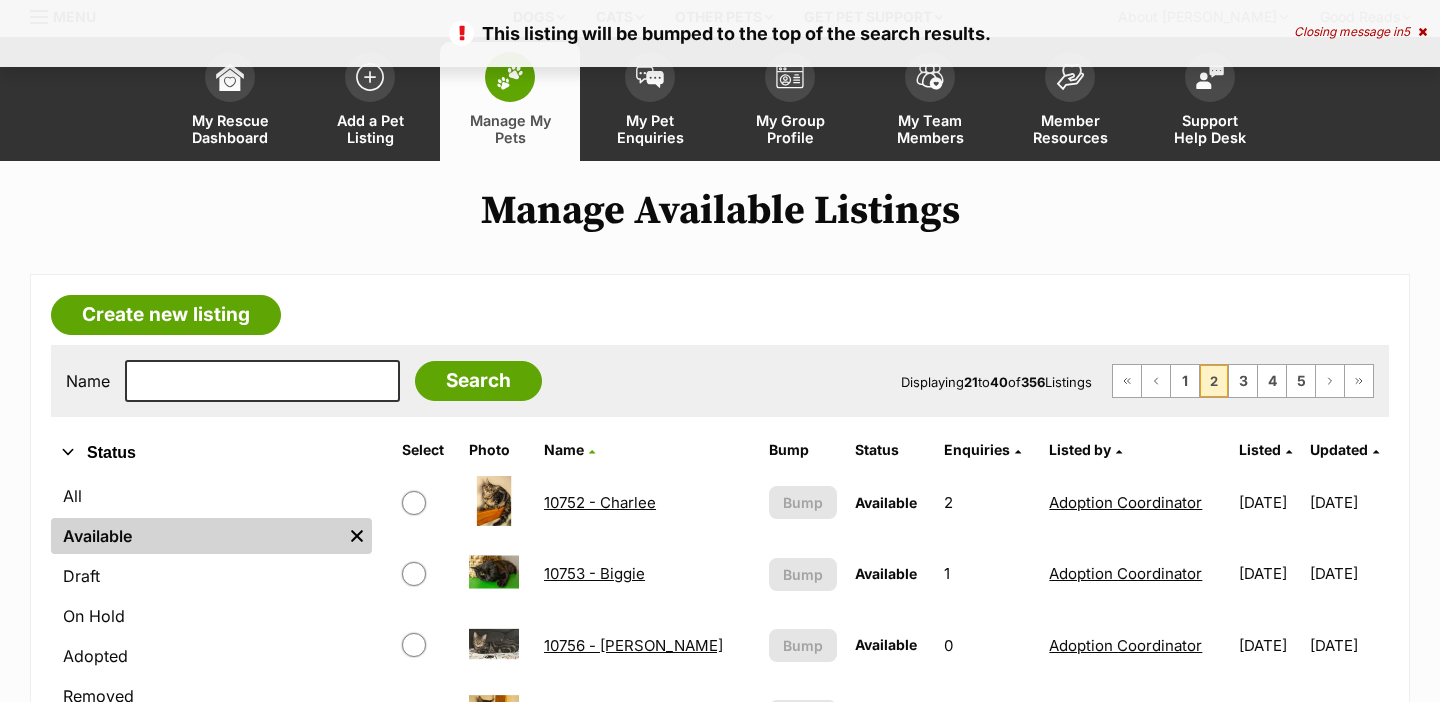 scroll, scrollTop: 1948, scrollLeft: 0, axis: vertical 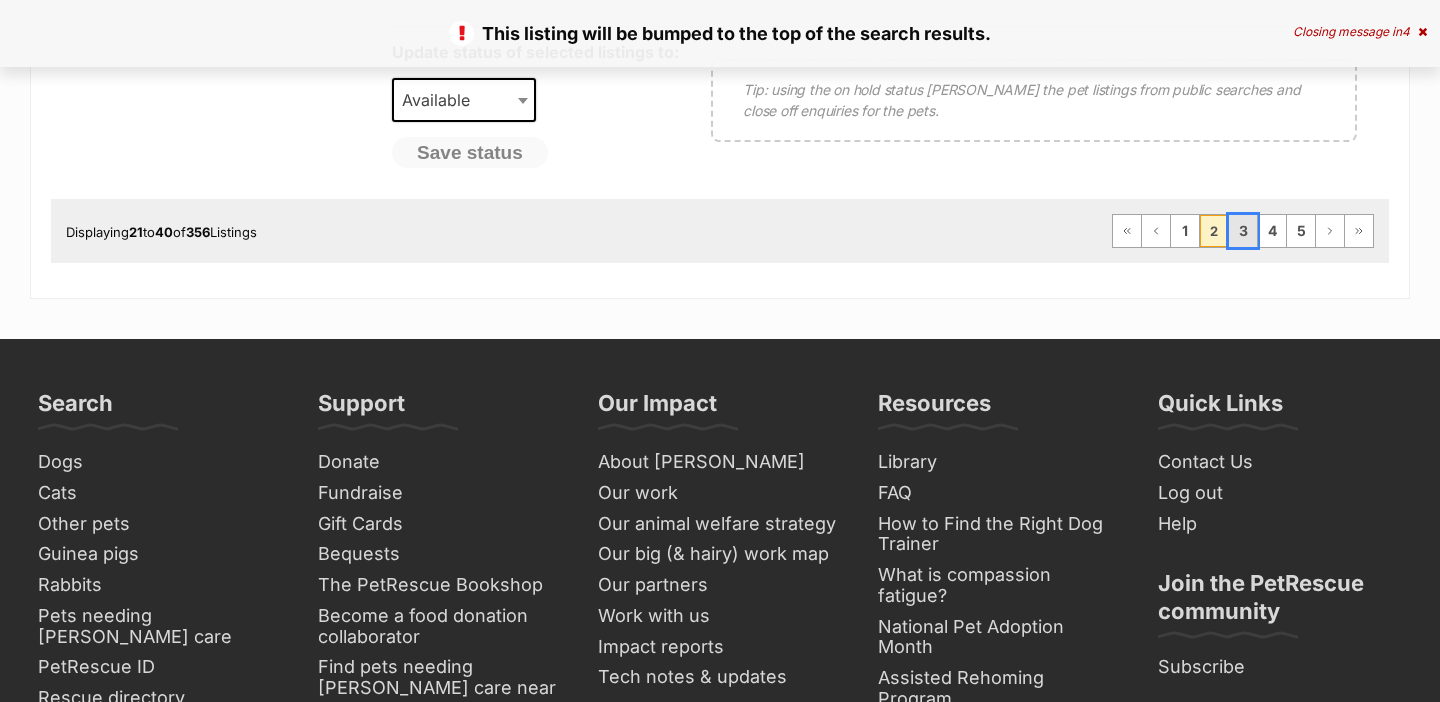 click on "3" at bounding box center (1243, 231) 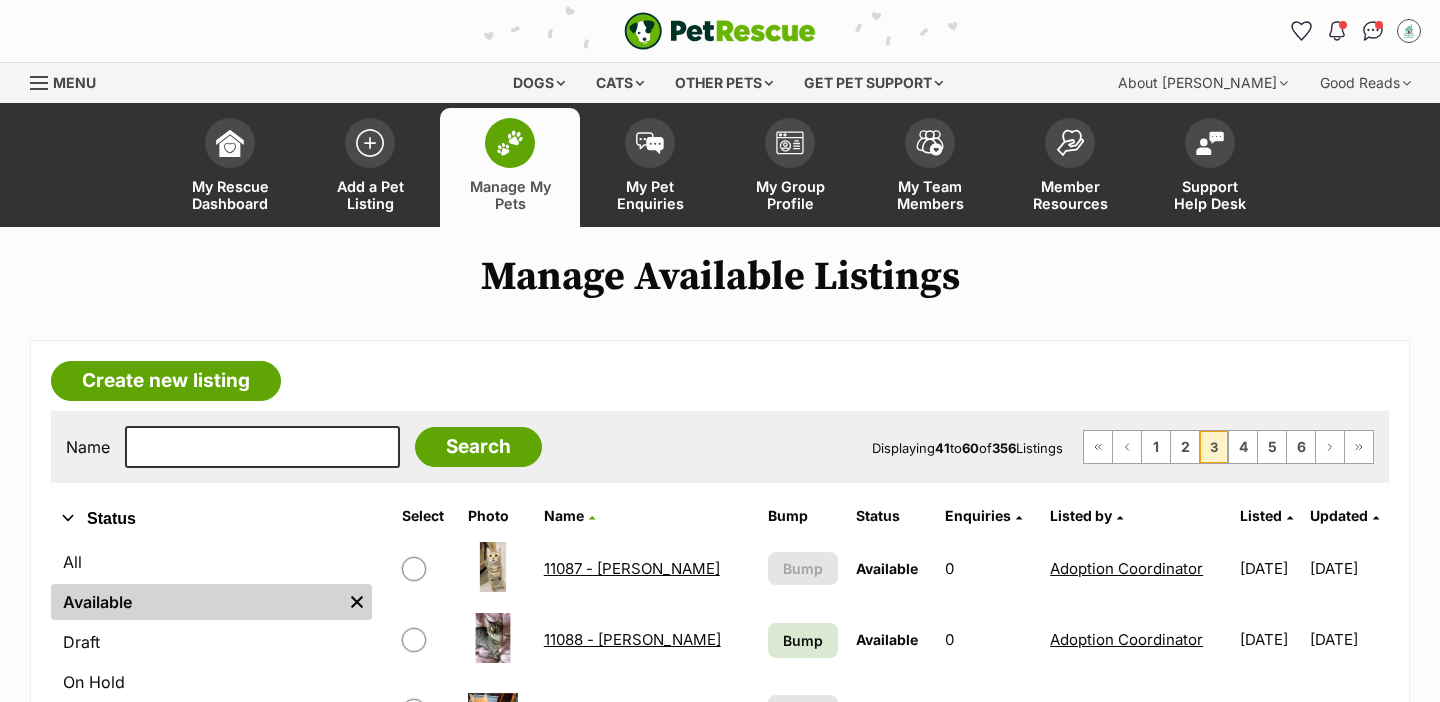 scroll, scrollTop: 0, scrollLeft: 0, axis: both 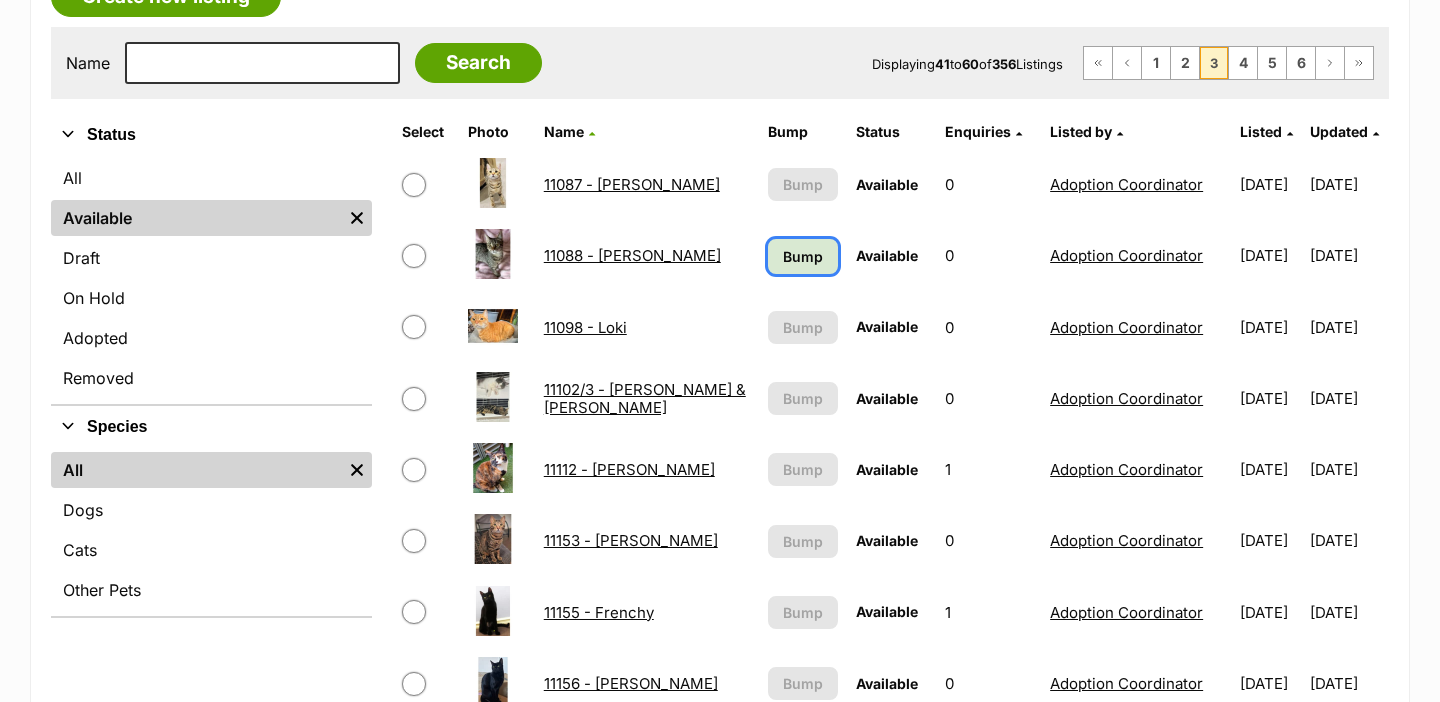 click on "Bump" at bounding box center [803, 256] 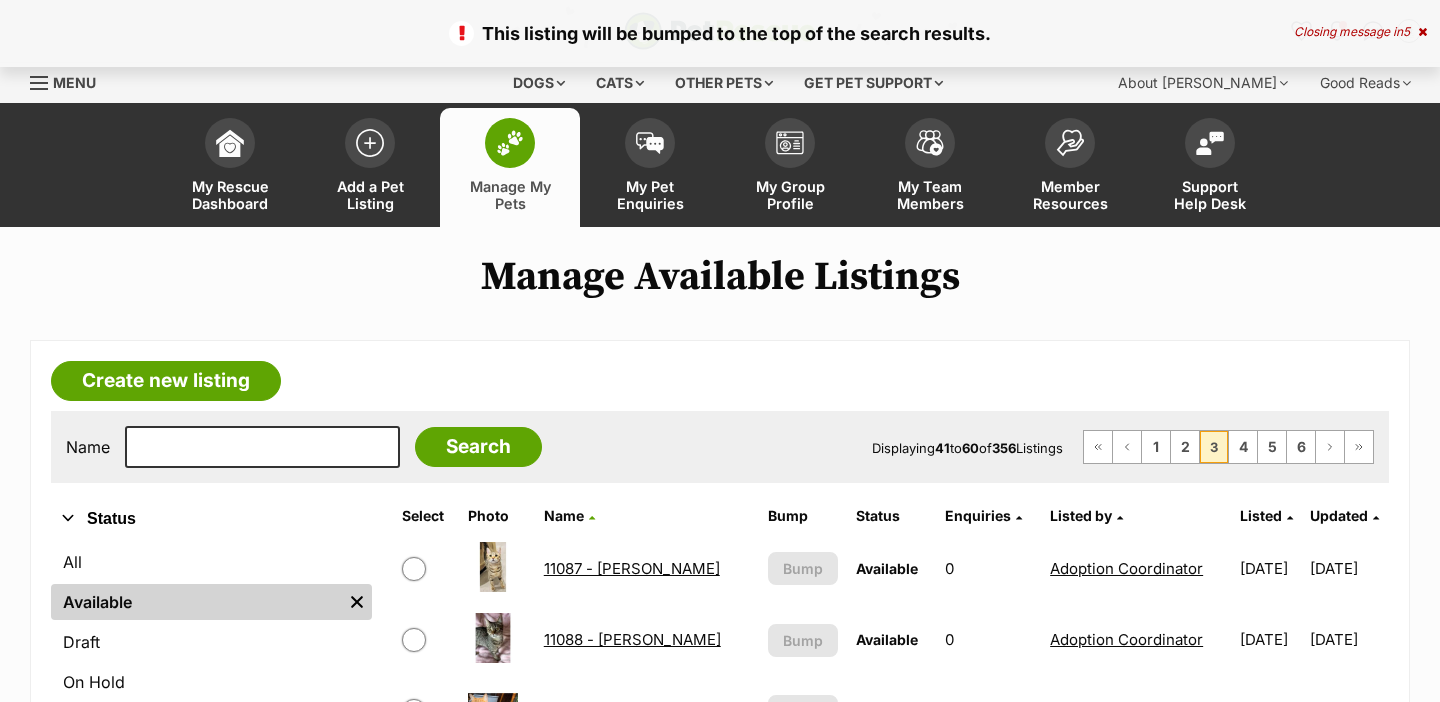 scroll, scrollTop: 0, scrollLeft: 0, axis: both 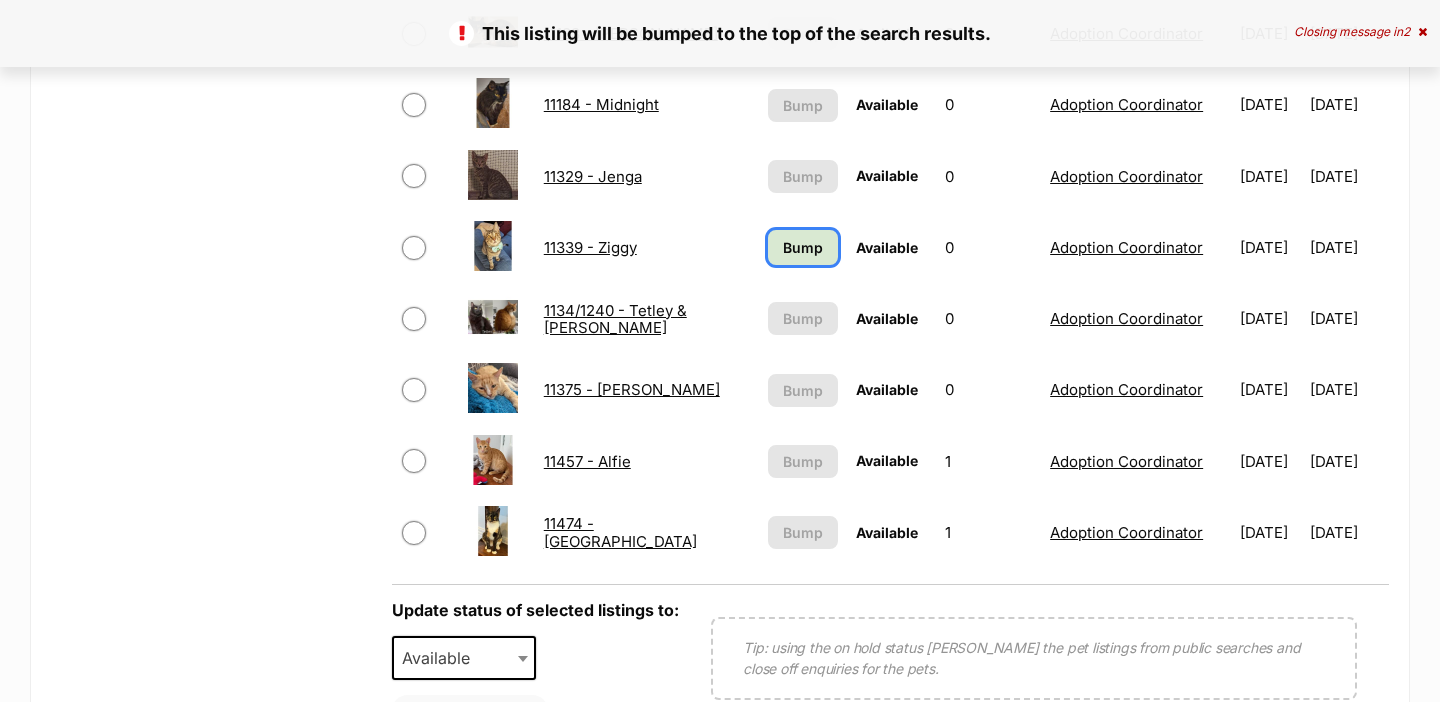 click on "Bump" at bounding box center [803, 247] 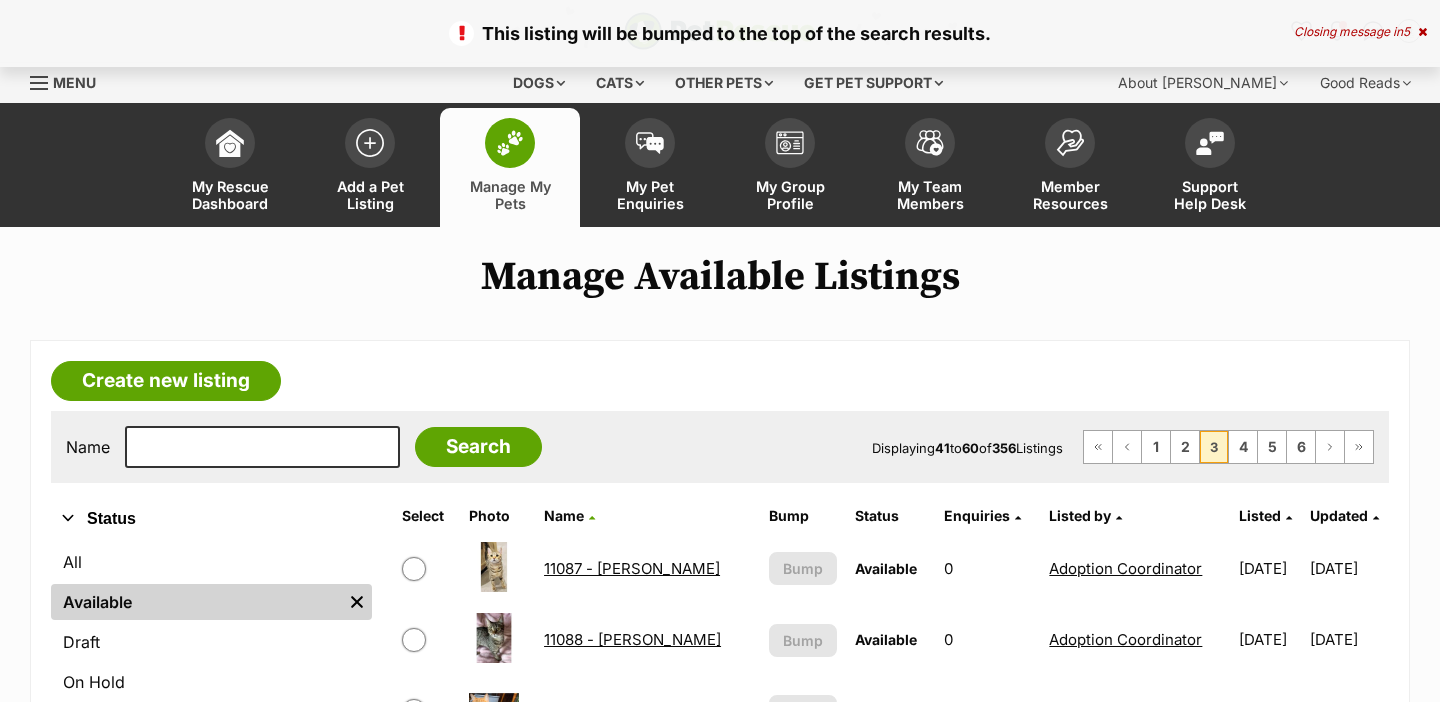 scroll, scrollTop: 0, scrollLeft: 0, axis: both 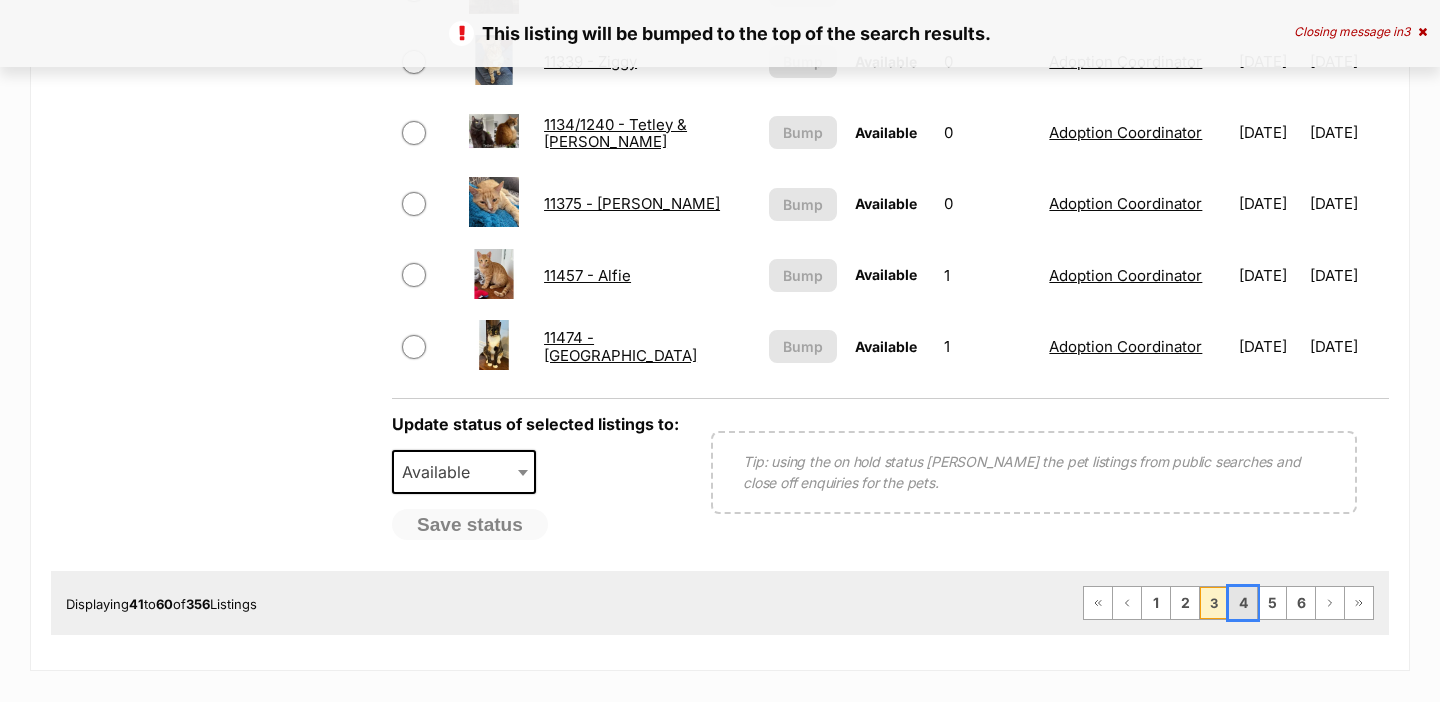 click on "4" at bounding box center [1243, 603] 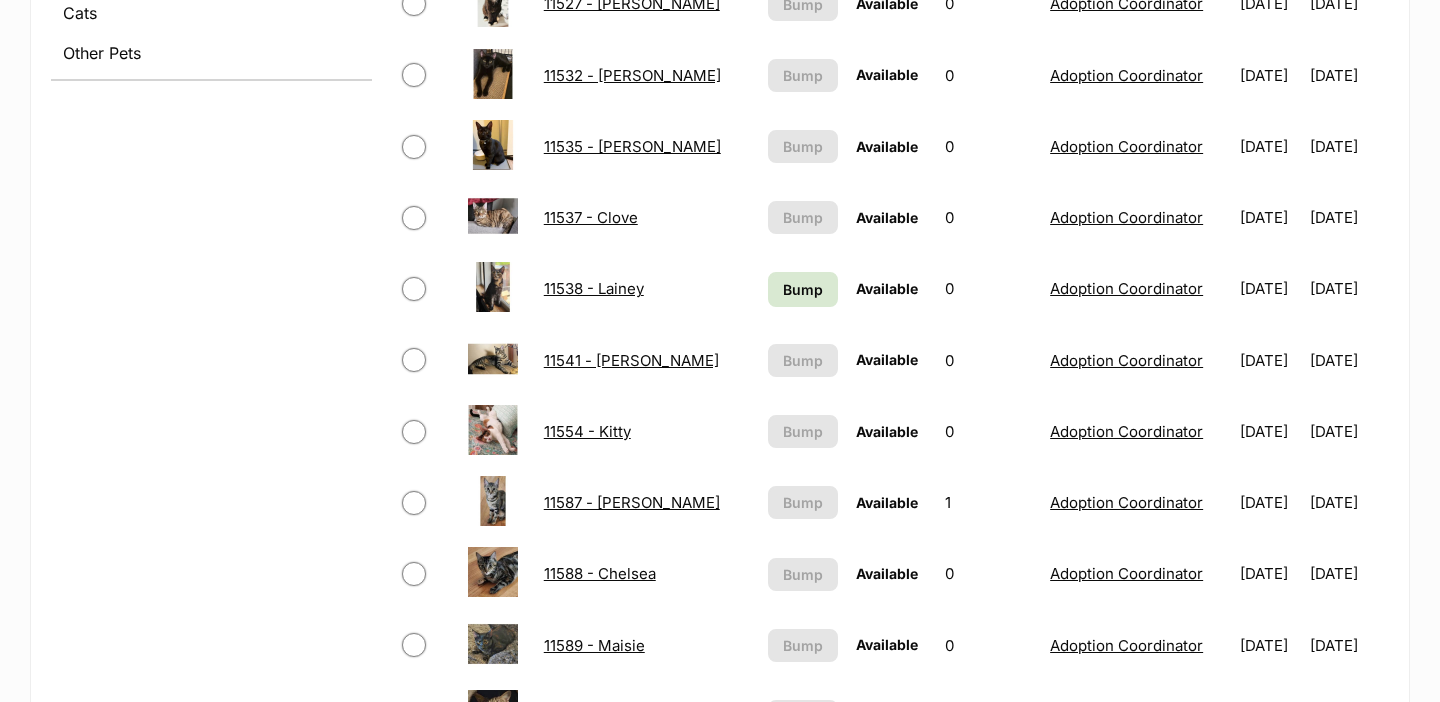scroll, scrollTop: 921, scrollLeft: 0, axis: vertical 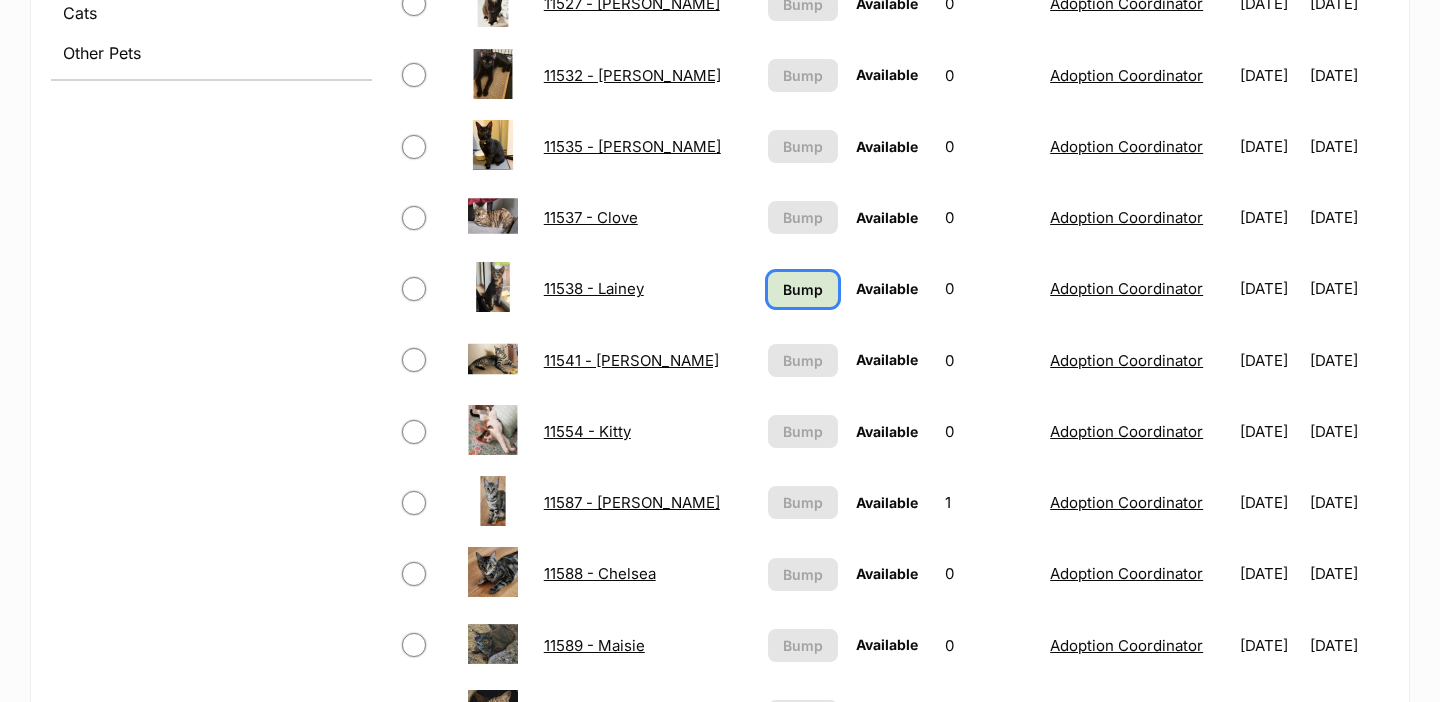 click on "Bump" at bounding box center [803, 289] 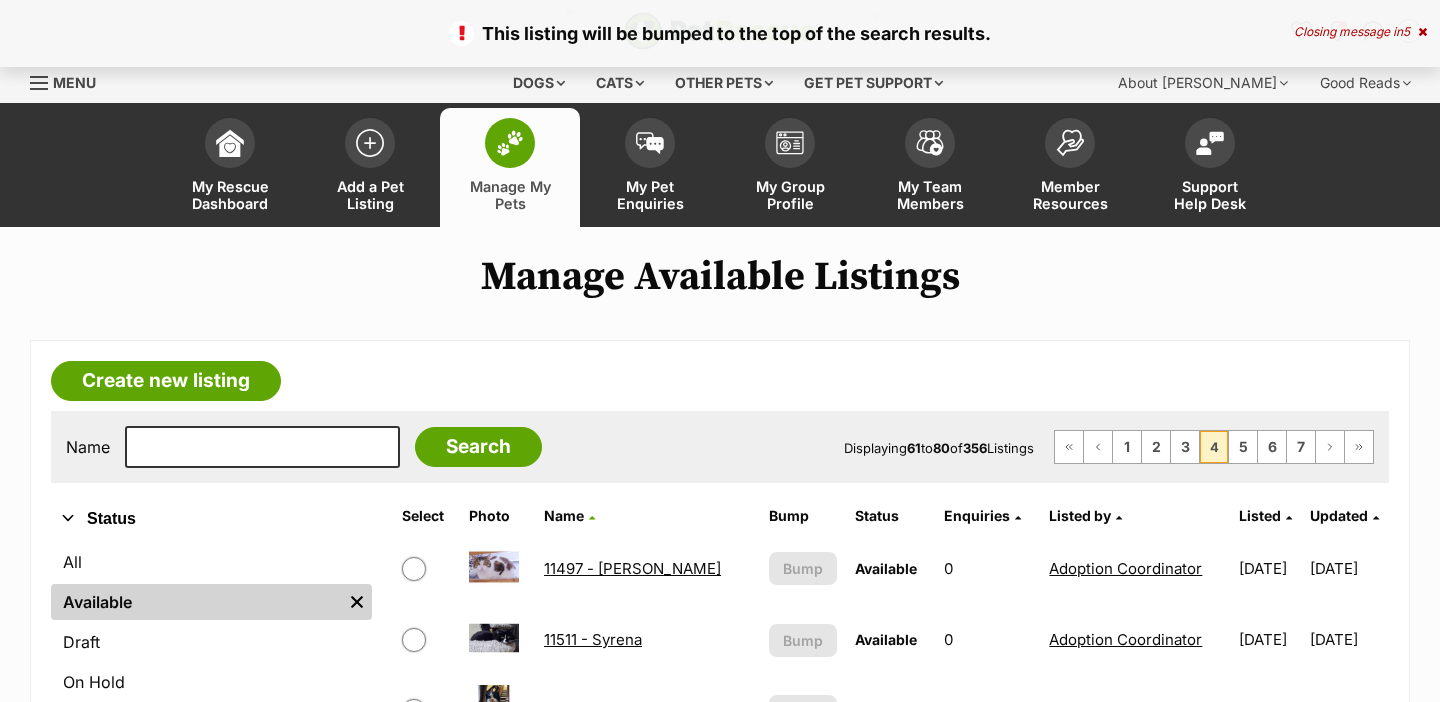 scroll, scrollTop: 0, scrollLeft: 0, axis: both 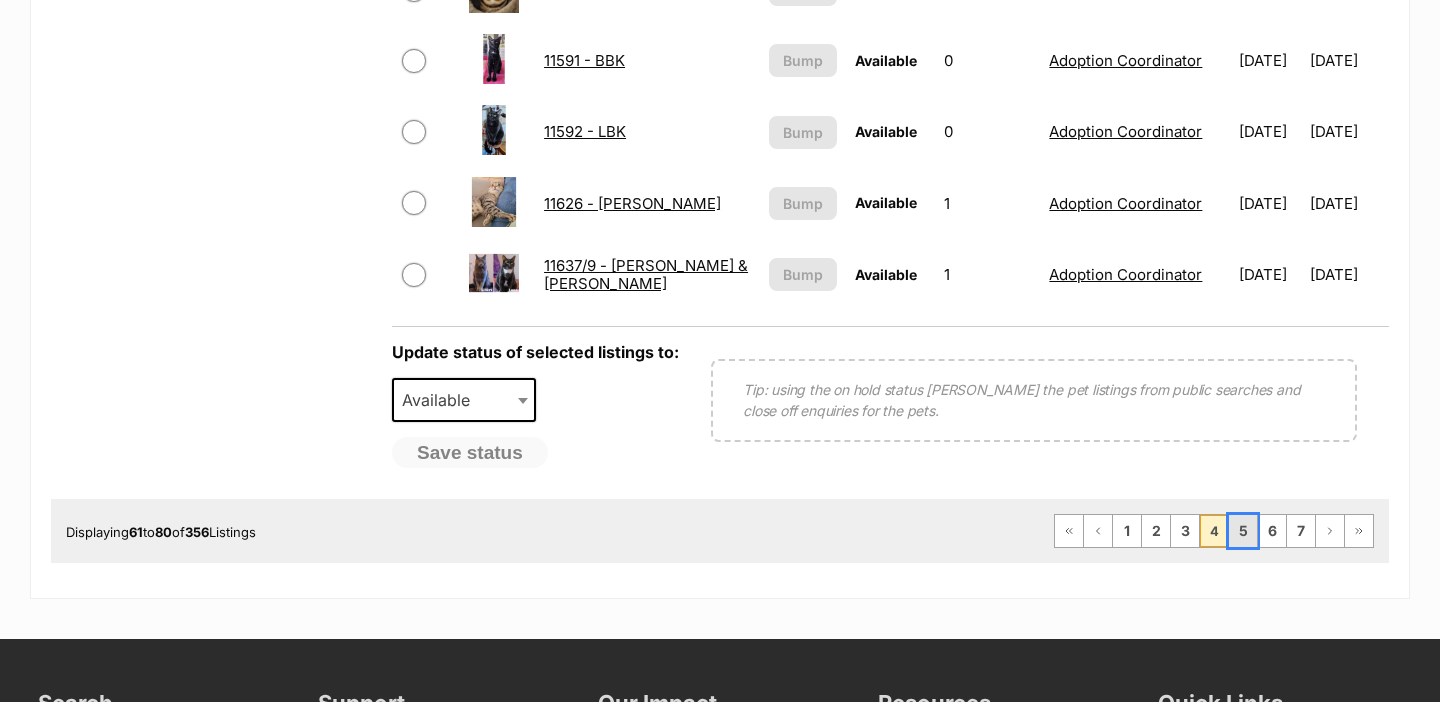 click on "5" at bounding box center [1243, 531] 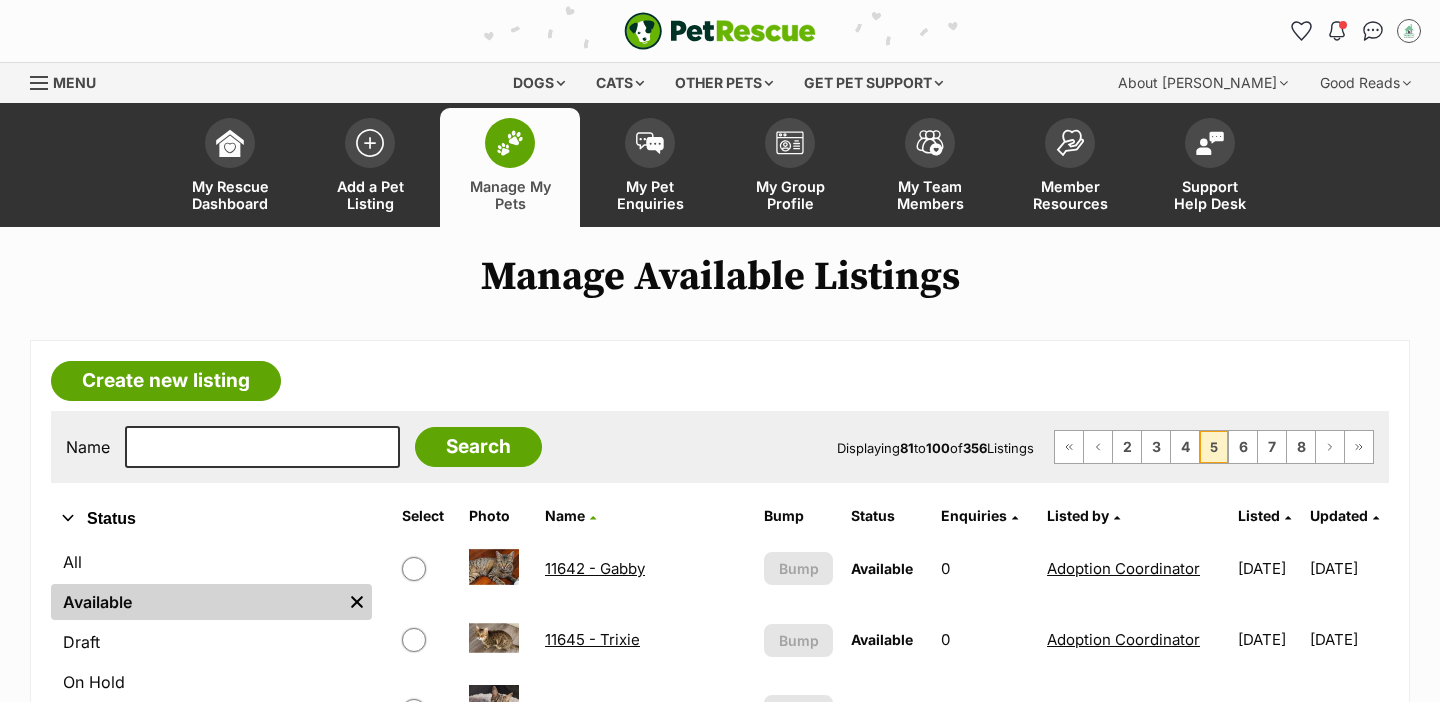 scroll, scrollTop: 0, scrollLeft: 0, axis: both 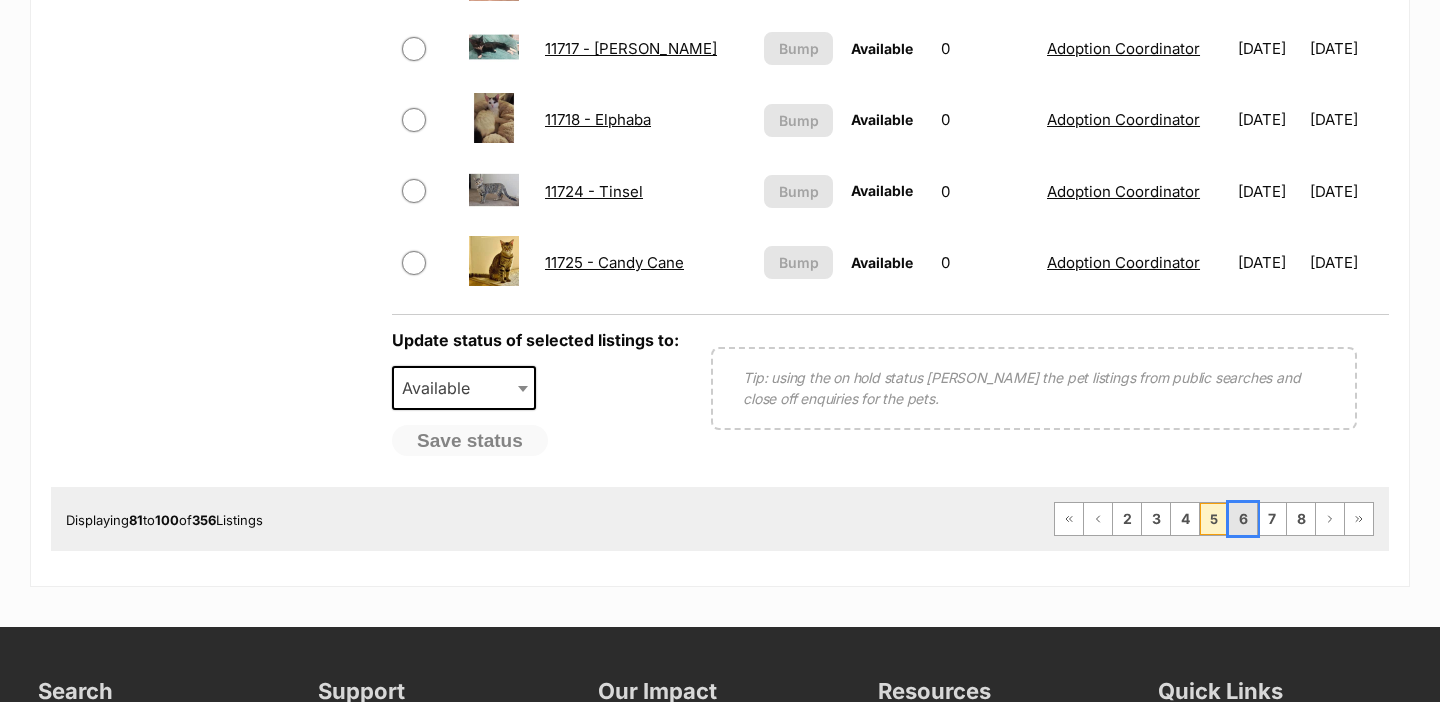 click on "6" at bounding box center (1243, 519) 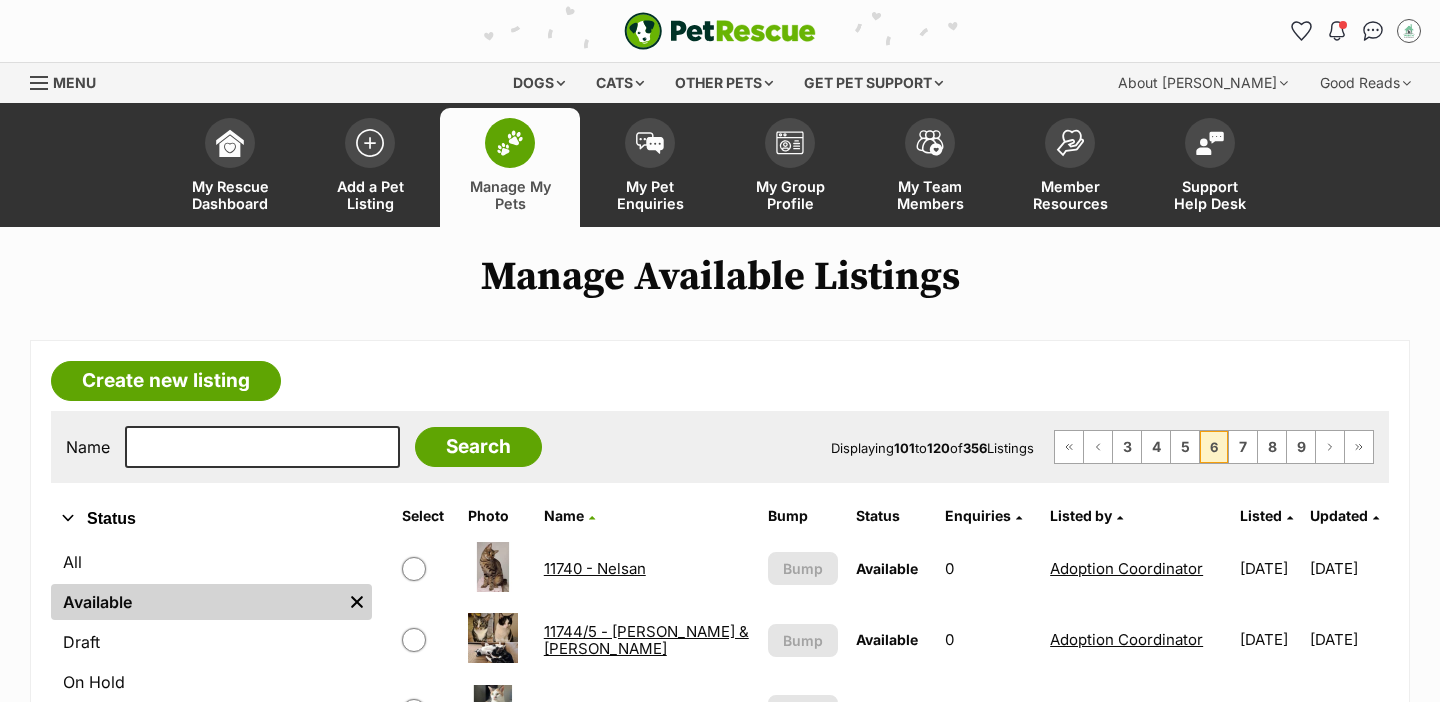 scroll, scrollTop: 0, scrollLeft: 0, axis: both 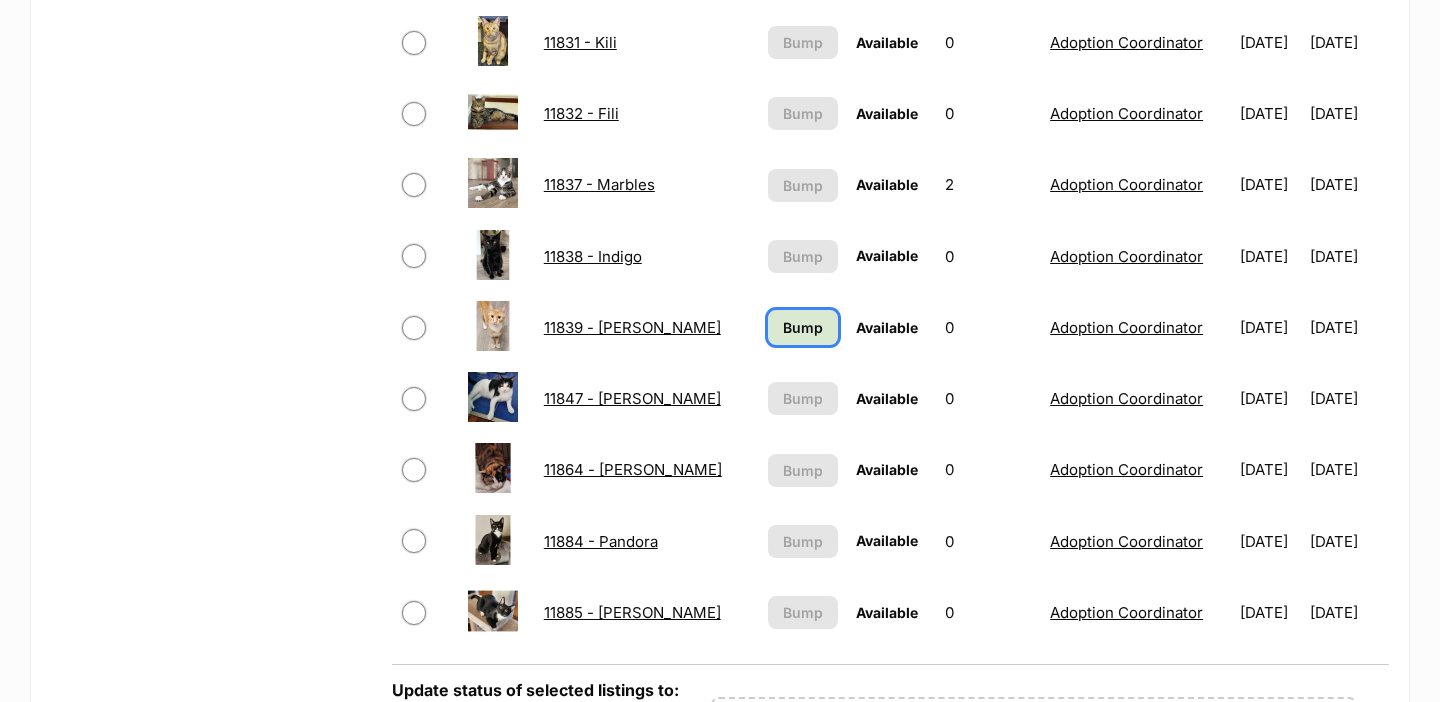 click on "Bump" at bounding box center (803, 327) 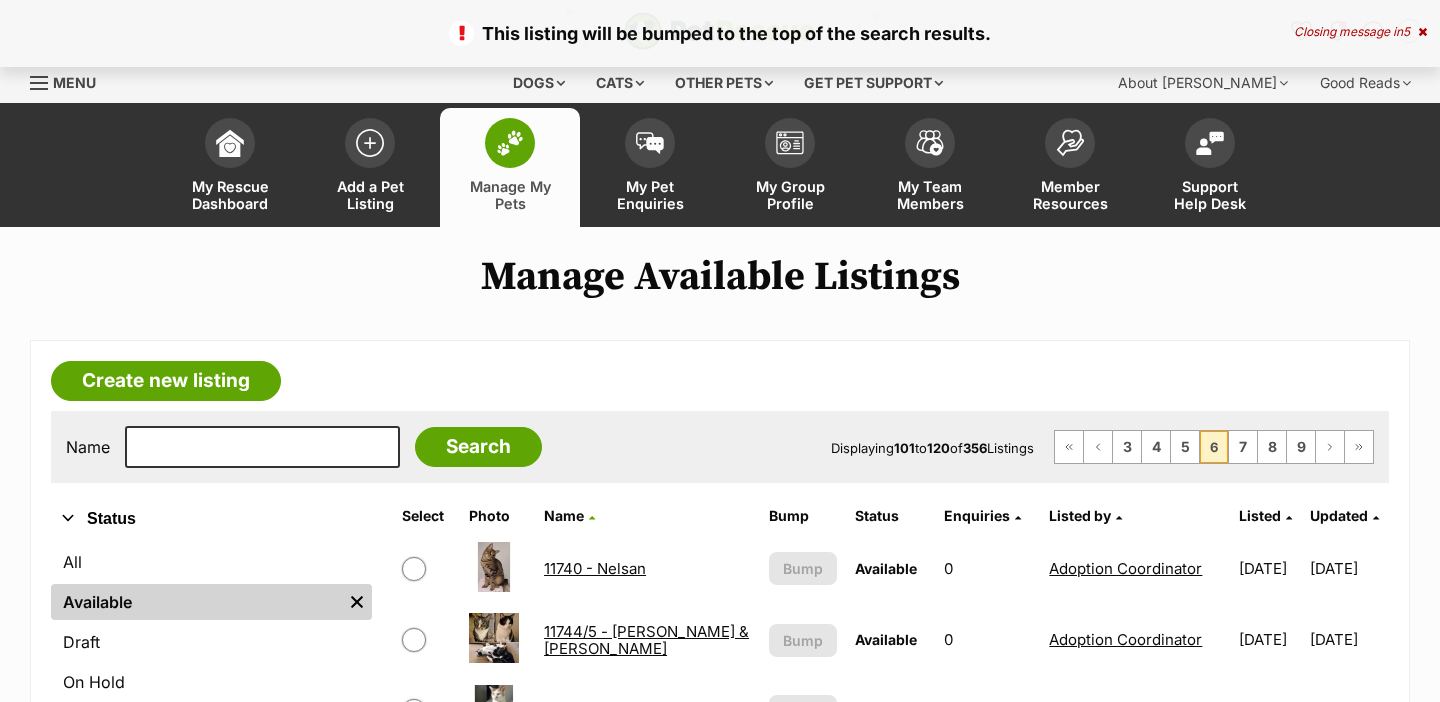 scroll, scrollTop: 0, scrollLeft: 0, axis: both 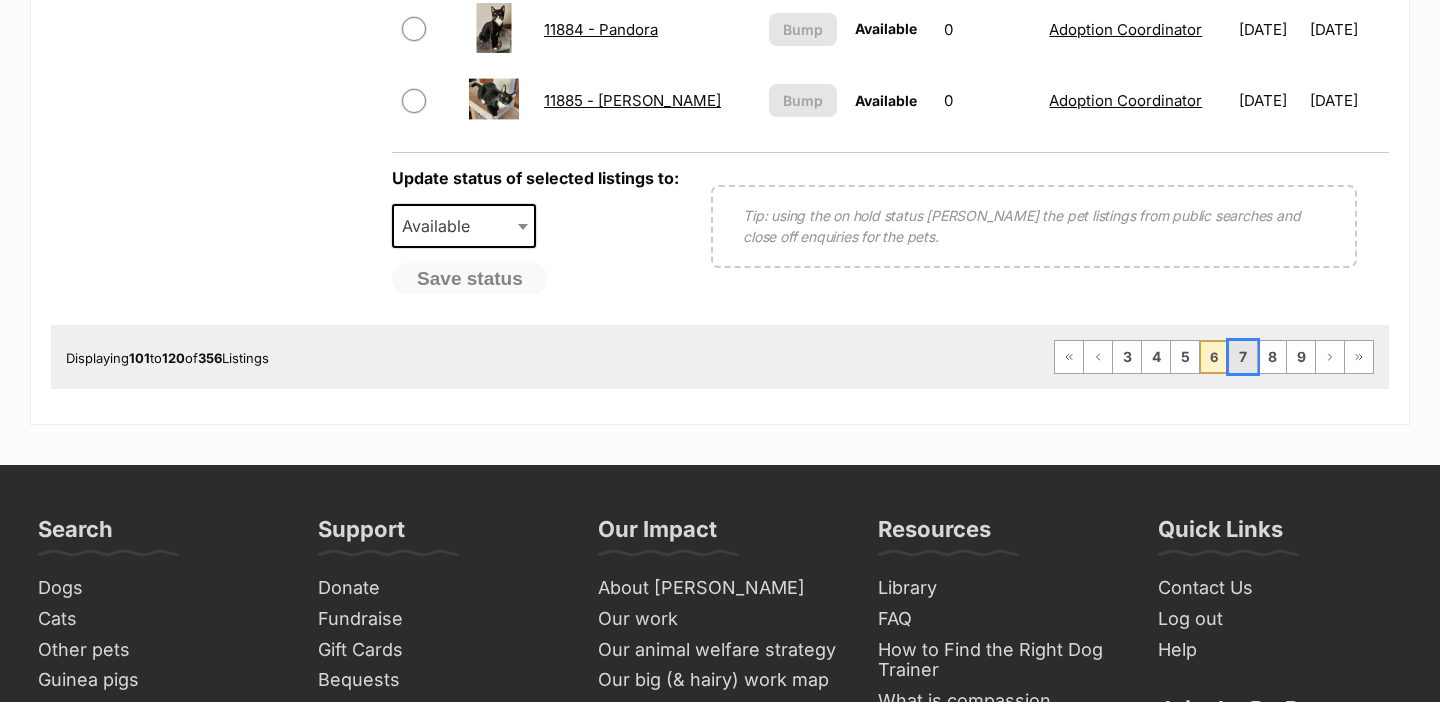 click on "7" at bounding box center (1243, 357) 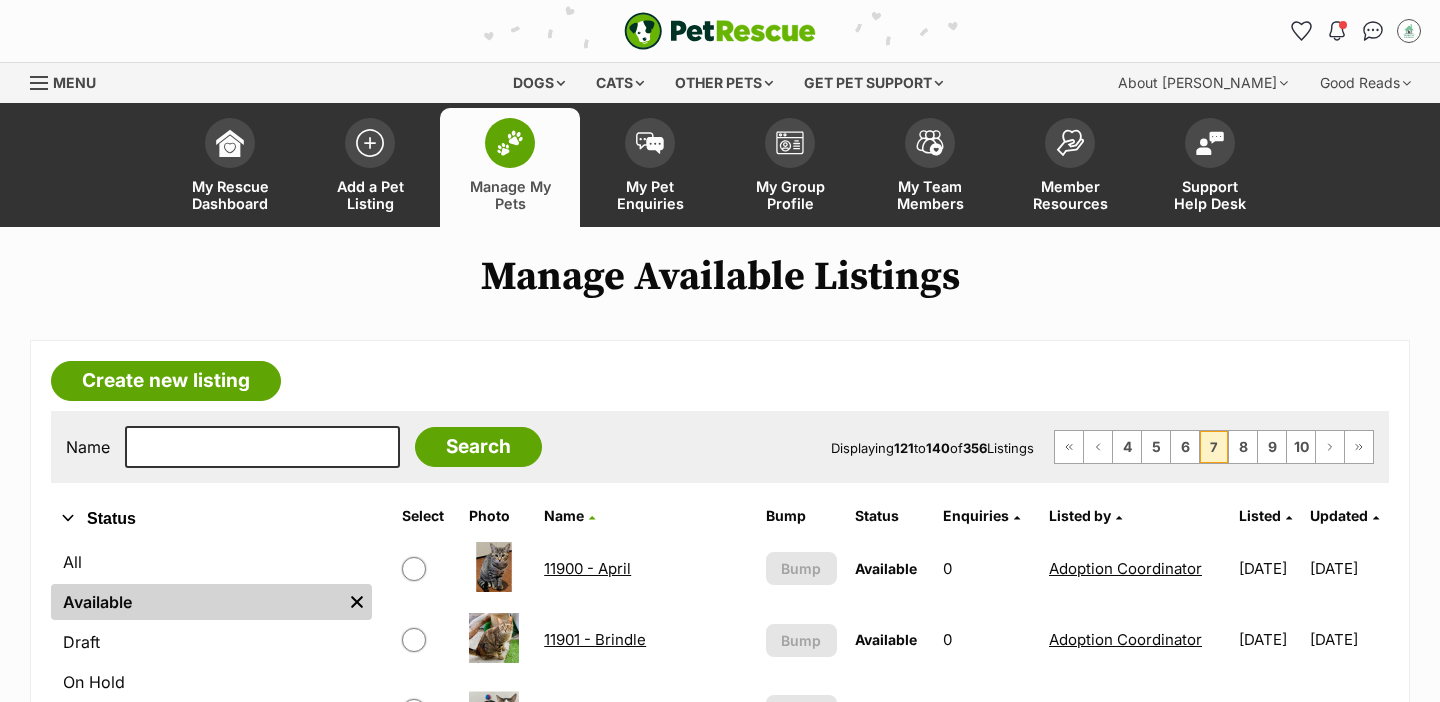 scroll, scrollTop: 0, scrollLeft: 0, axis: both 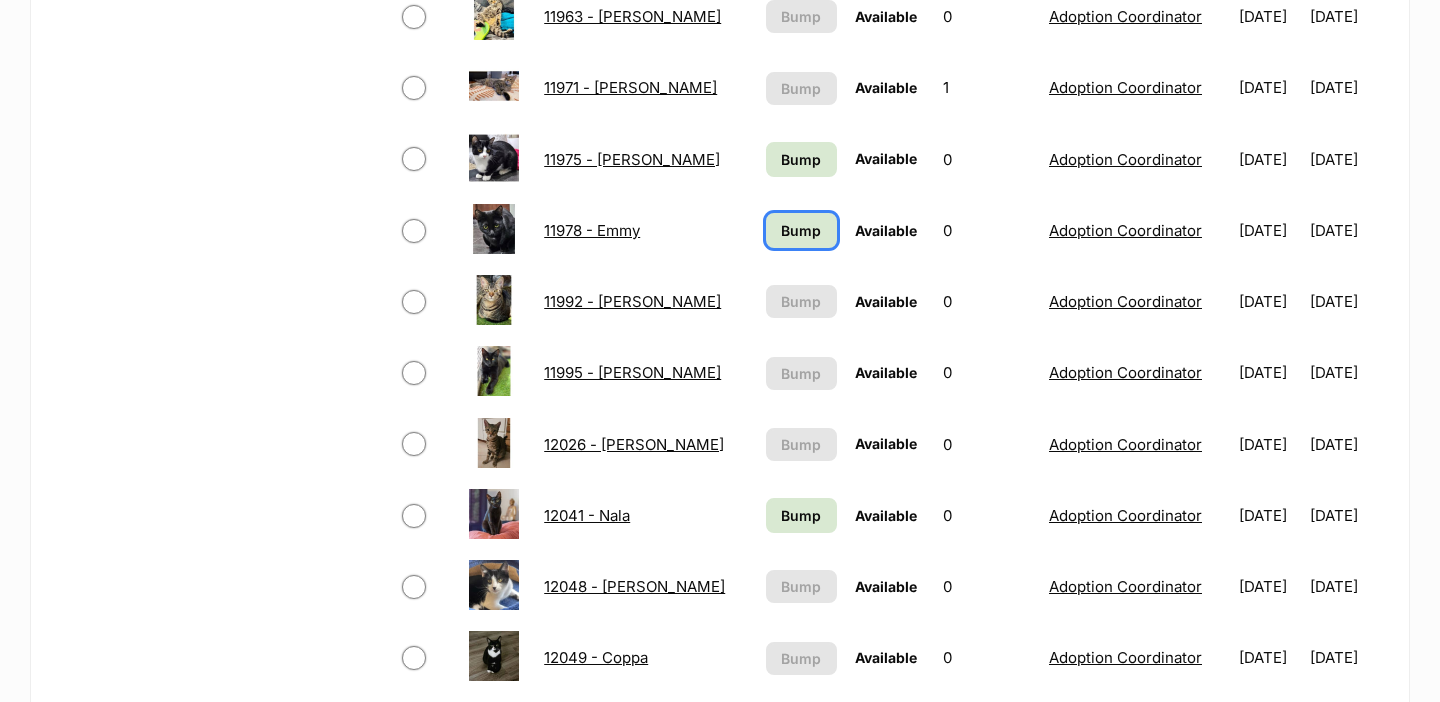 click on "Bump" at bounding box center [801, 230] 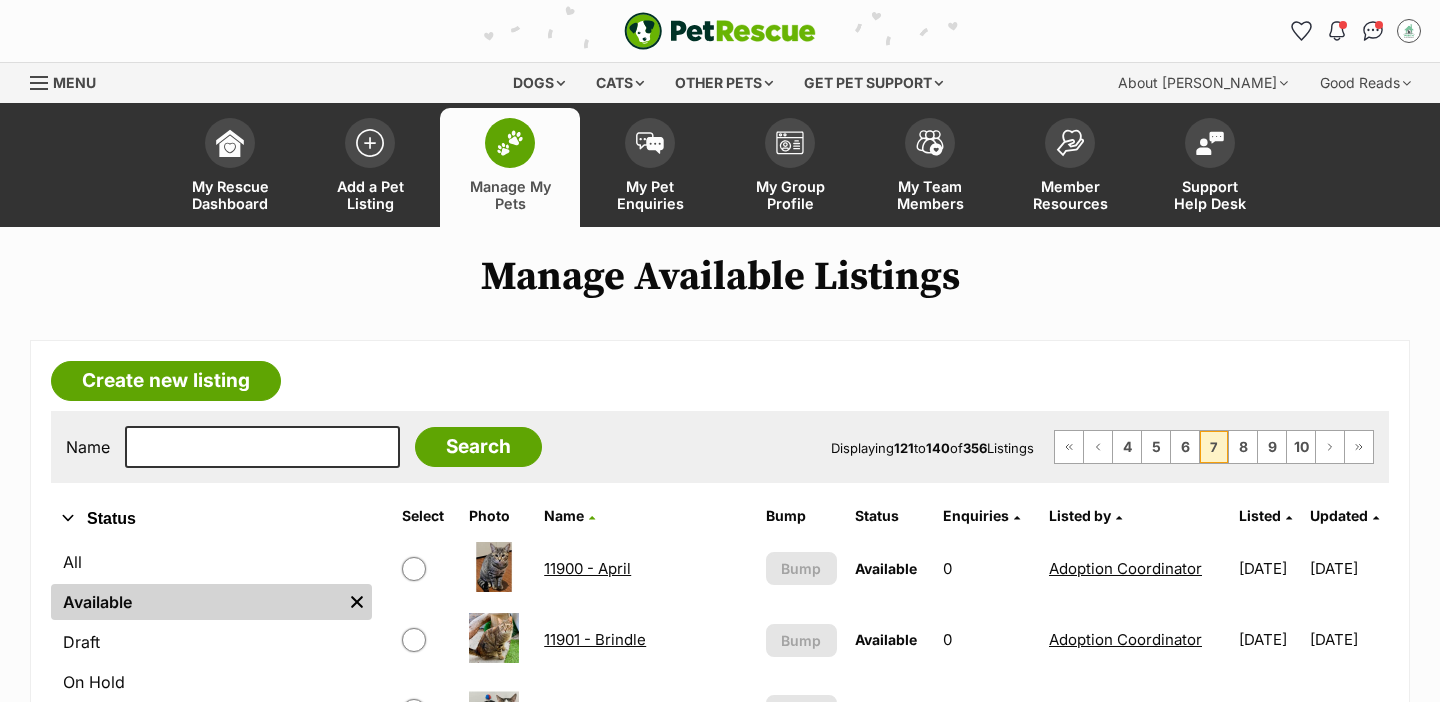 scroll, scrollTop: 0, scrollLeft: 0, axis: both 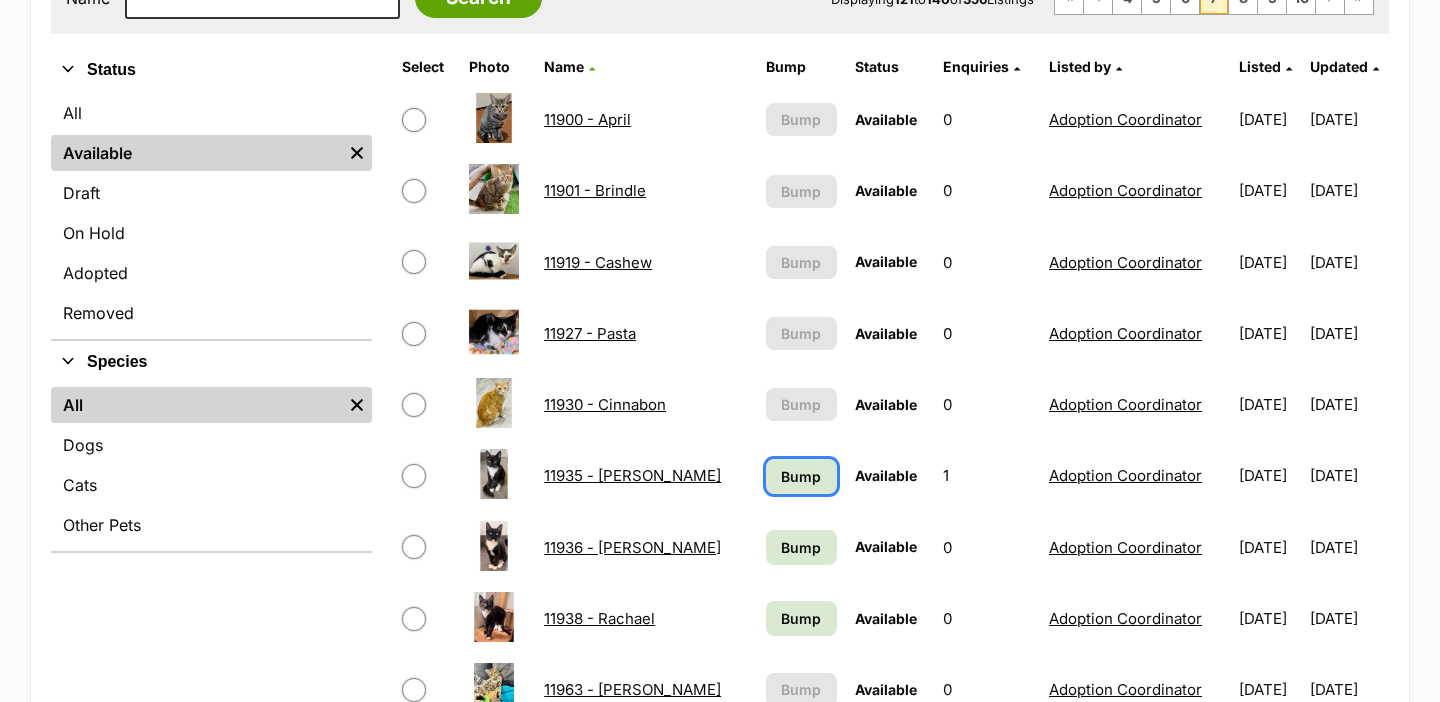 click on "Bump" at bounding box center (801, 476) 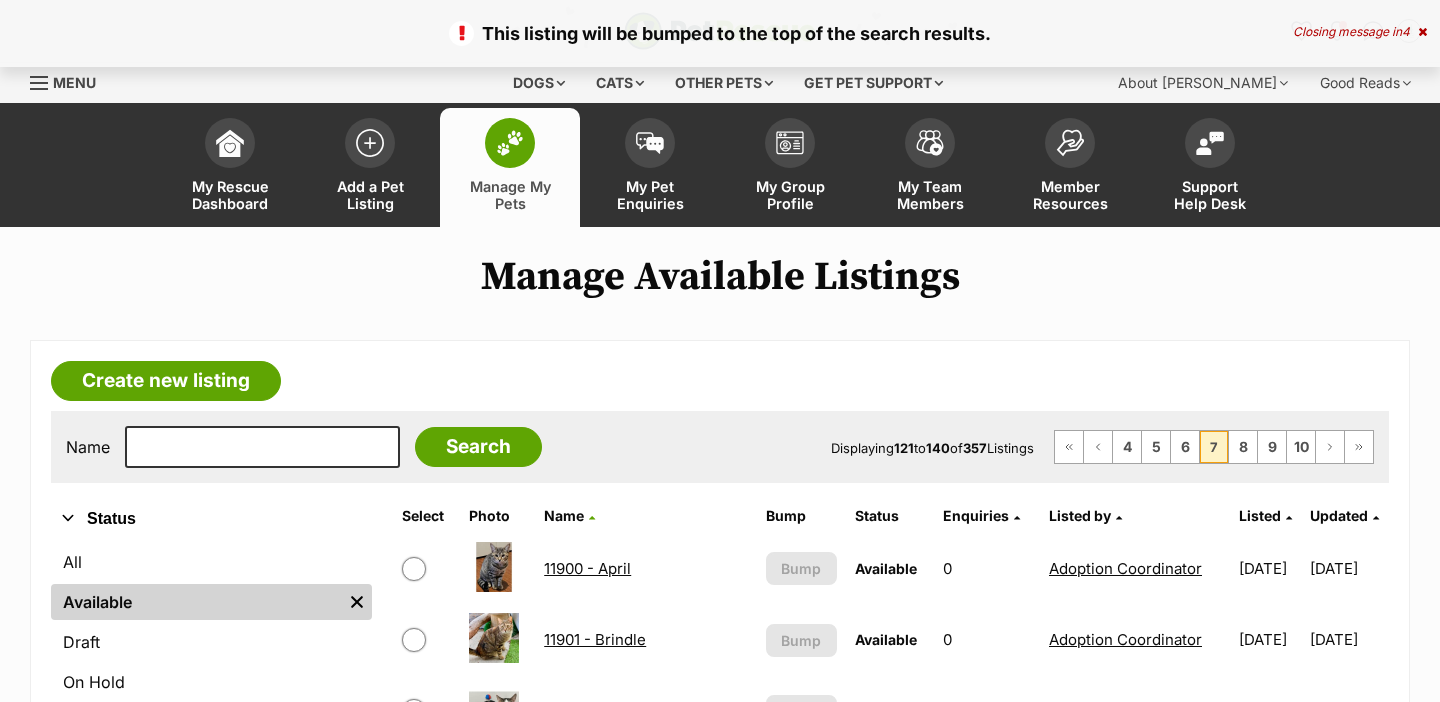 click on "Bump" at bounding box center [801, 1281] 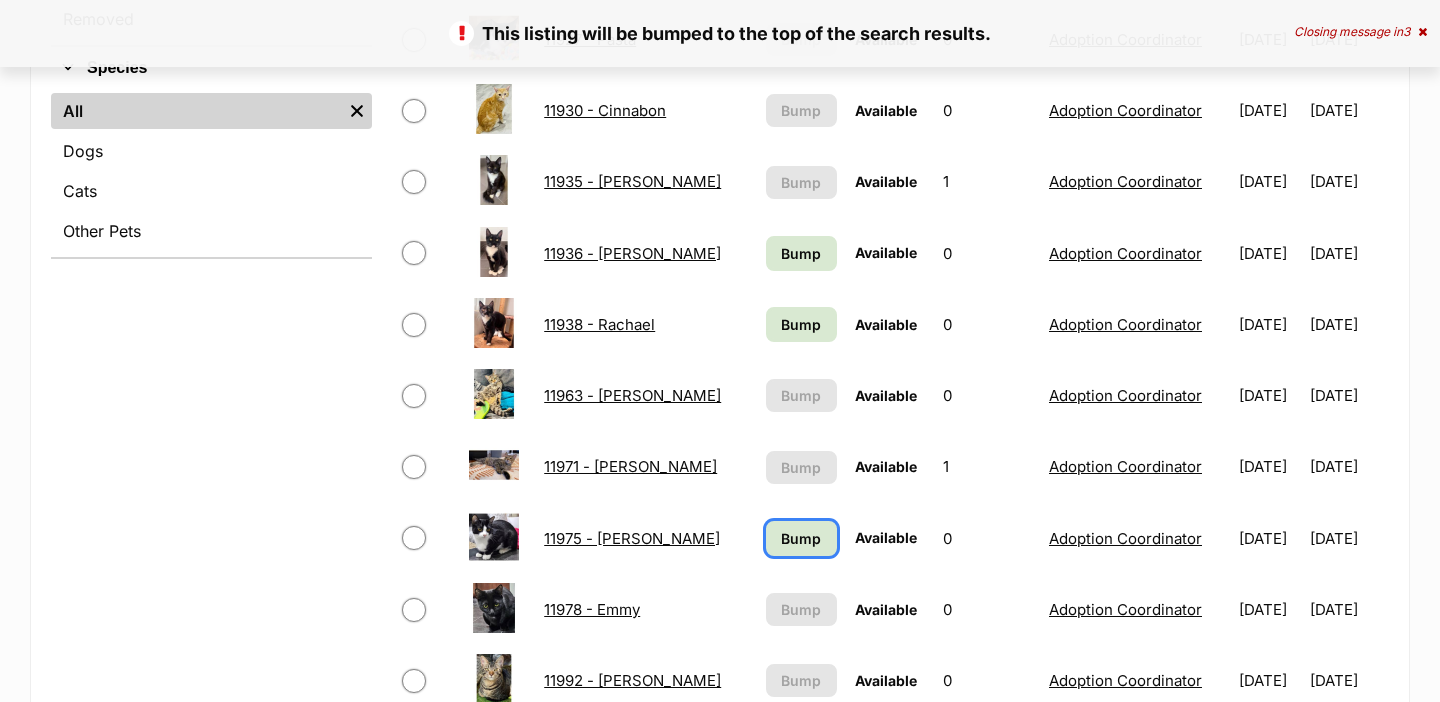 scroll, scrollTop: 743, scrollLeft: 0, axis: vertical 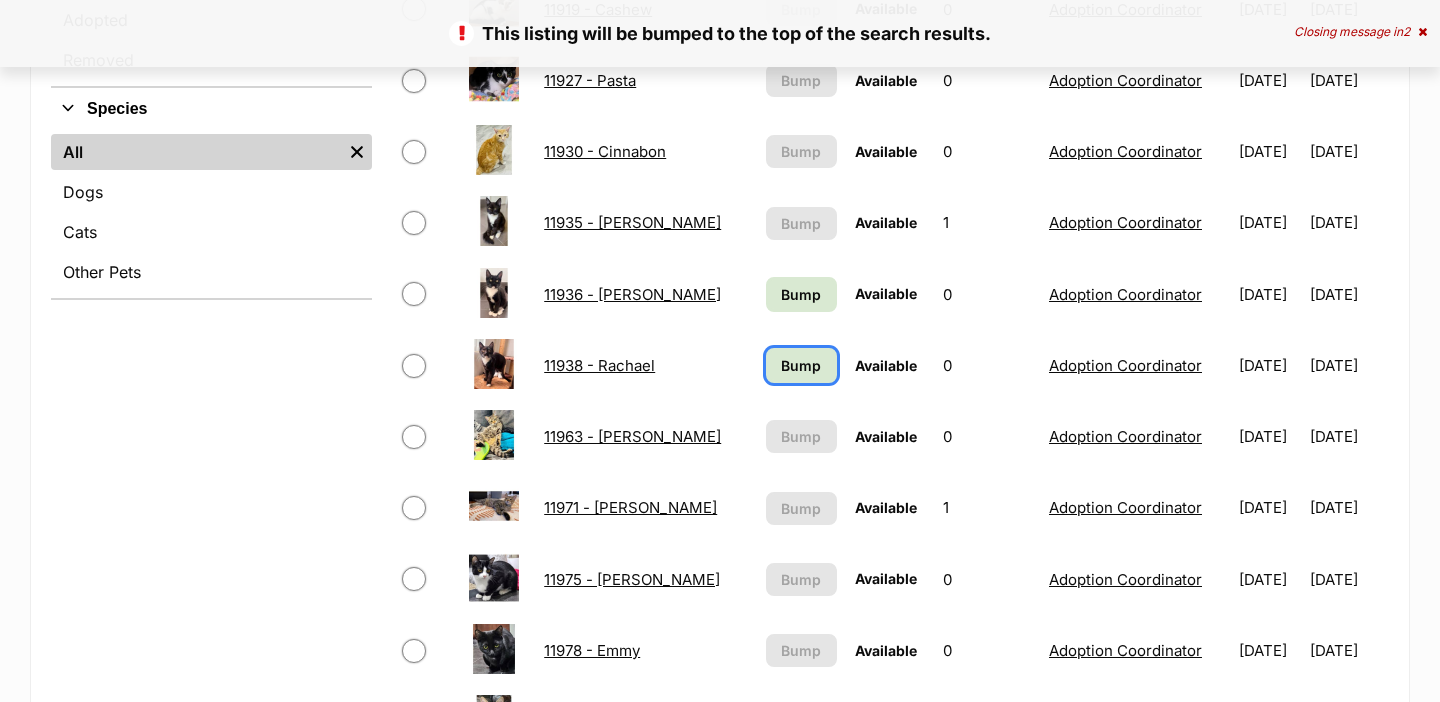 click on "Bump" at bounding box center (801, 365) 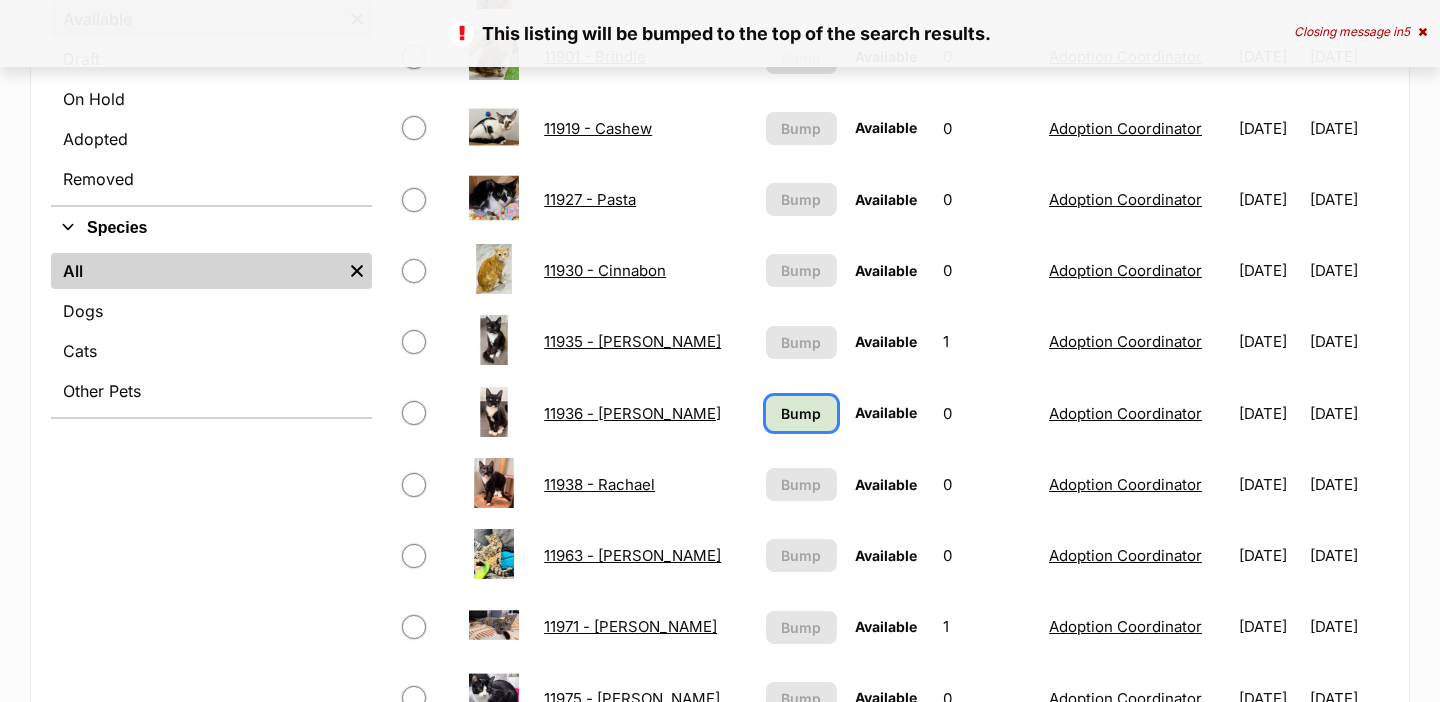 click on "Bump" at bounding box center [801, 413] 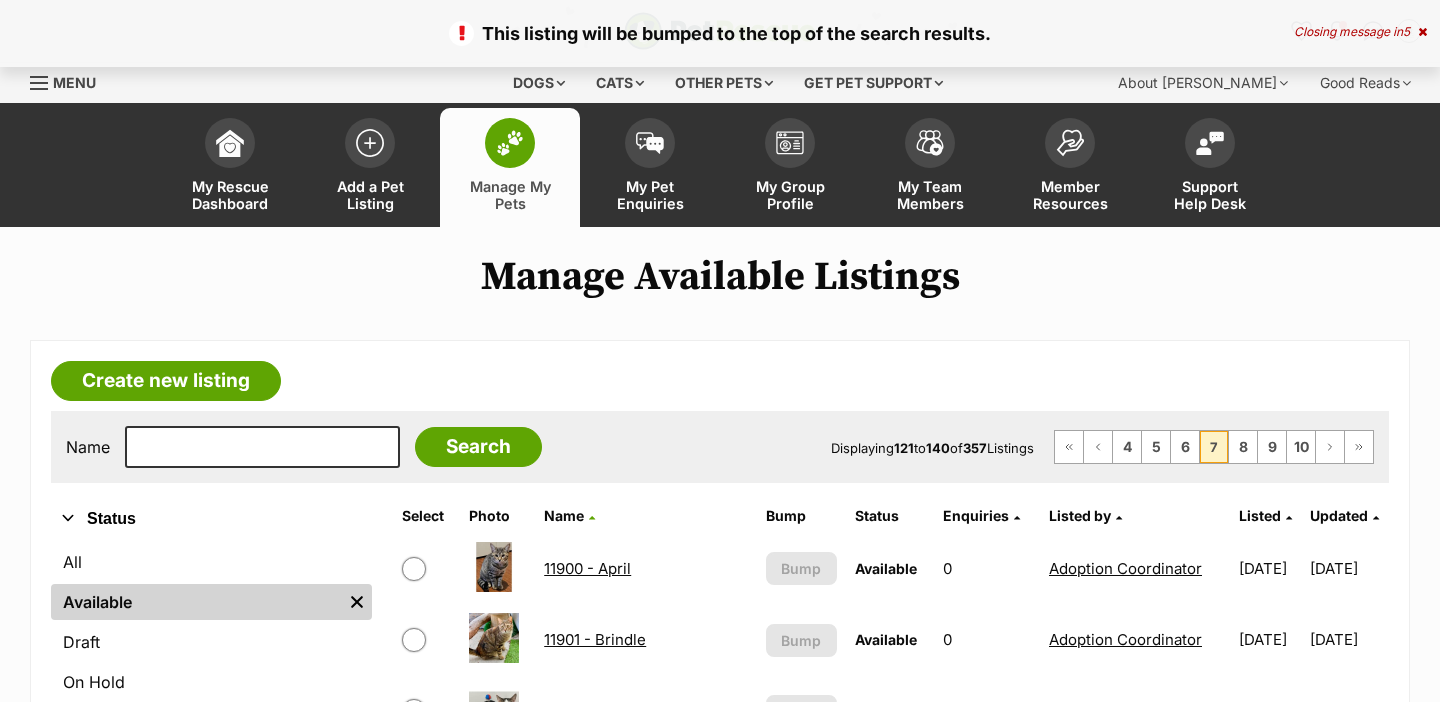 scroll, scrollTop: 0, scrollLeft: 0, axis: both 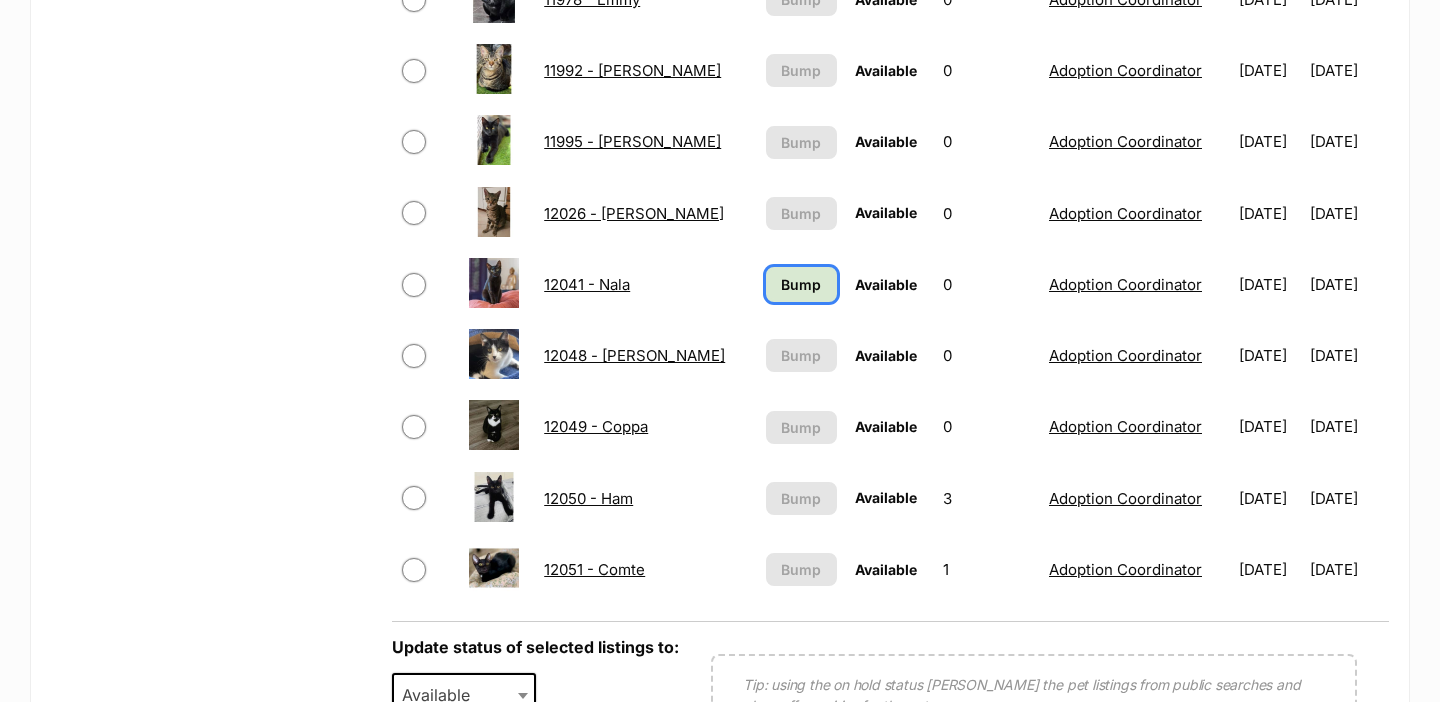 click on "Bump" at bounding box center (801, 284) 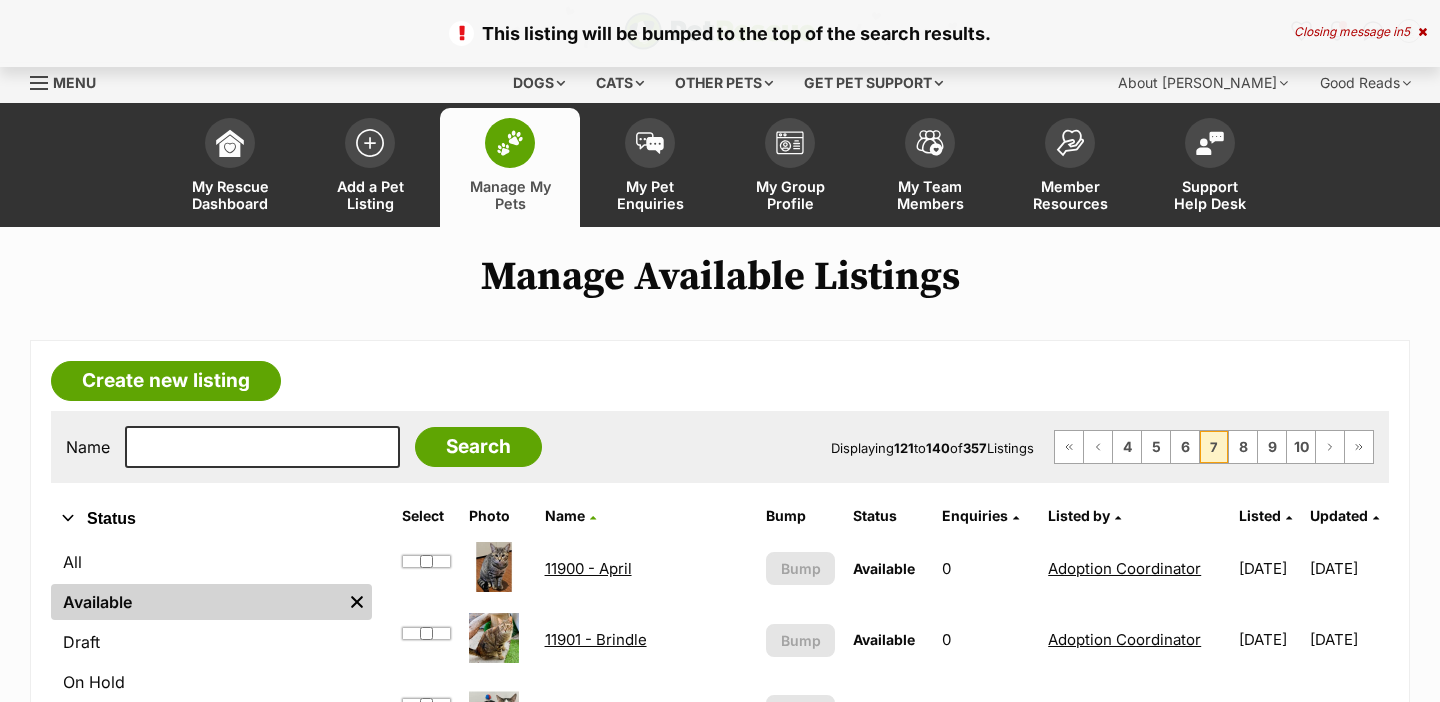 scroll, scrollTop: 0, scrollLeft: 0, axis: both 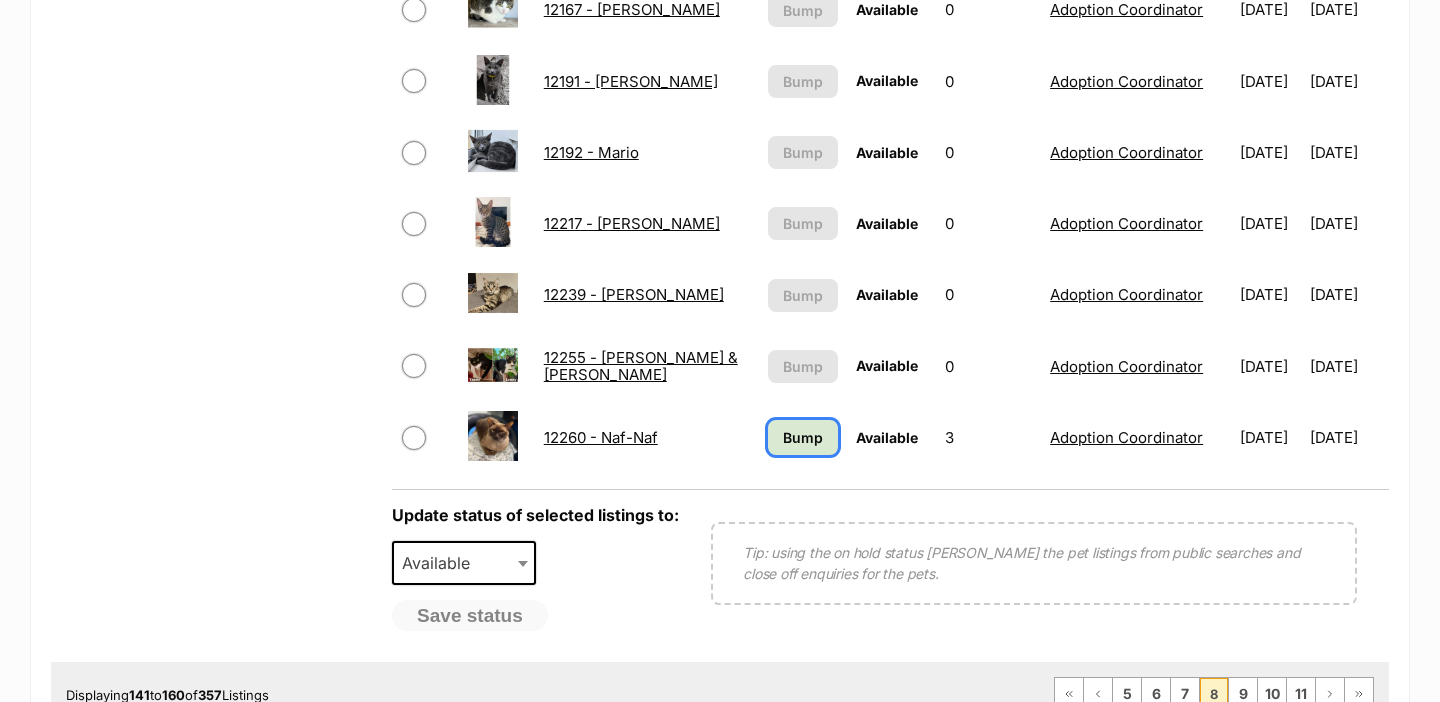 click on "Bump" at bounding box center (803, 437) 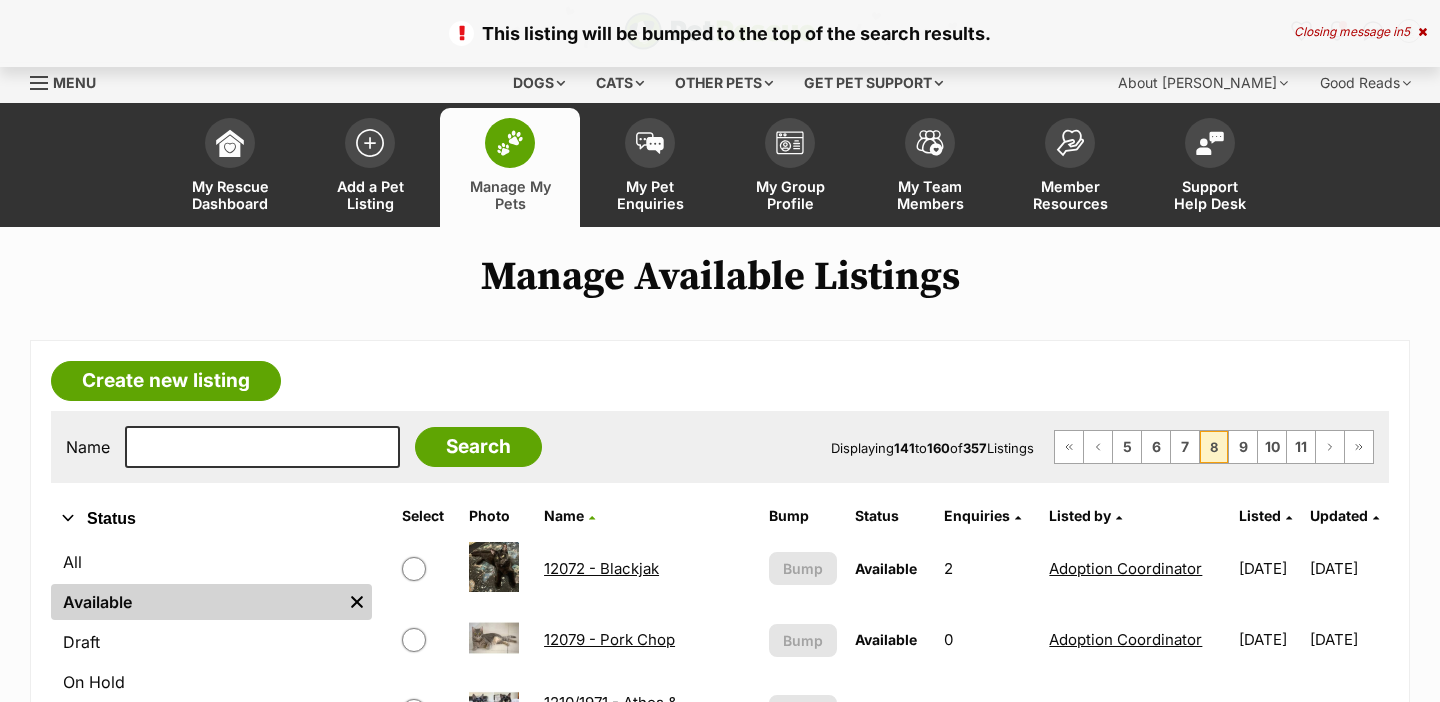 scroll, scrollTop: 0, scrollLeft: 0, axis: both 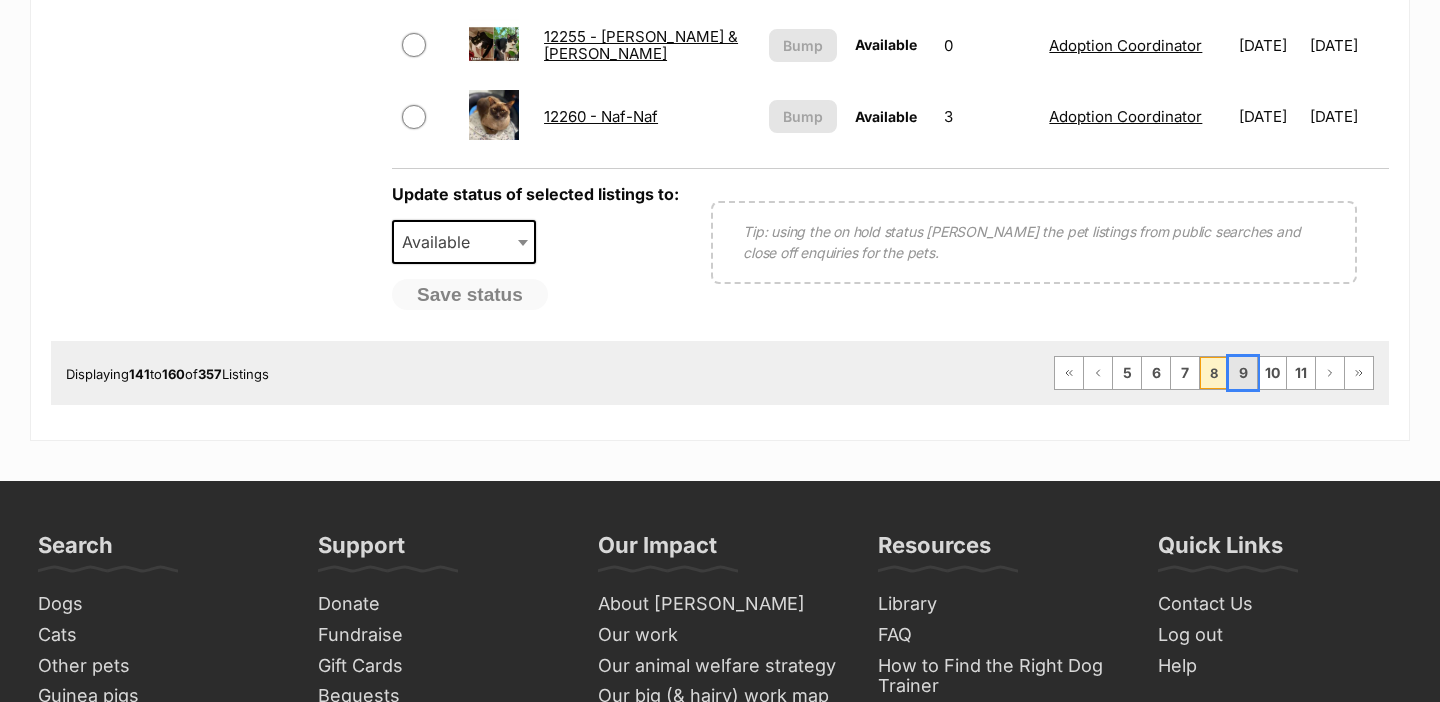 click on "9" at bounding box center (1243, 373) 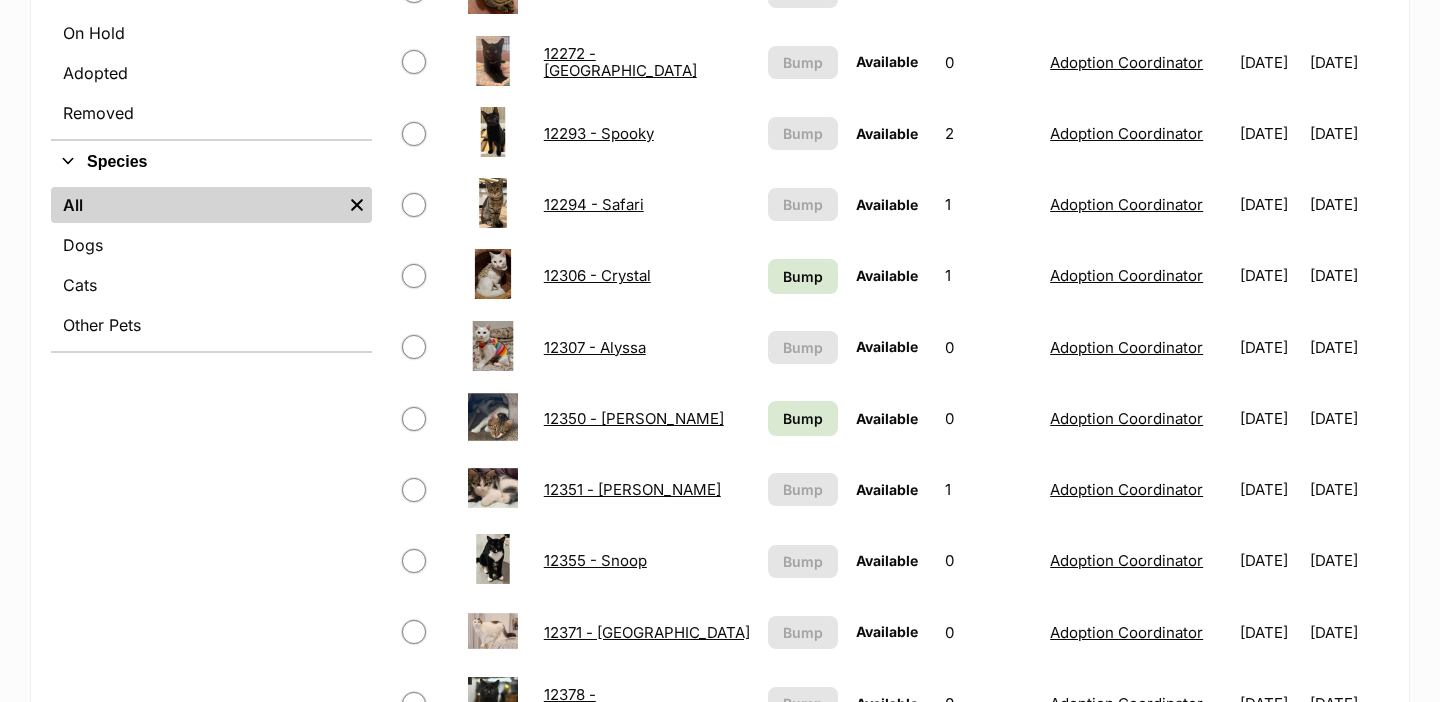 scroll, scrollTop: 649, scrollLeft: 0, axis: vertical 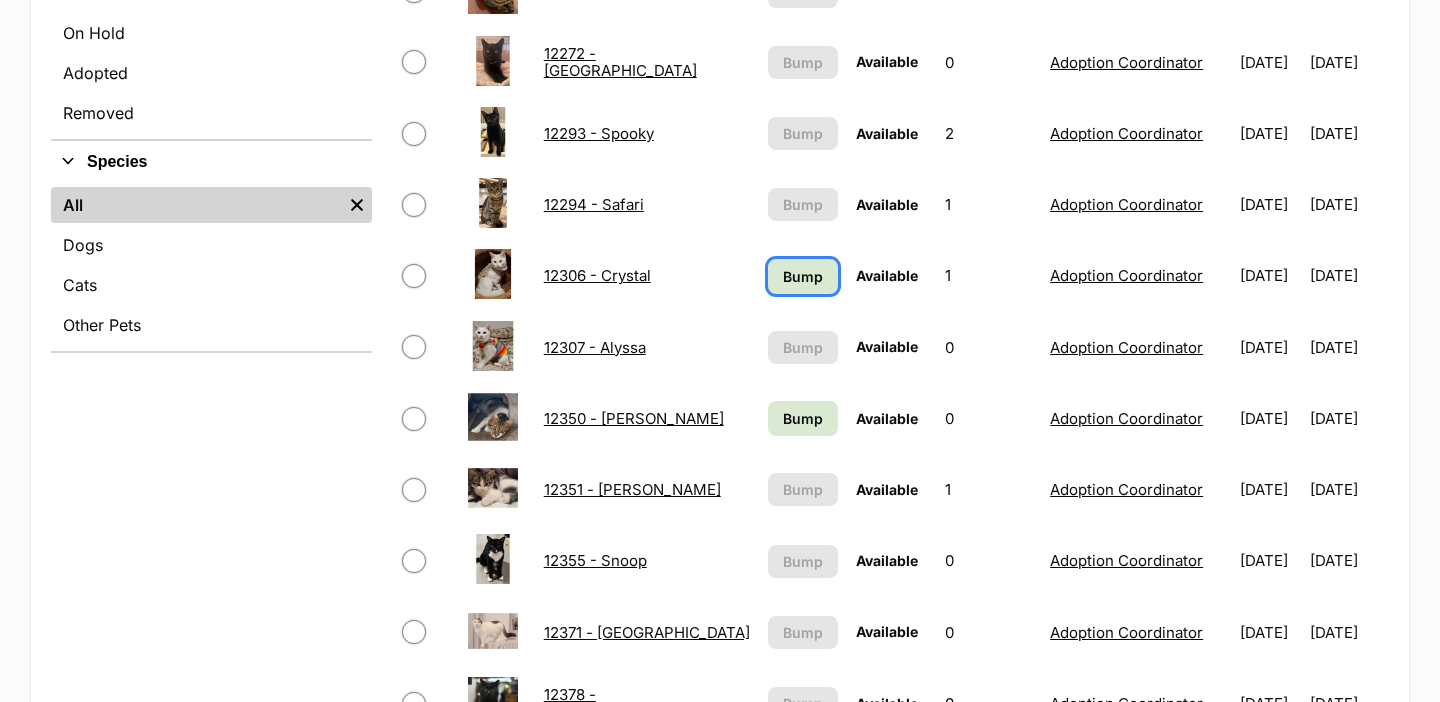 click on "Bump" at bounding box center [803, 276] 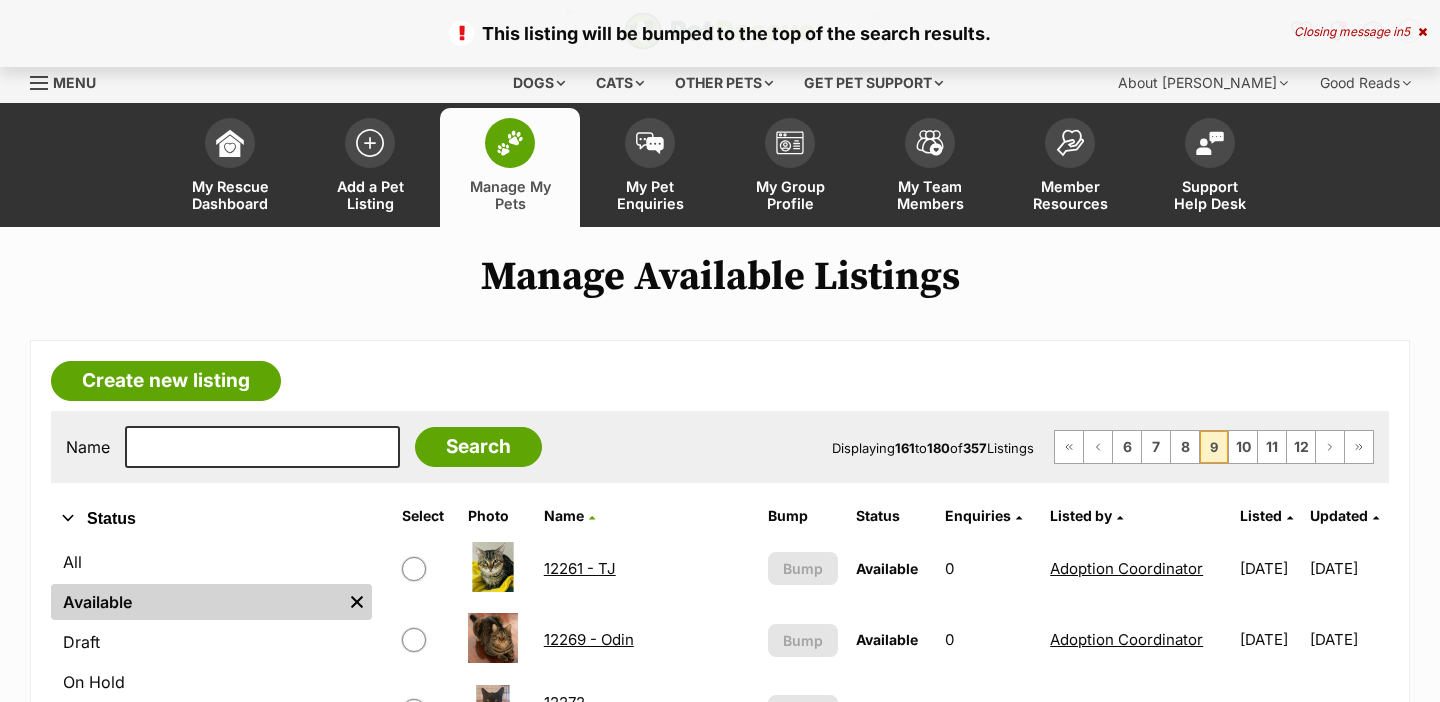 scroll, scrollTop: 0, scrollLeft: 0, axis: both 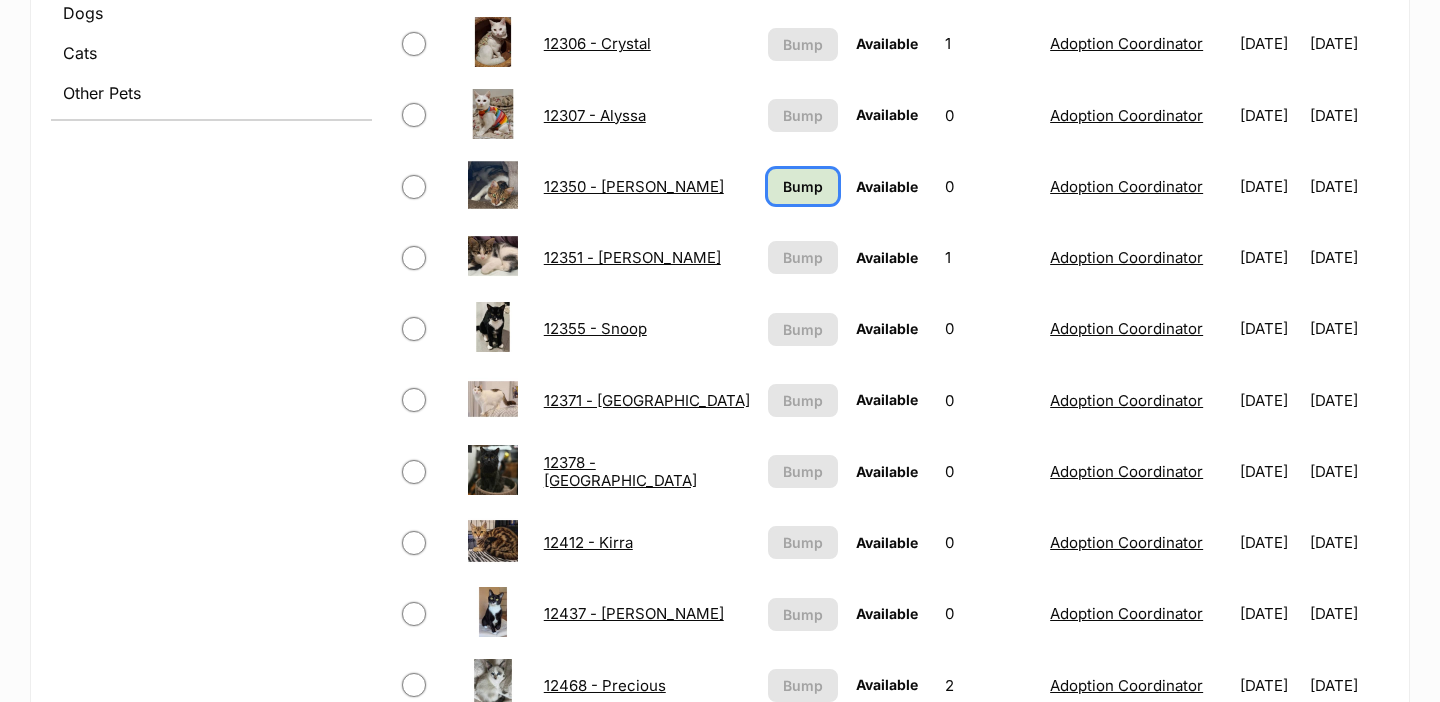 click on "Bump" at bounding box center [803, 186] 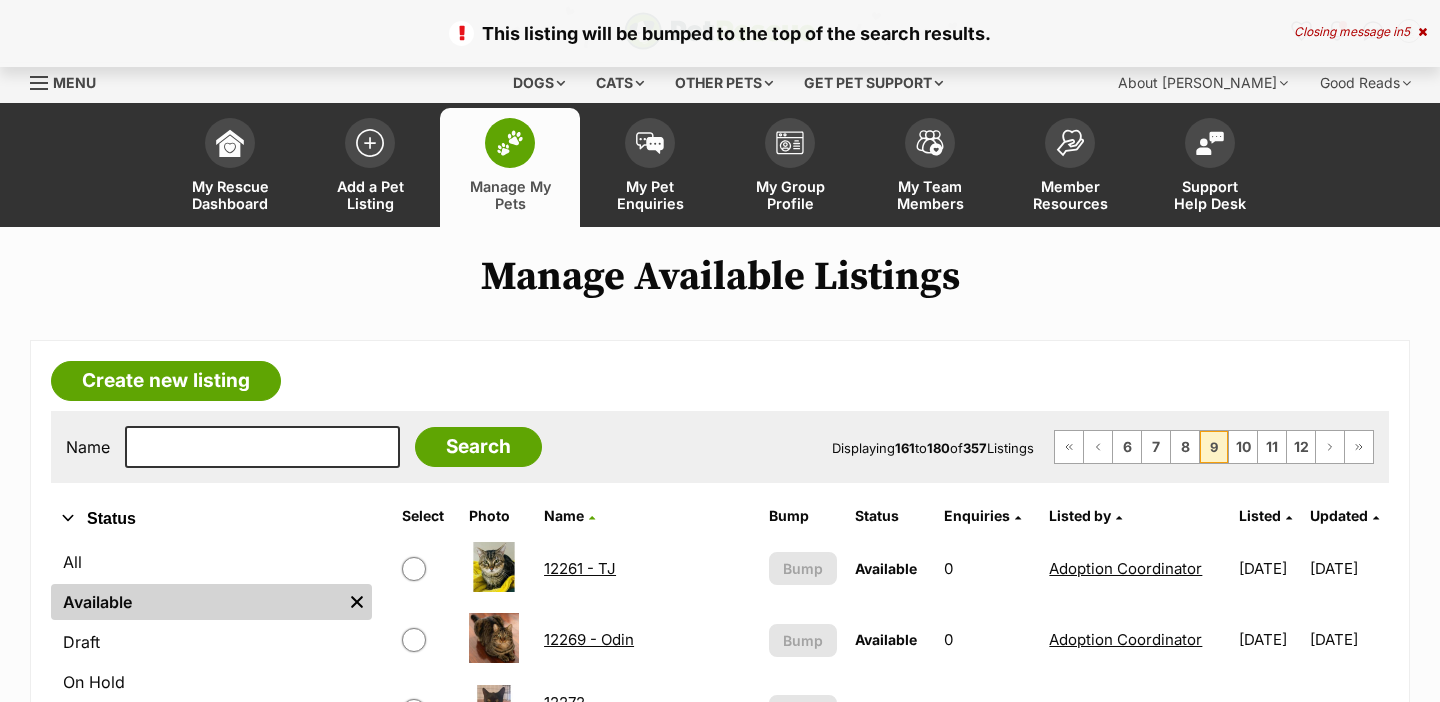 scroll, scrollTop: 0, scrollLeft: 0, axis: both 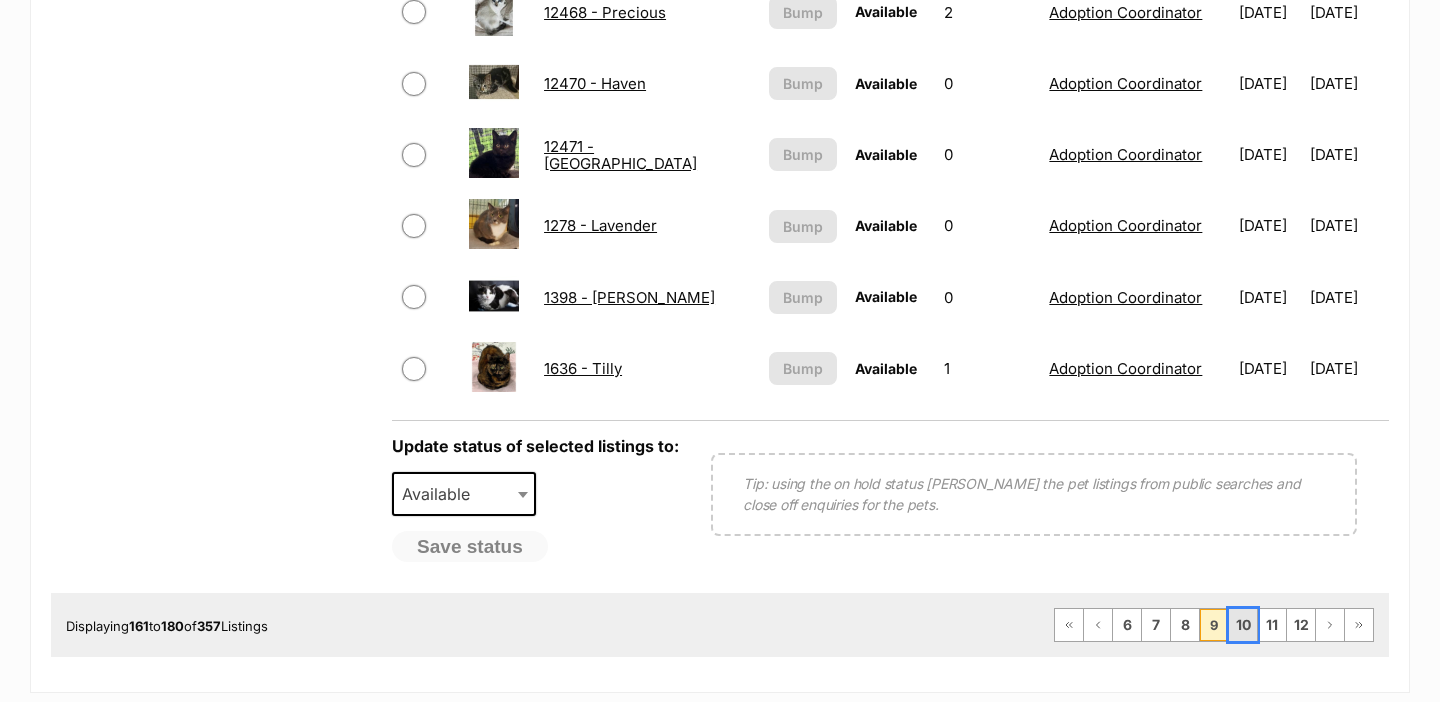 click on "10" at bounding box center (1243, 625) 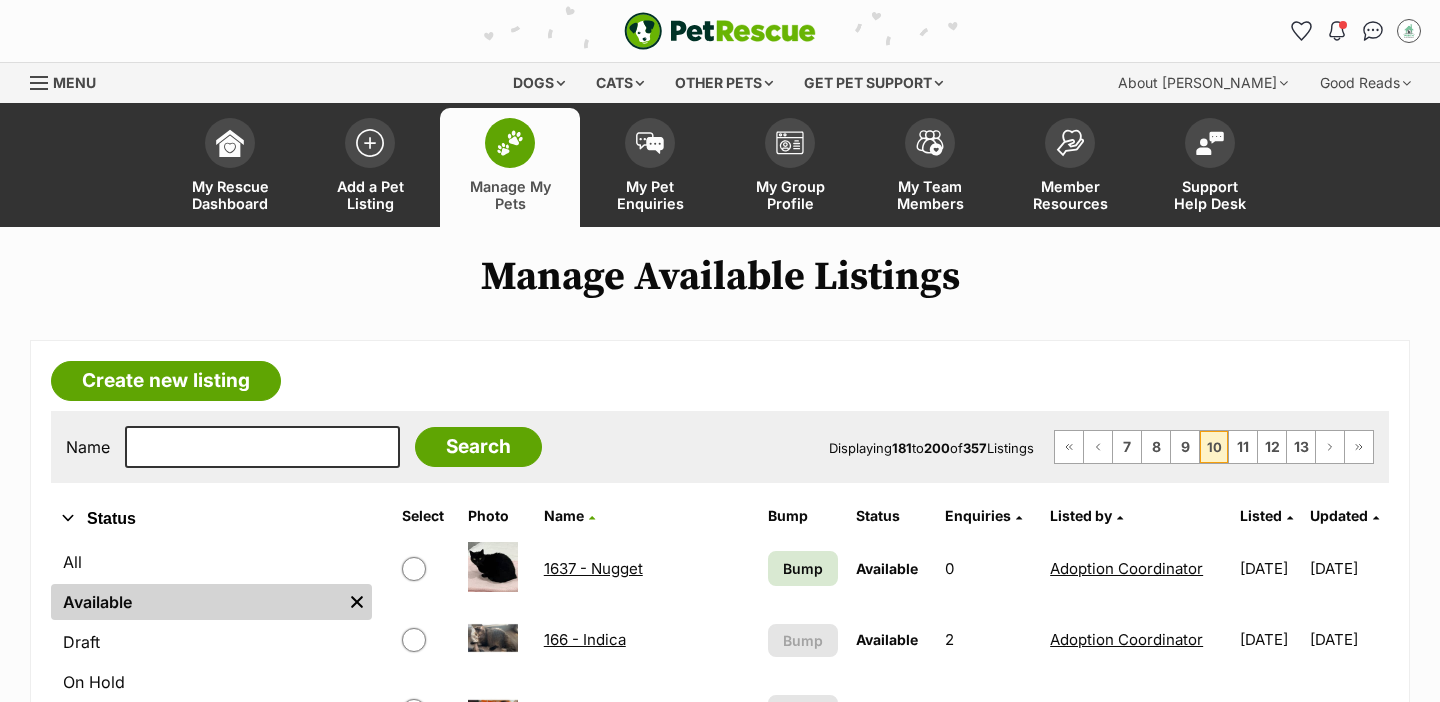 scroll, scrollTop: 0, scrollLeft: 0, axis: both 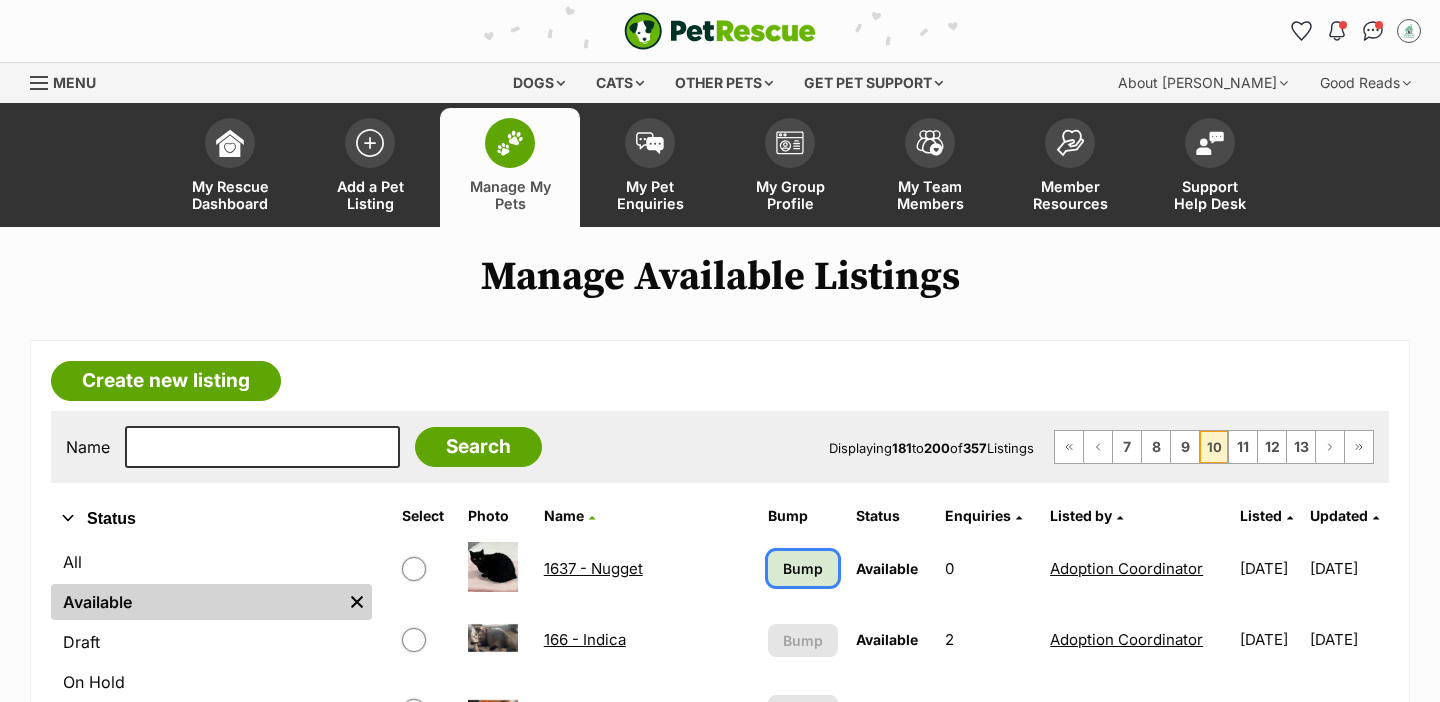 click on "Bump" at bounding box center (803, 568) 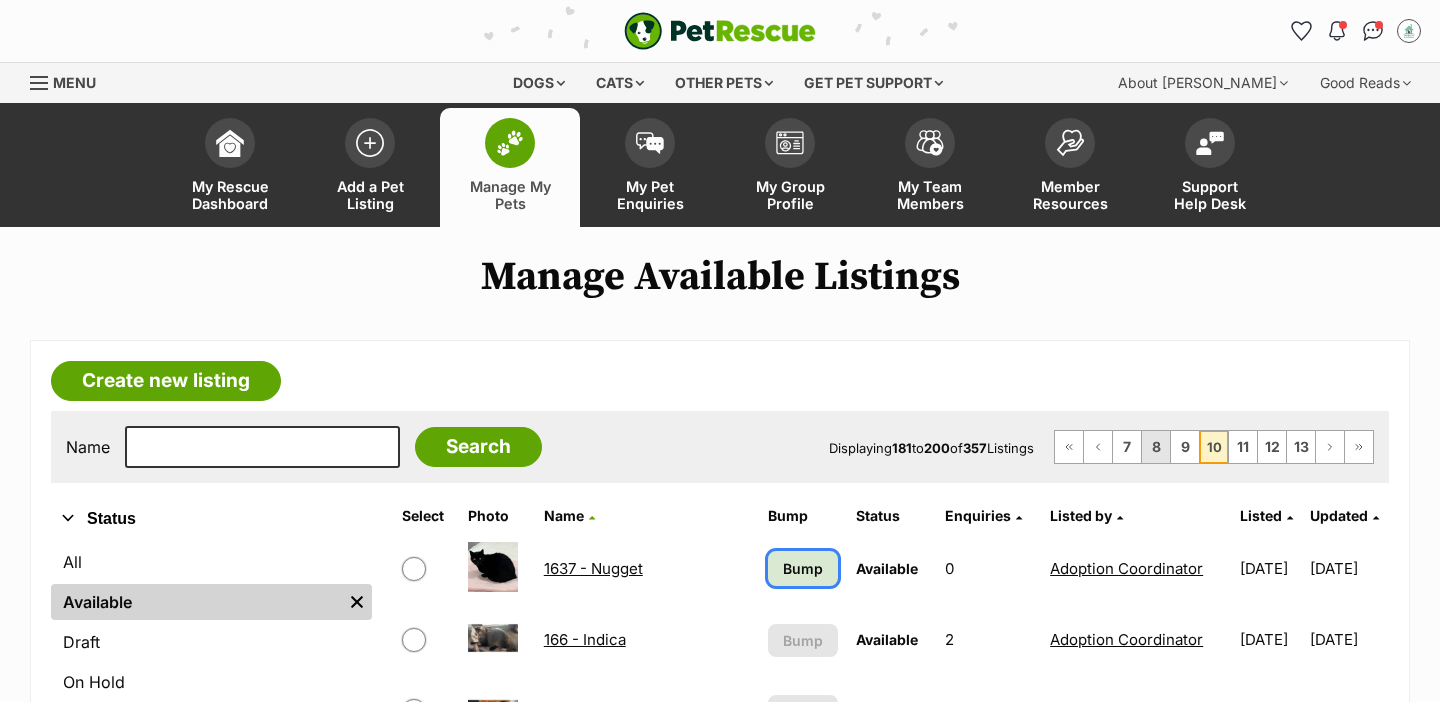 scroll, scrollTop: 280, scrollLeft: 0, axis: vertical 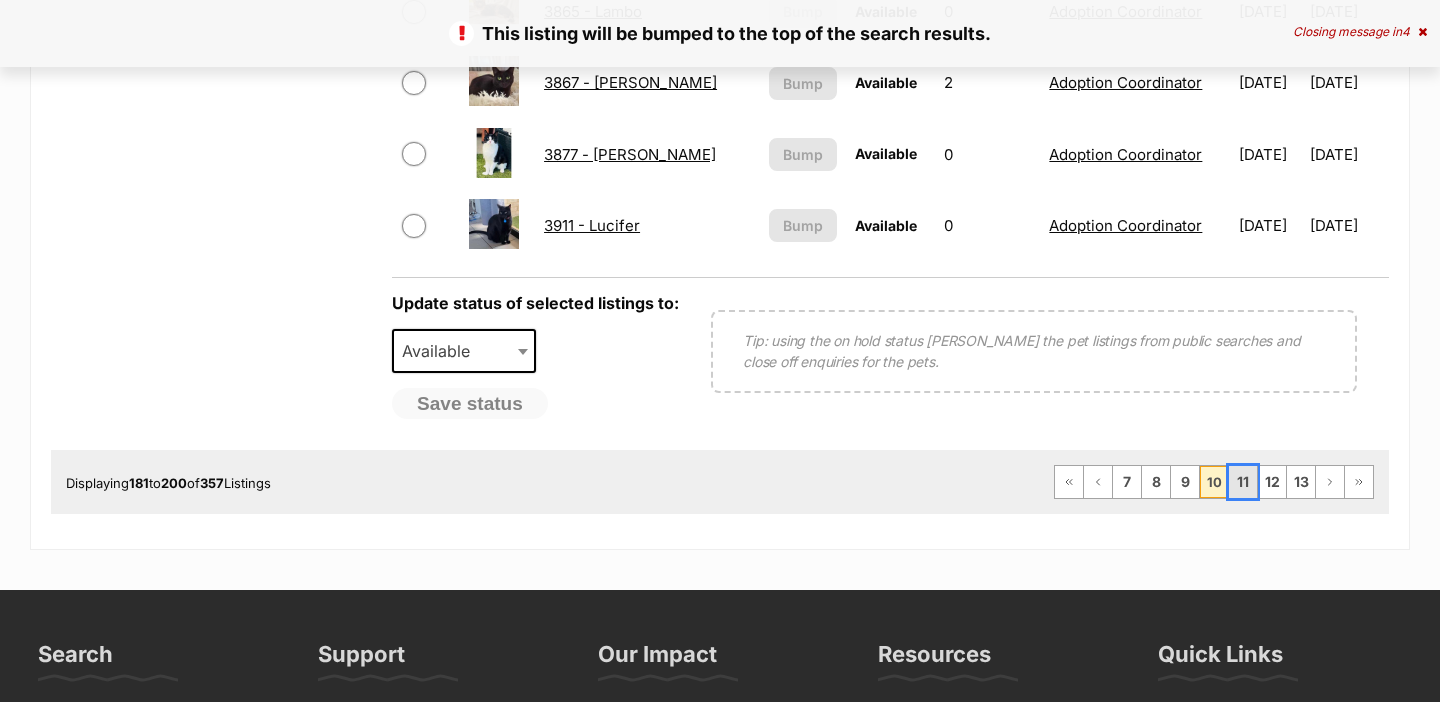 click on "11" at bounding box center (1243, 482) 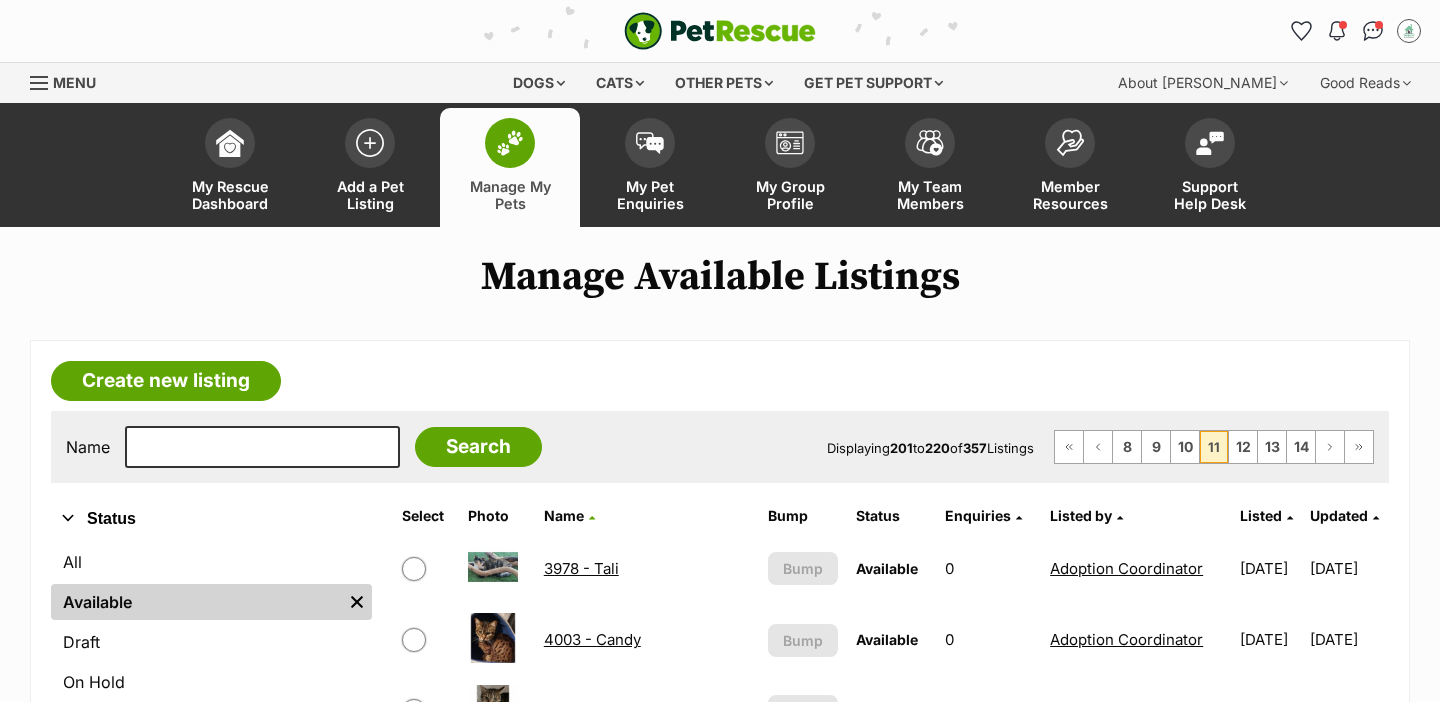 scroll, scrollTop: 510, scrollLeft: 0, axis: vertical 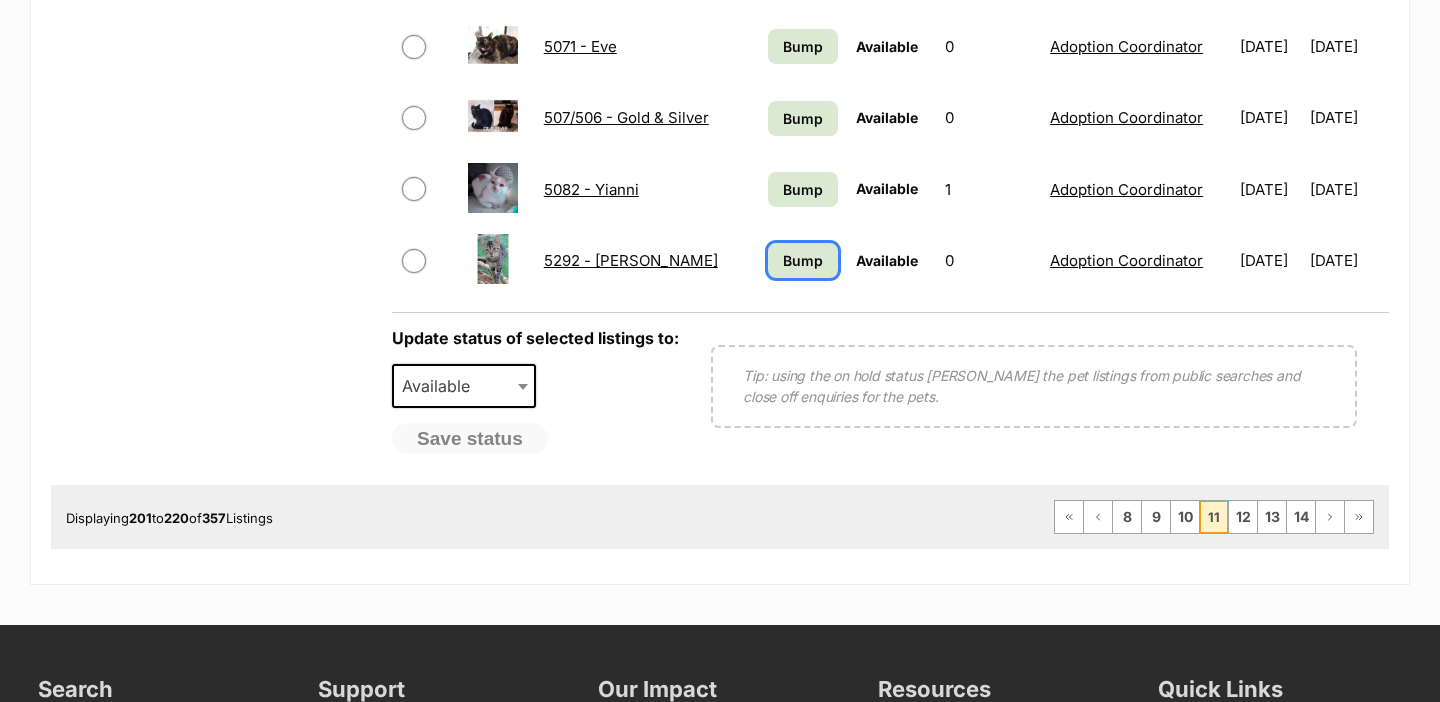 click on "Bump" at bounding box center [803, 260] 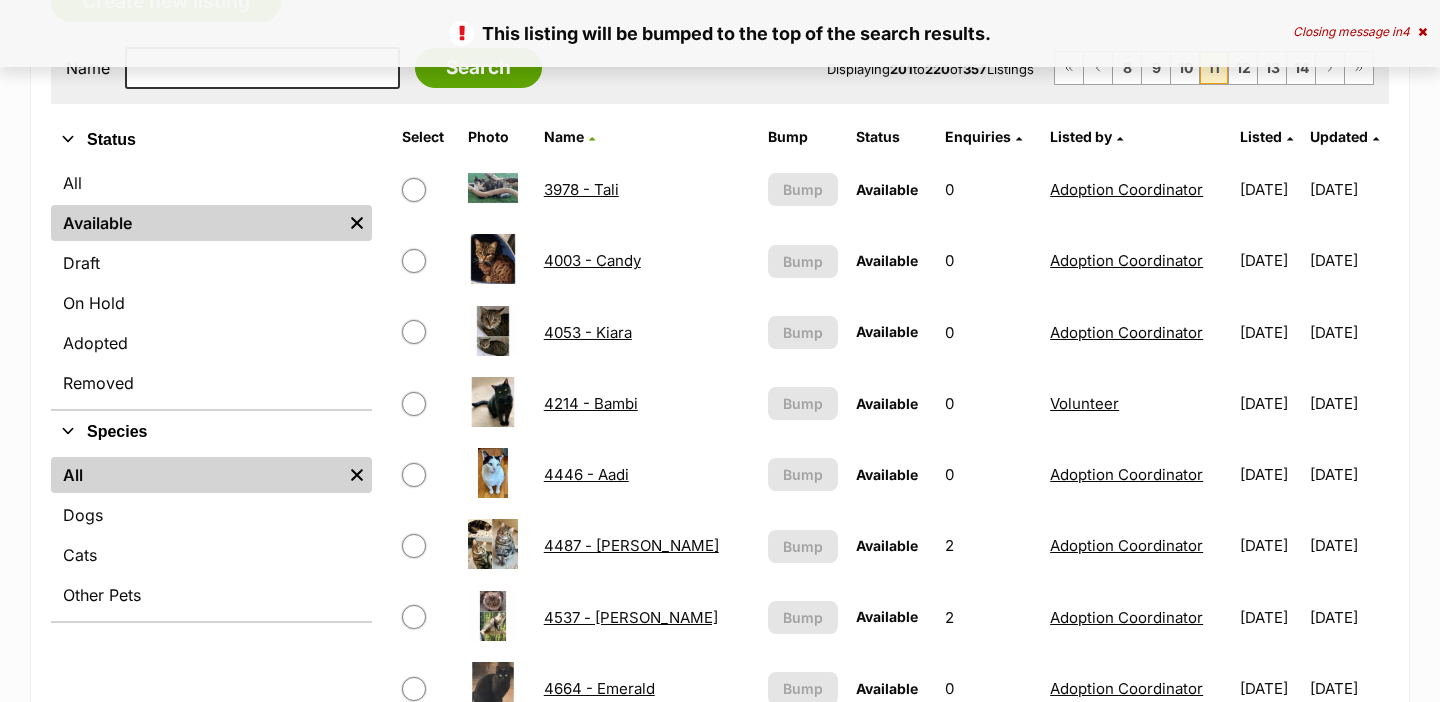 scroll, scrollTop: 932, scrollLeft: 0, axis: vertical 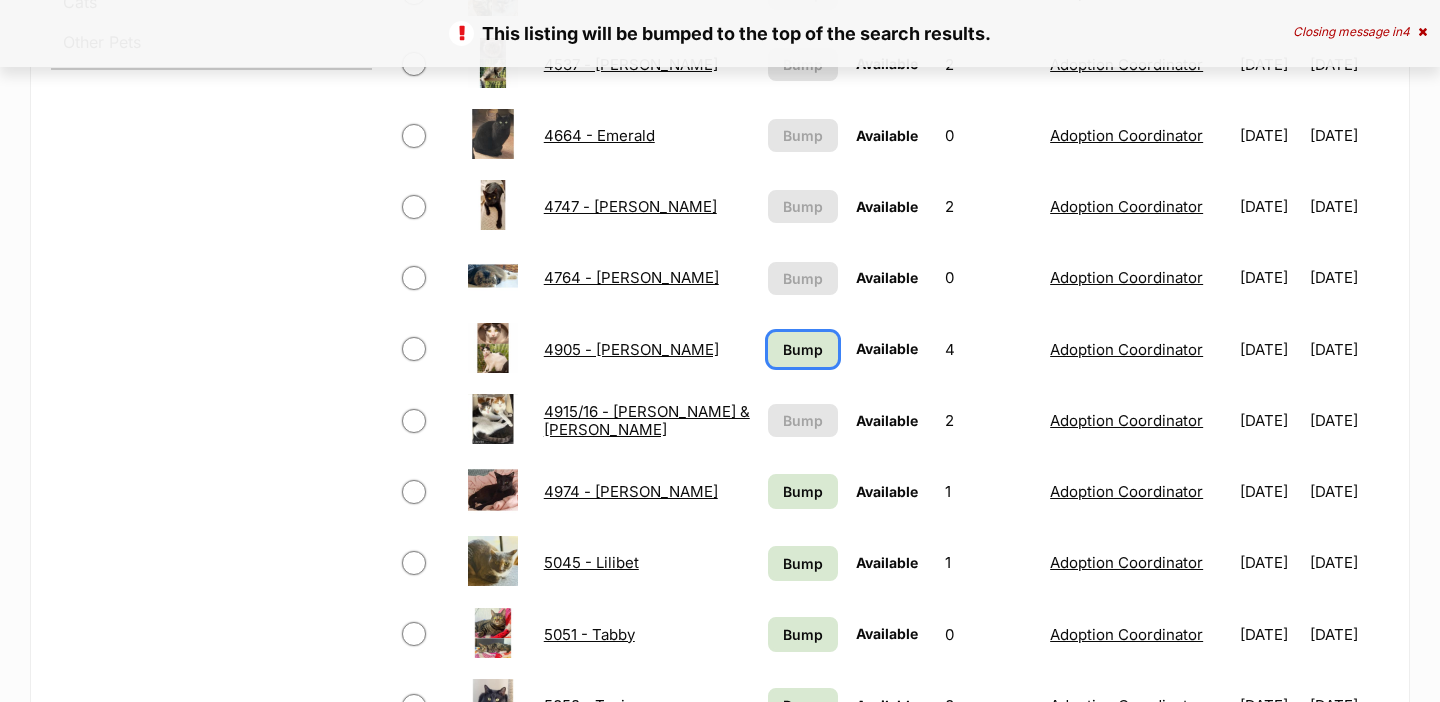click on "Bump" at bounding box center [803, 349] 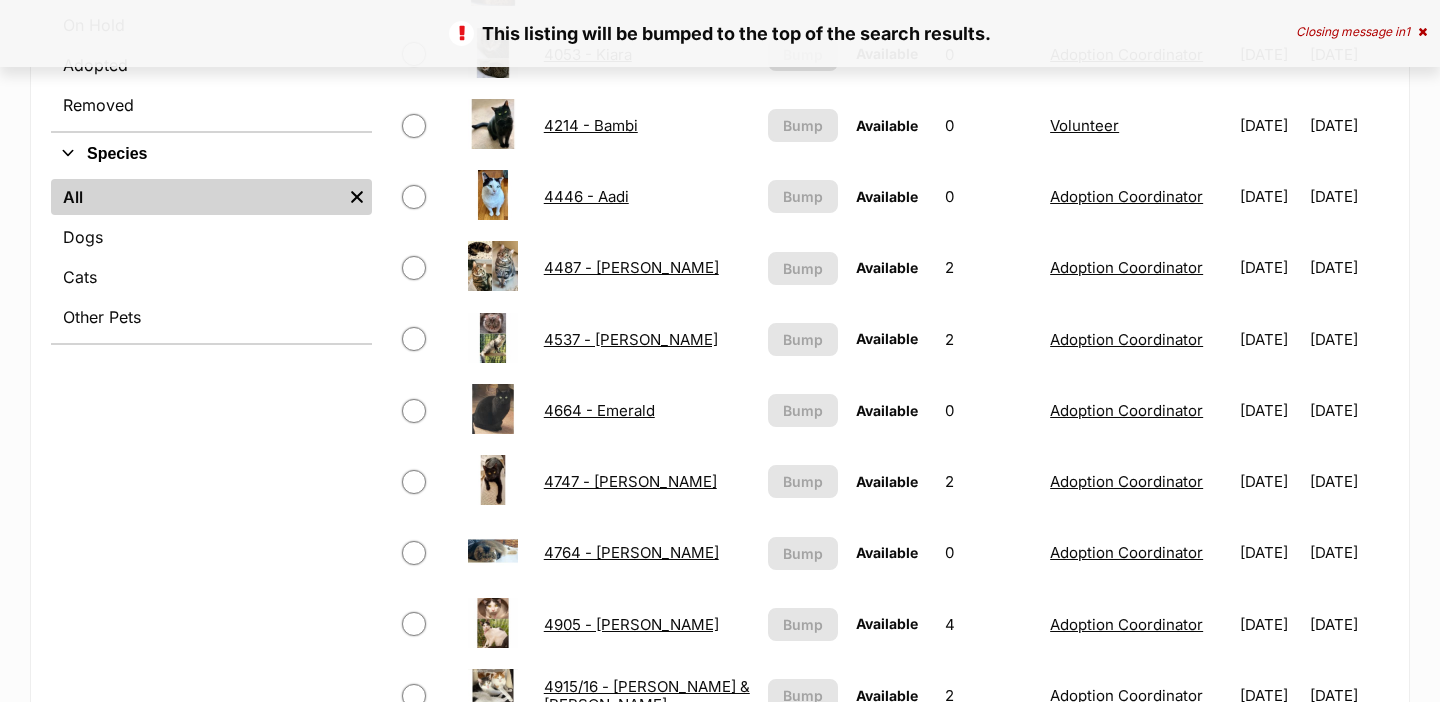 scroll, scrollTop: 1289, scrollLeft: 0, axis: vertical 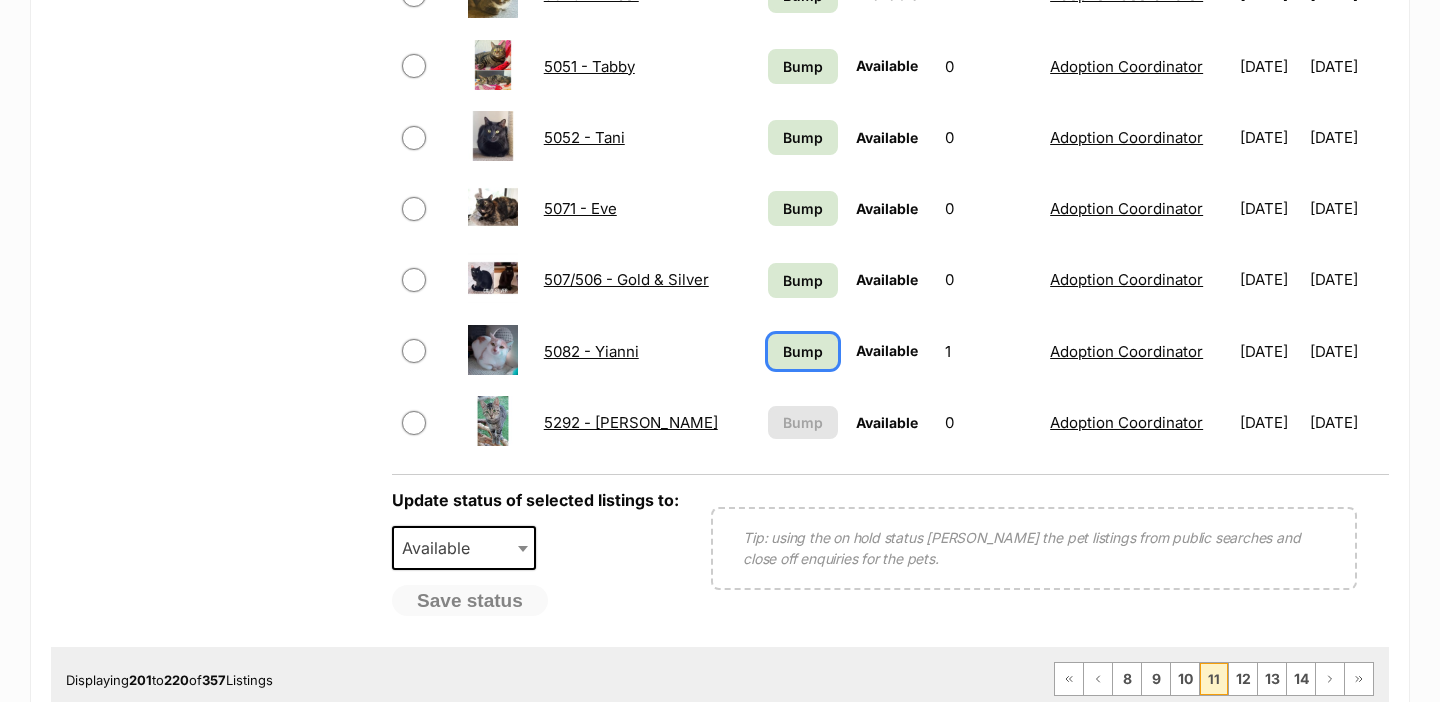 click on "Bump" at bounding box center [803, 351] 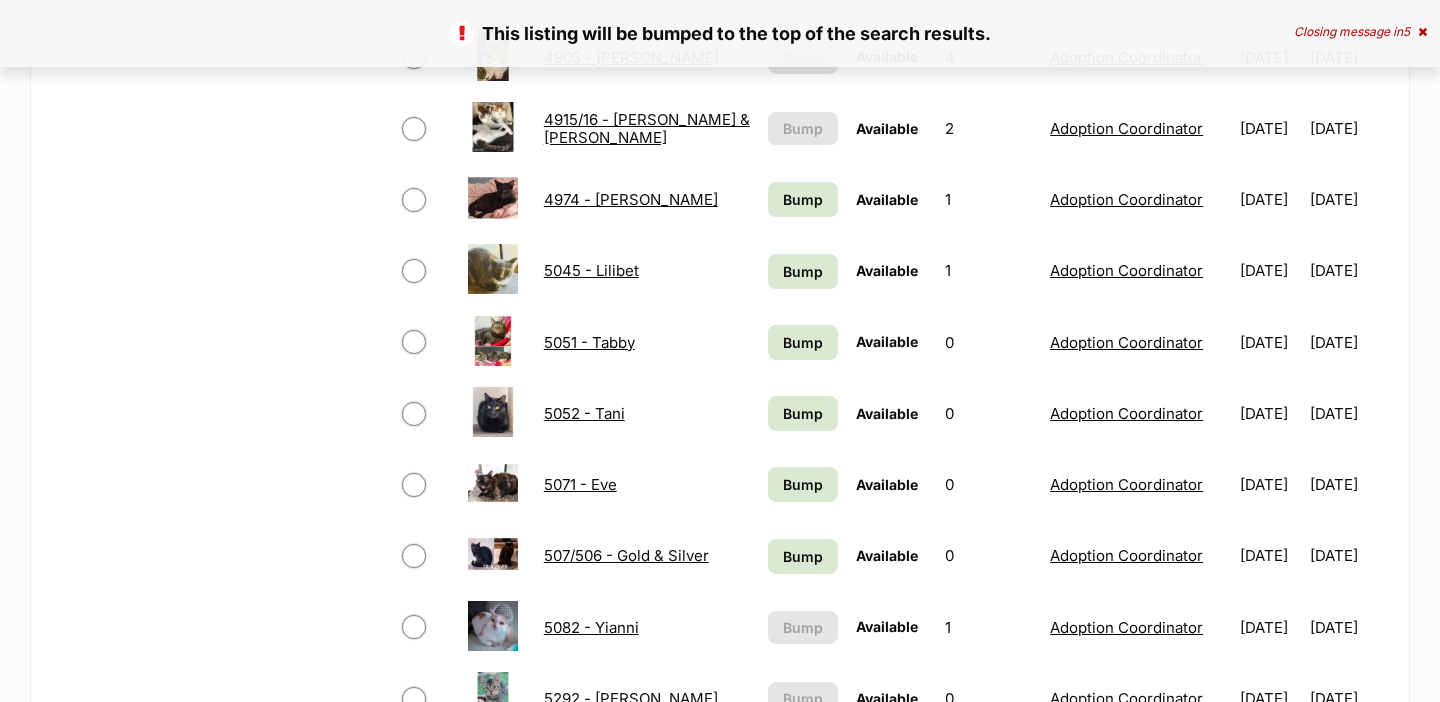 scroll, scrollTop: 1224, scrollLeft: 0, axis: vertical 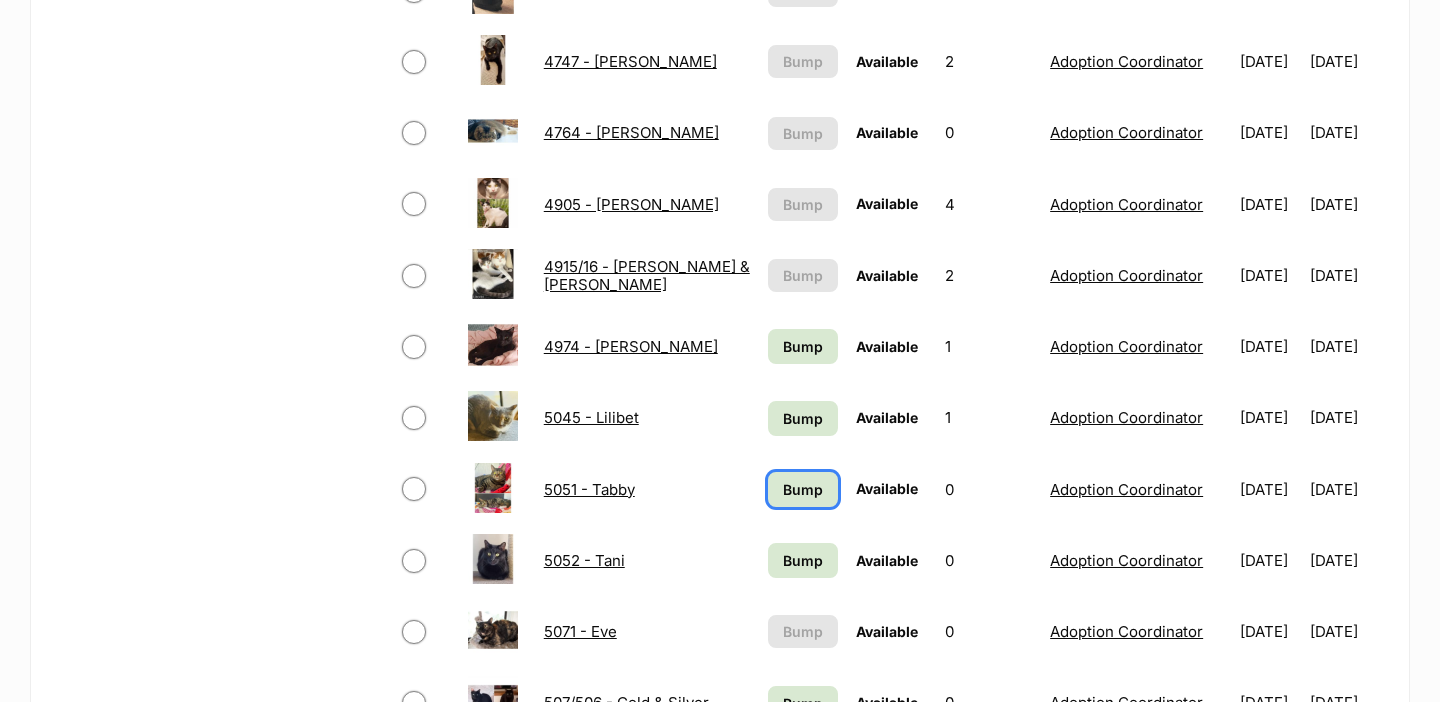click on "Bump" at bounding box center (803, 489) 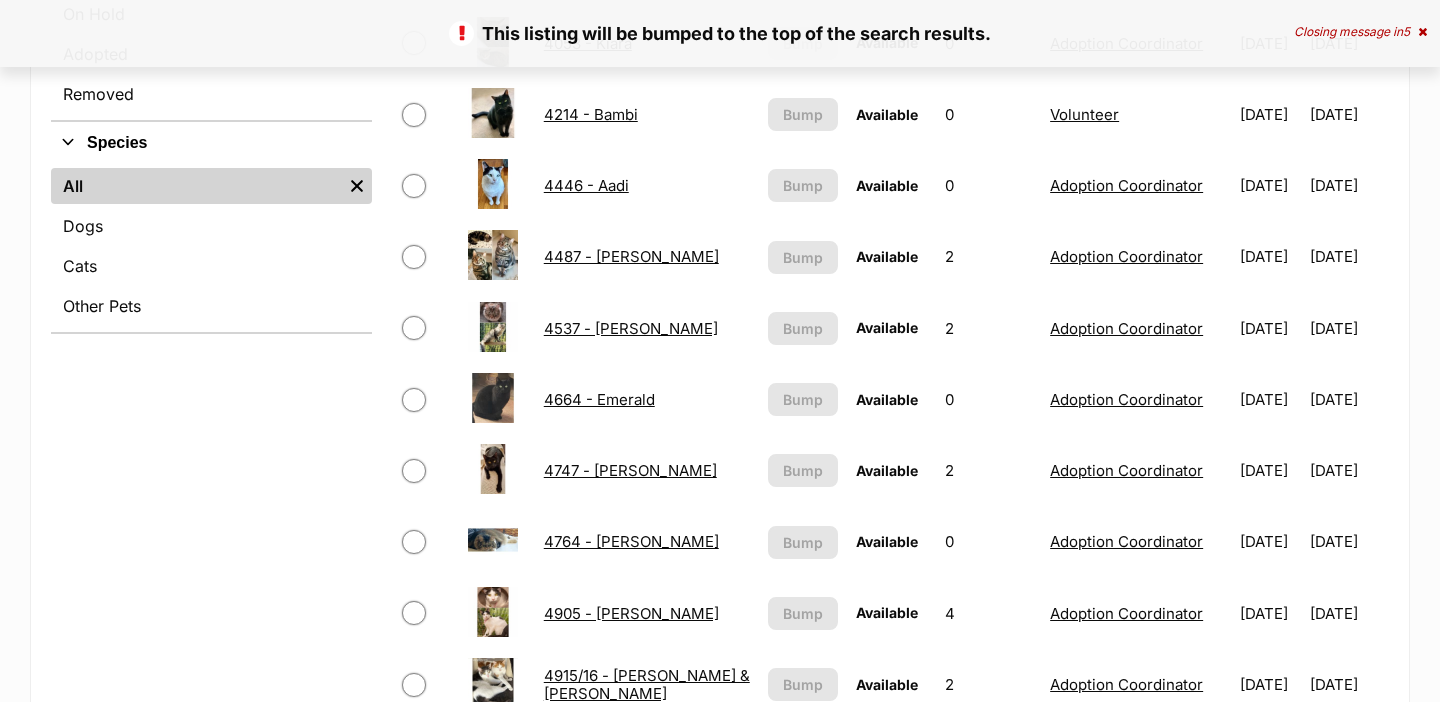 scroll, scrollTop: 805, scrollLeft: 0, axis: vertical 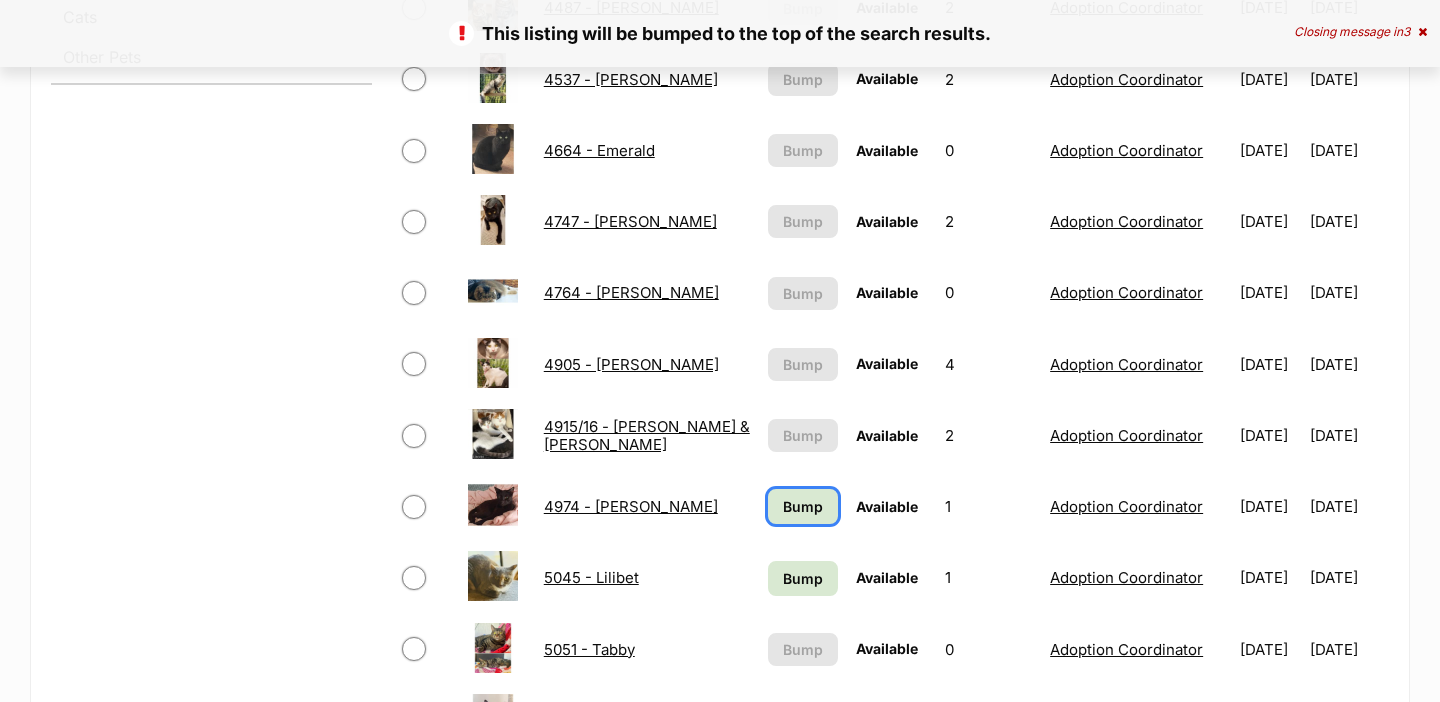 click on "Bump" at bounding box center (803, 506) 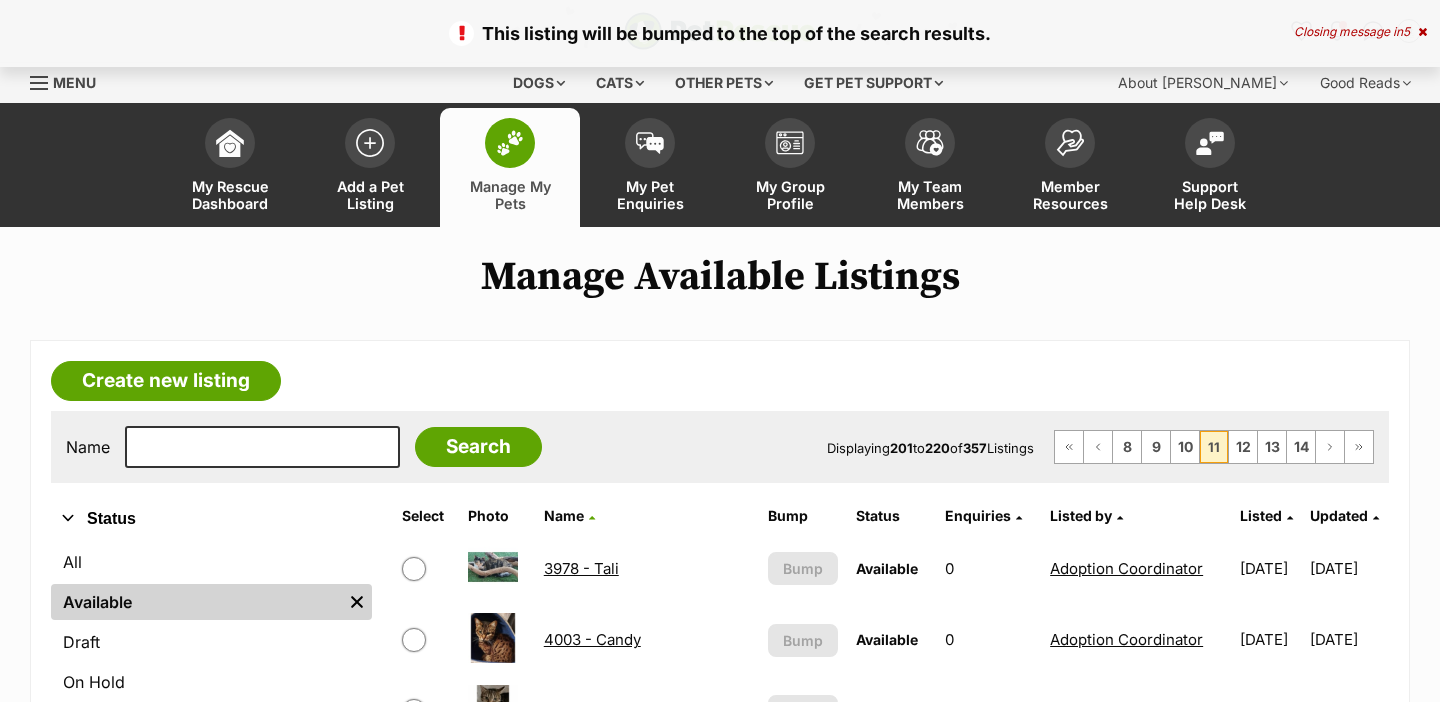 scroll, scrollTop: 0, scrollLeft: 0, axis: both 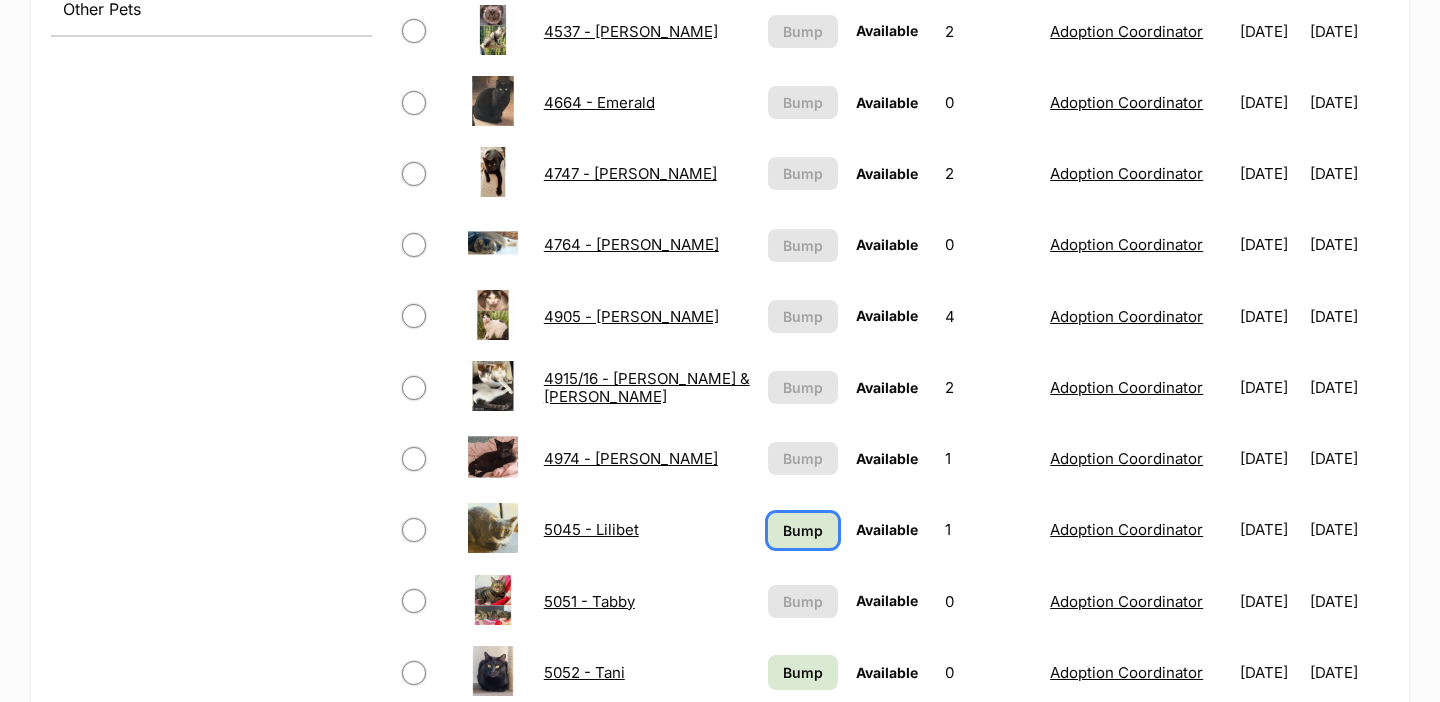 click on "Bump" at bounding box center (803, 530) 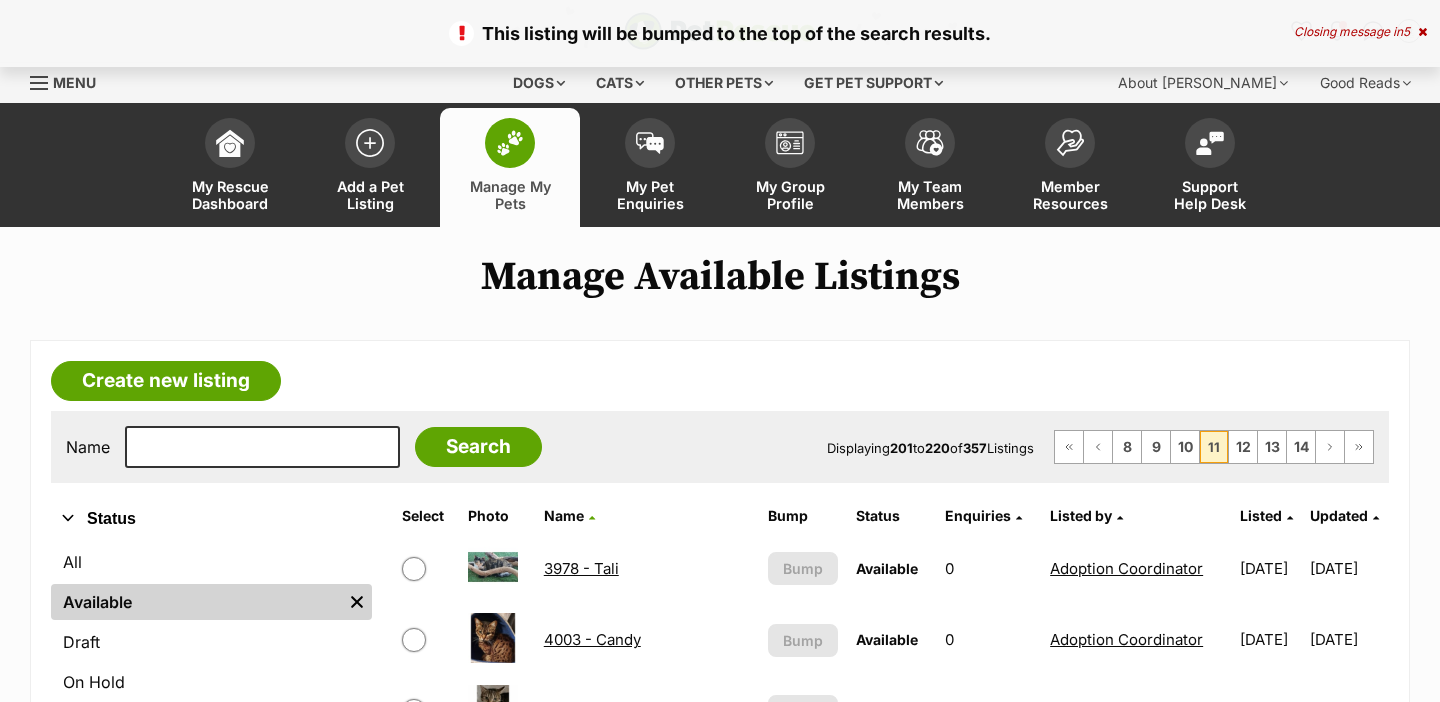 scroll, scrollTop: 0, scrollLeft: 0, axis: both 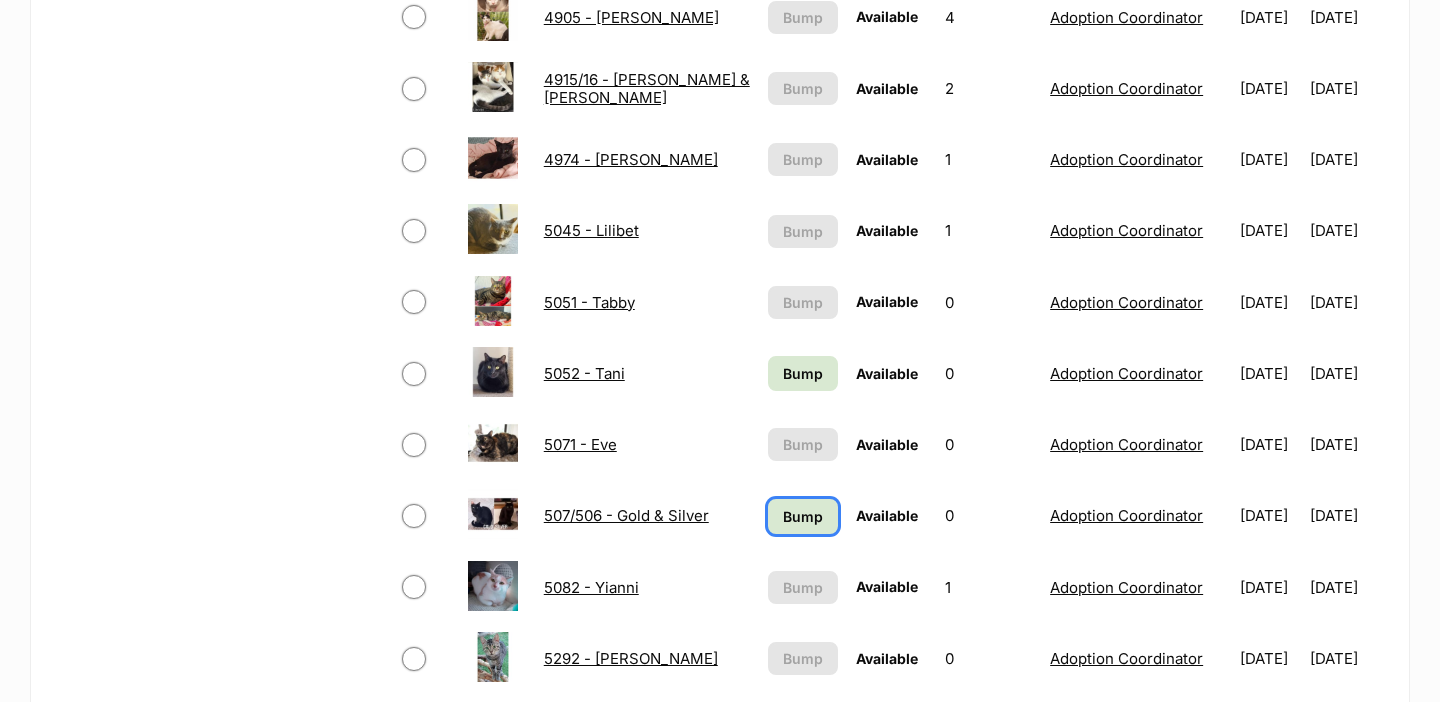 click on "Bump" at bounding box center [803, 516] 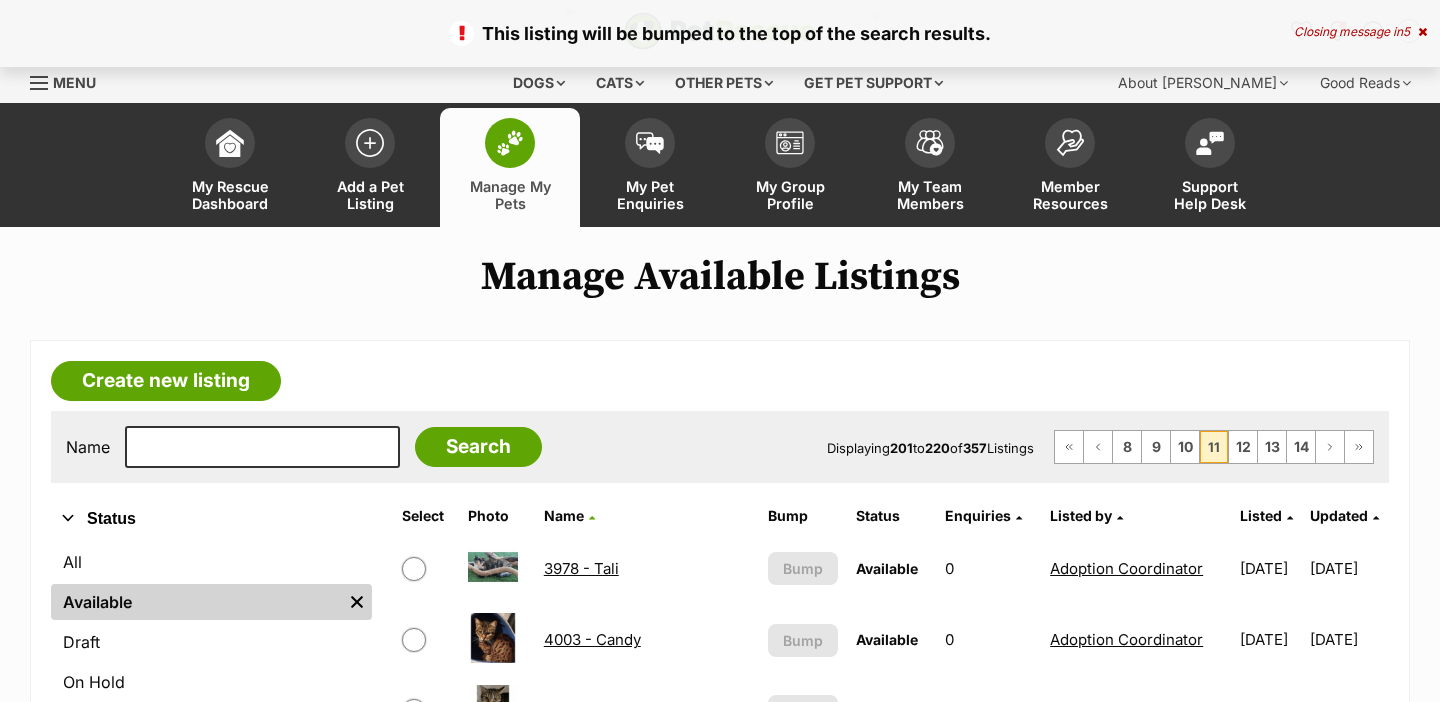 scroll, scrollTop: 0, scrollLeft: 0, axis: both 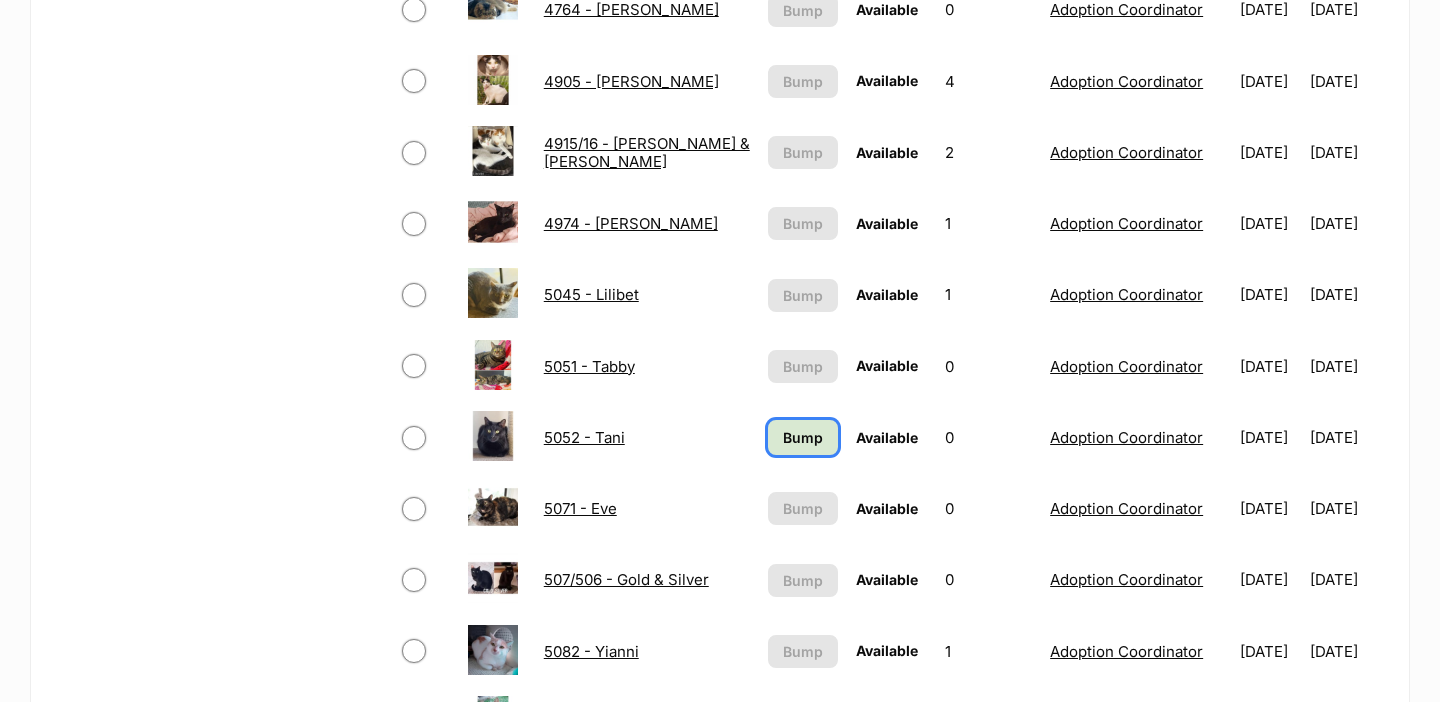 click on "Bump" at bounding box center (803, 437) 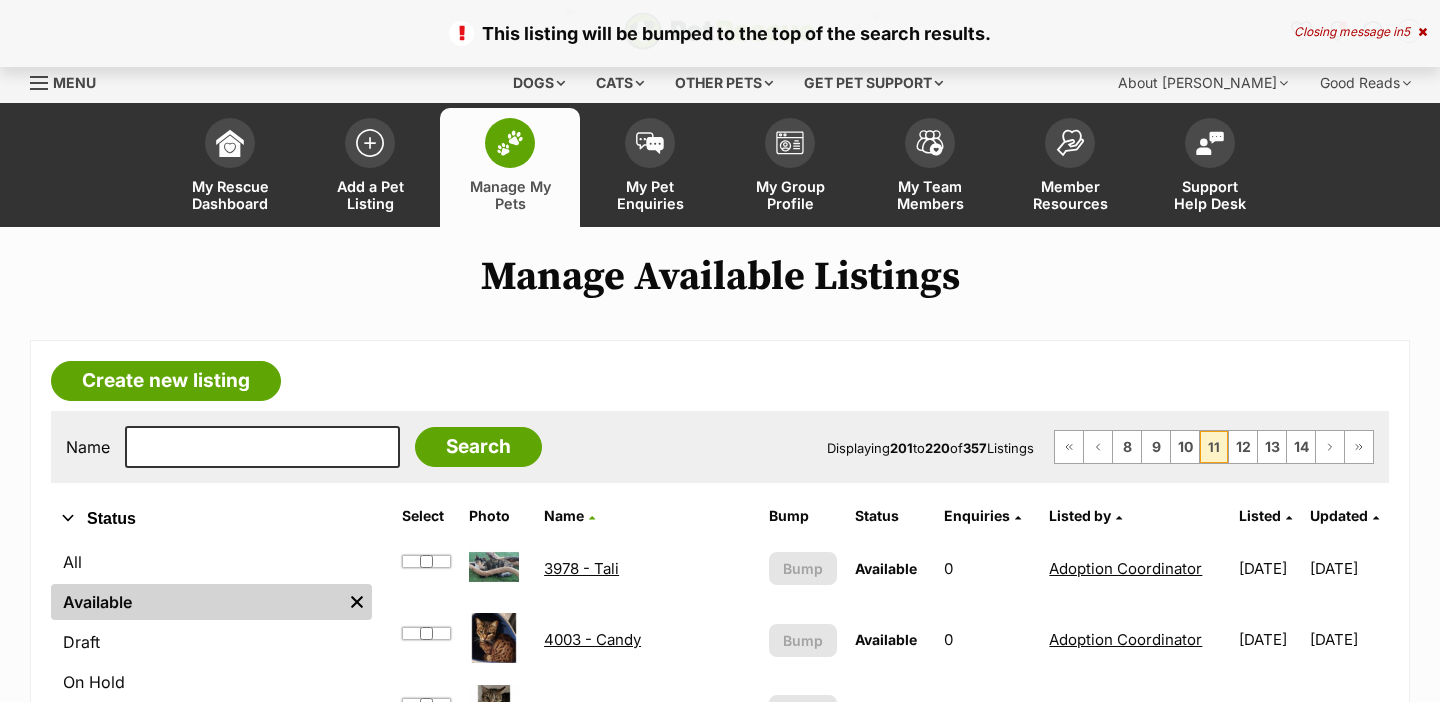 scroll, scrollTop: 0, scrollLeft: 0, axis: both 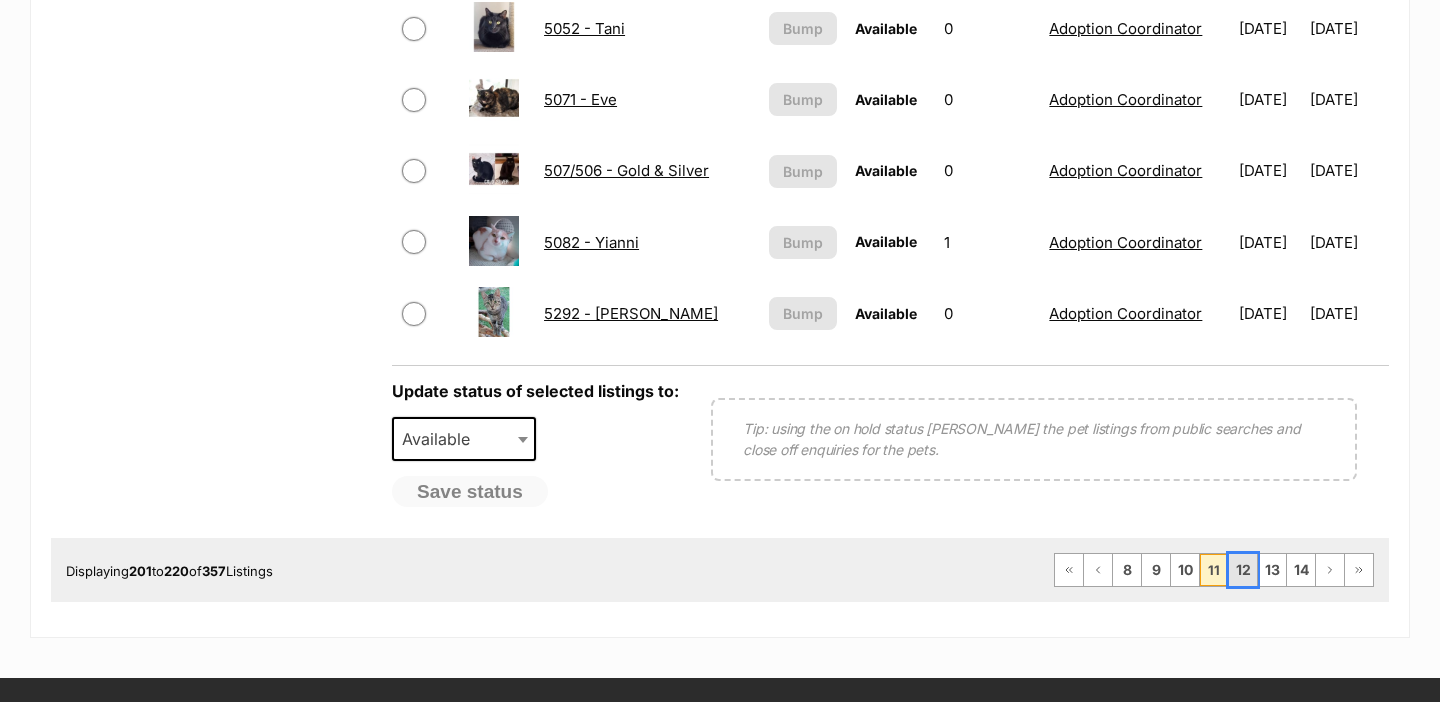 click on "12" at bounding box center [1243, 570] 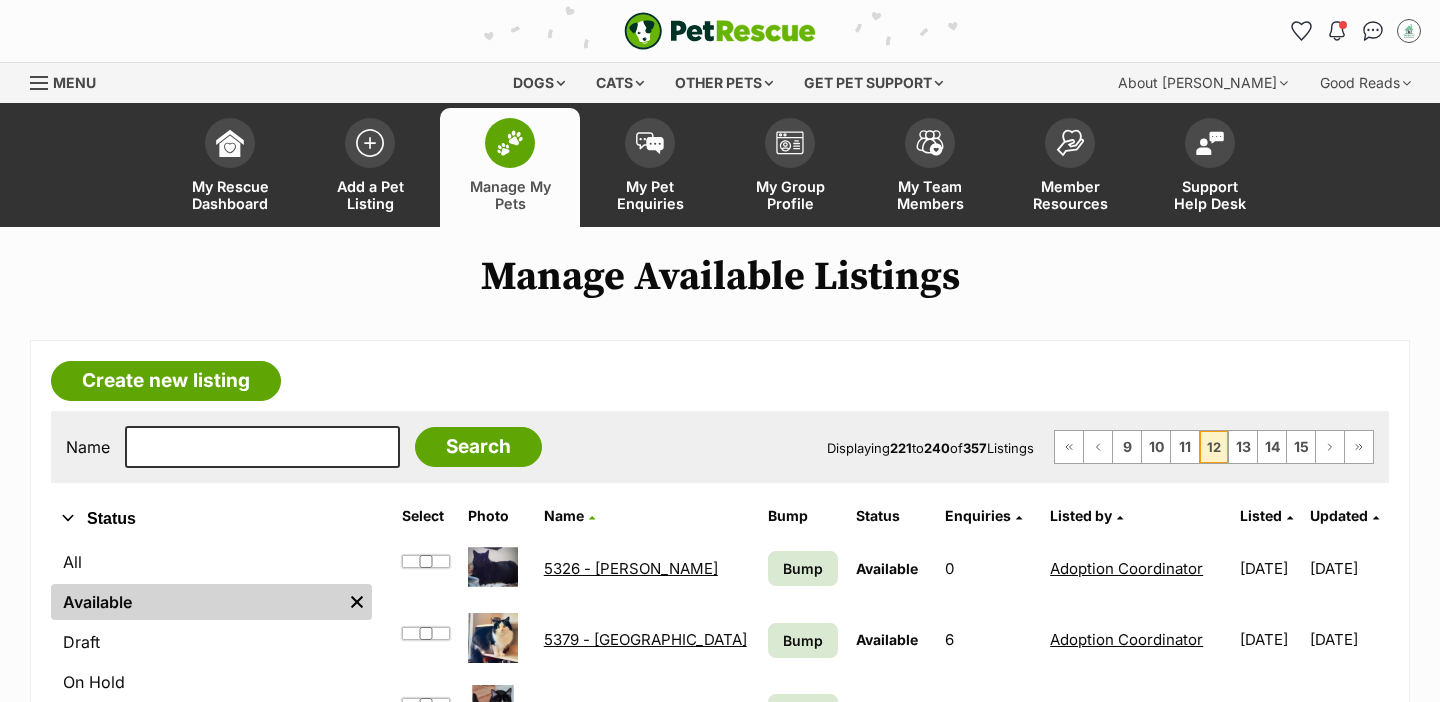 scroll, scrollTop: 0, scrollLeft: 0, axis: both 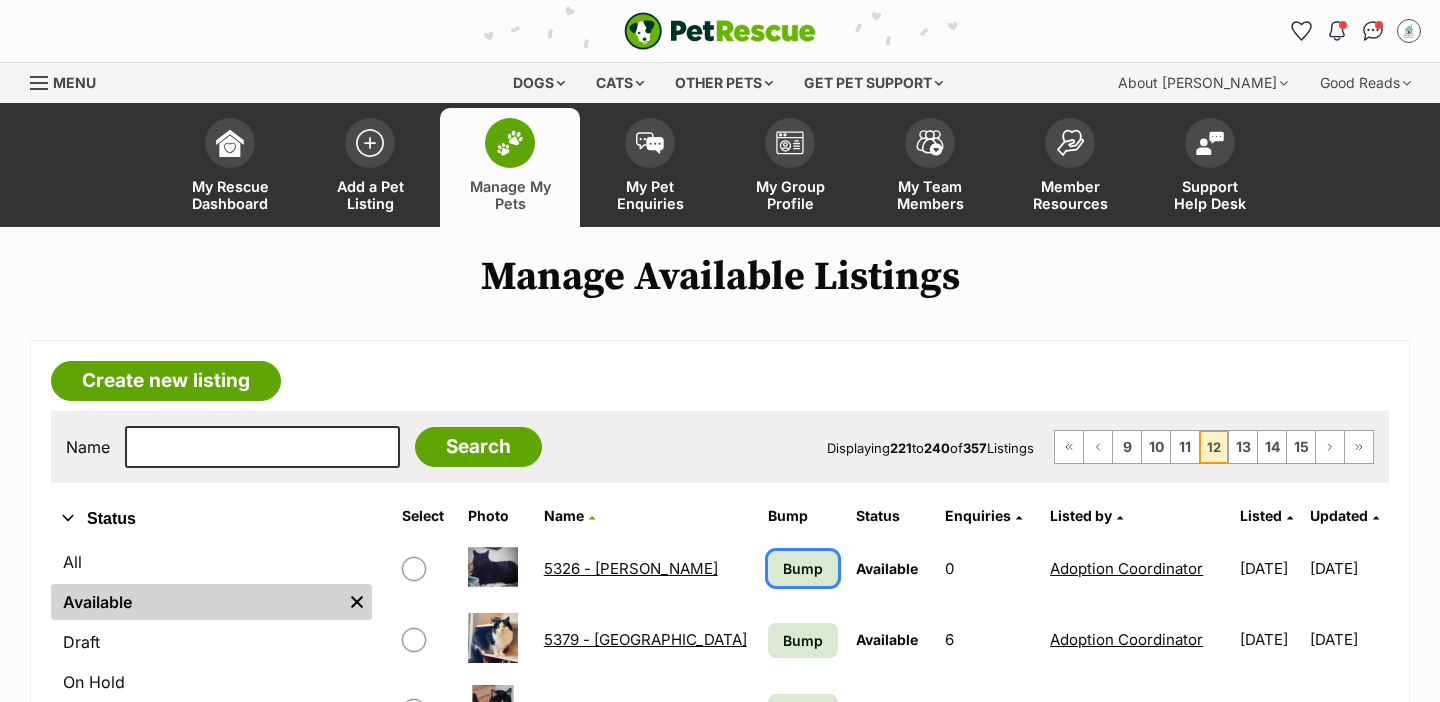 click on "Bump" at bounding box center [803, 568] 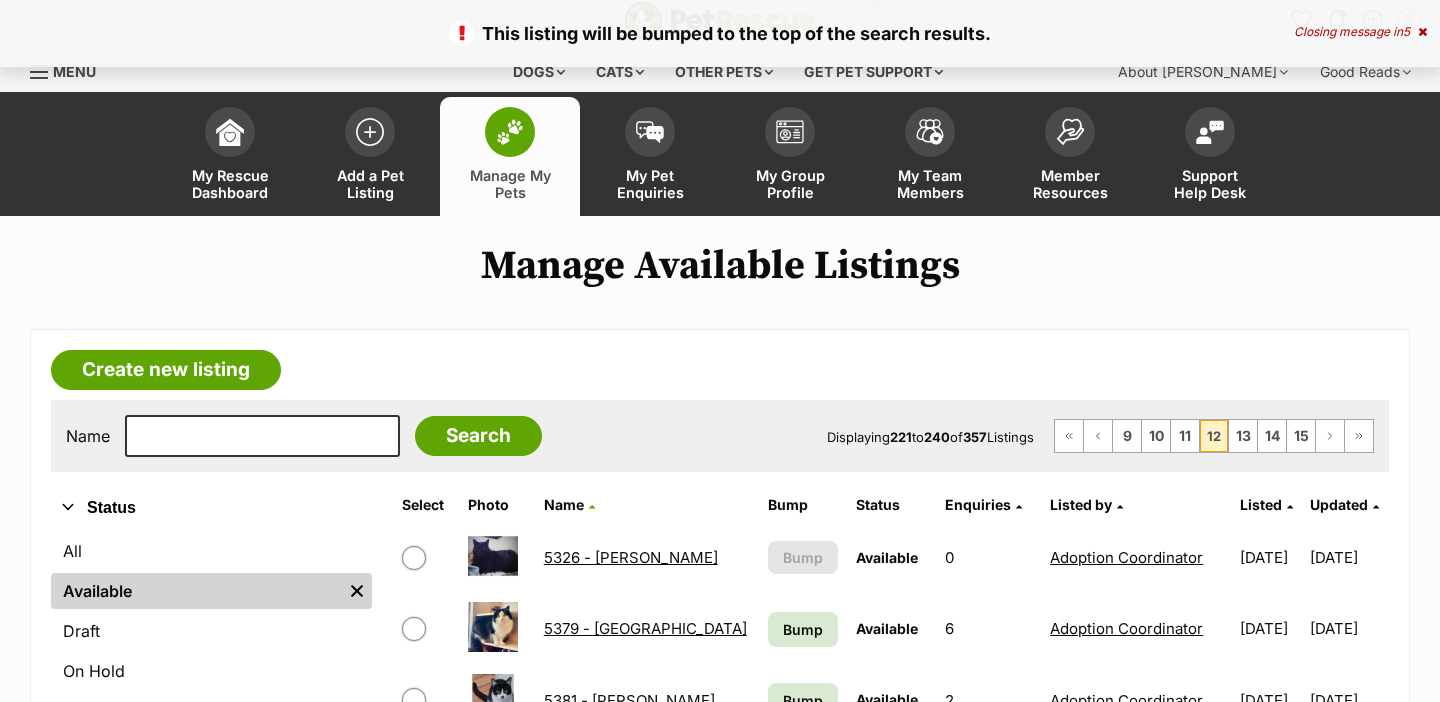 scroll, scrollTop: 225, scrollLeft: 0, axis: vertical 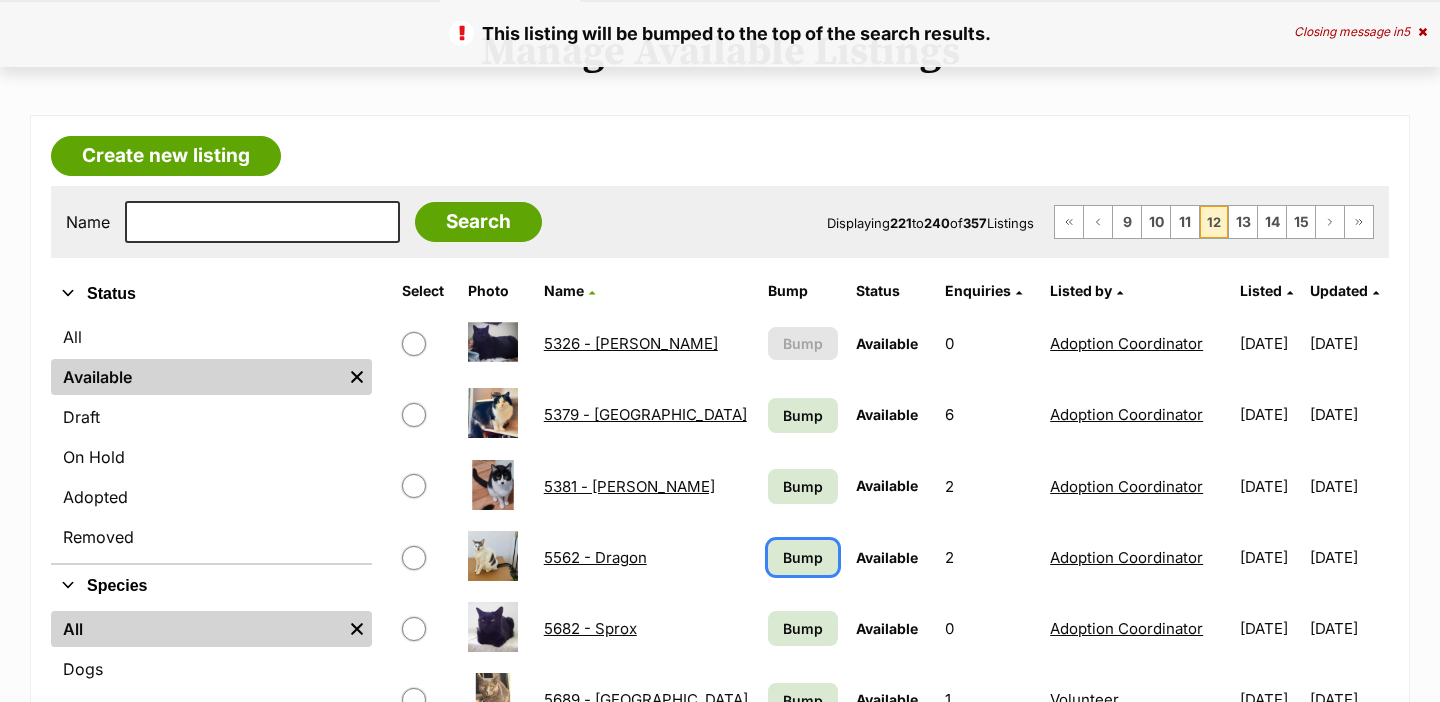 click on "Bump" at bounding box center (803, 557) 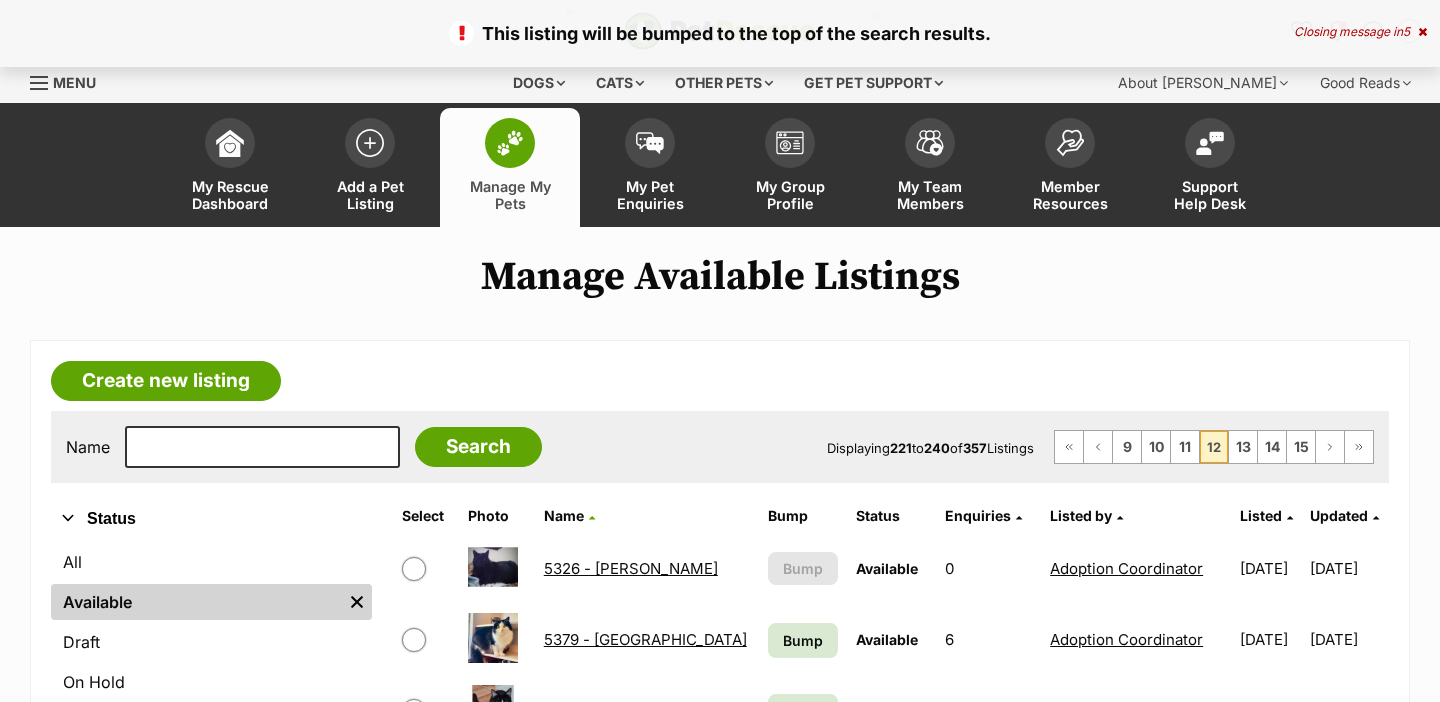 scroll, scrollTop: 0, scrollLeft: 0, axis: both 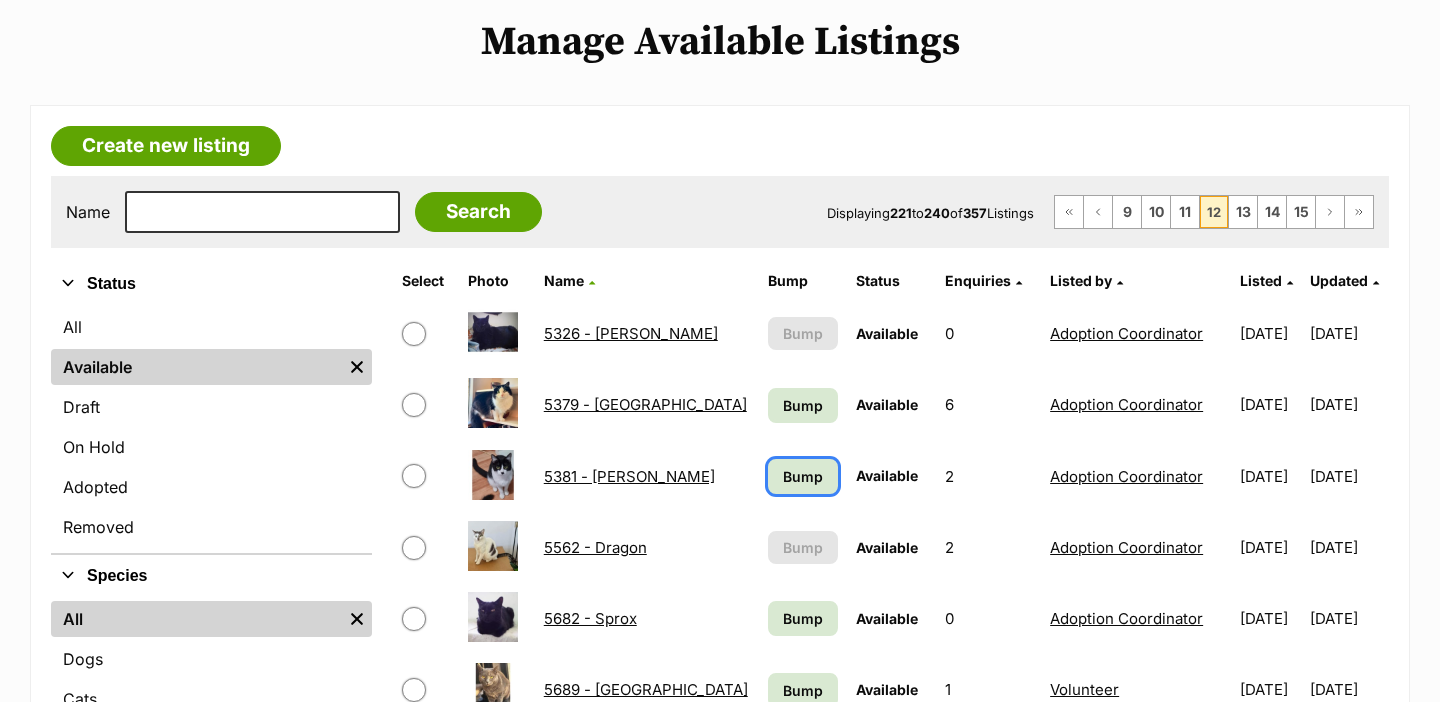 click on "Bump" at bounding box center (803, 476) 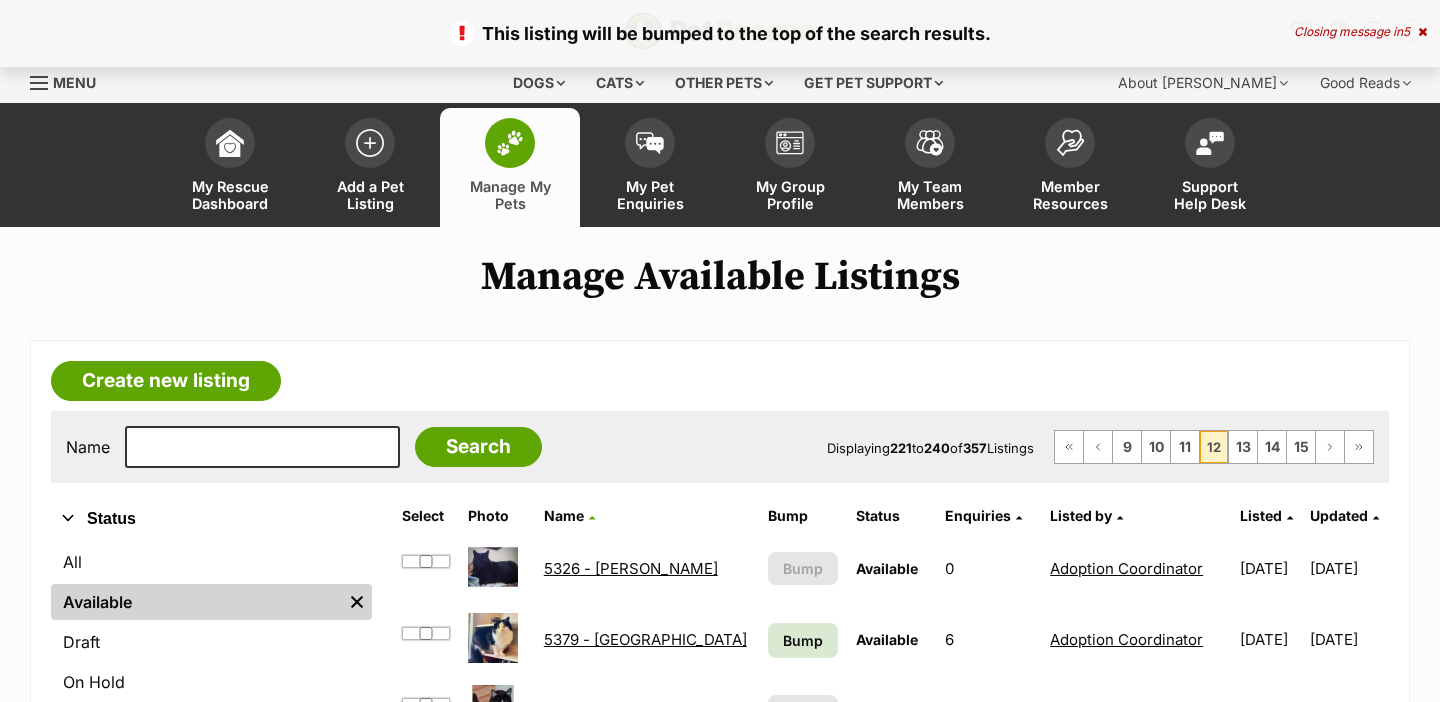 scroll, scrollTop: 341, scrollLeft: 0, axis: vertical 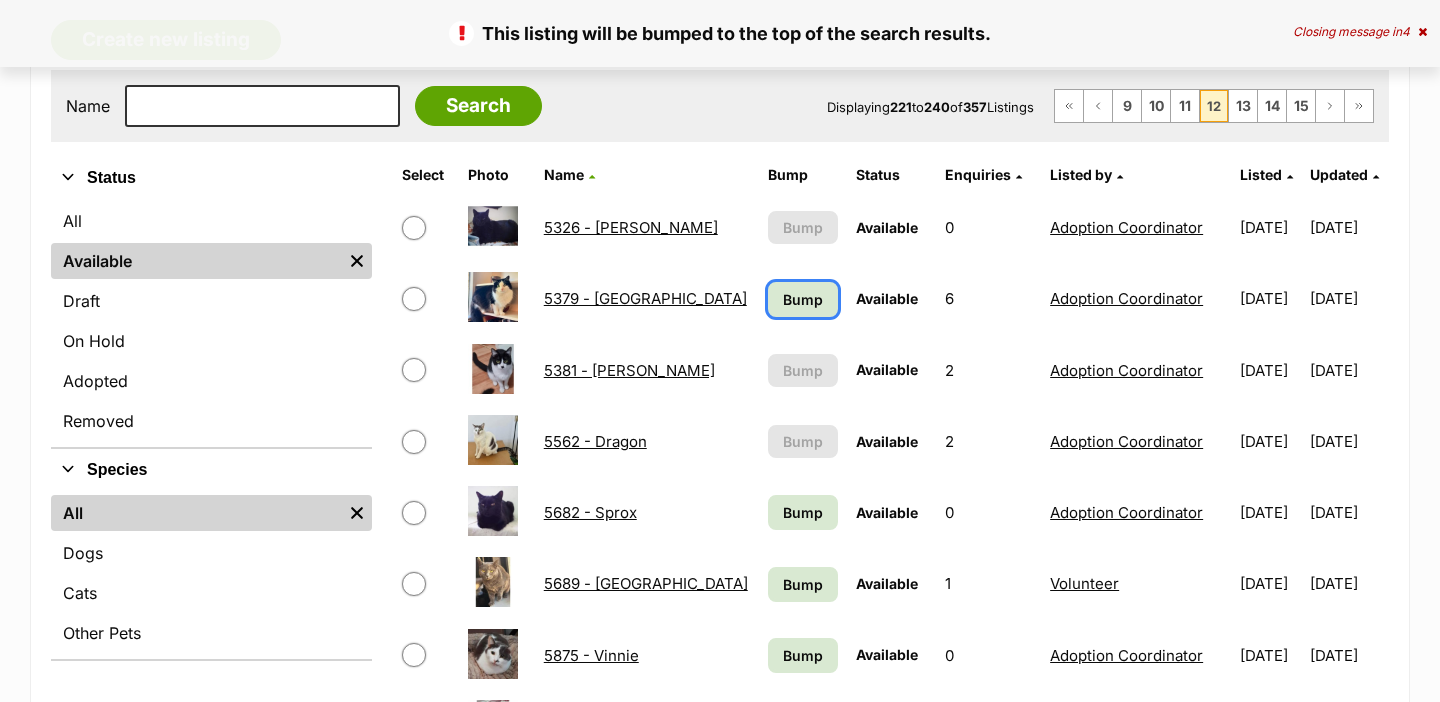click on "Bump" at bounding box center (803, 299) 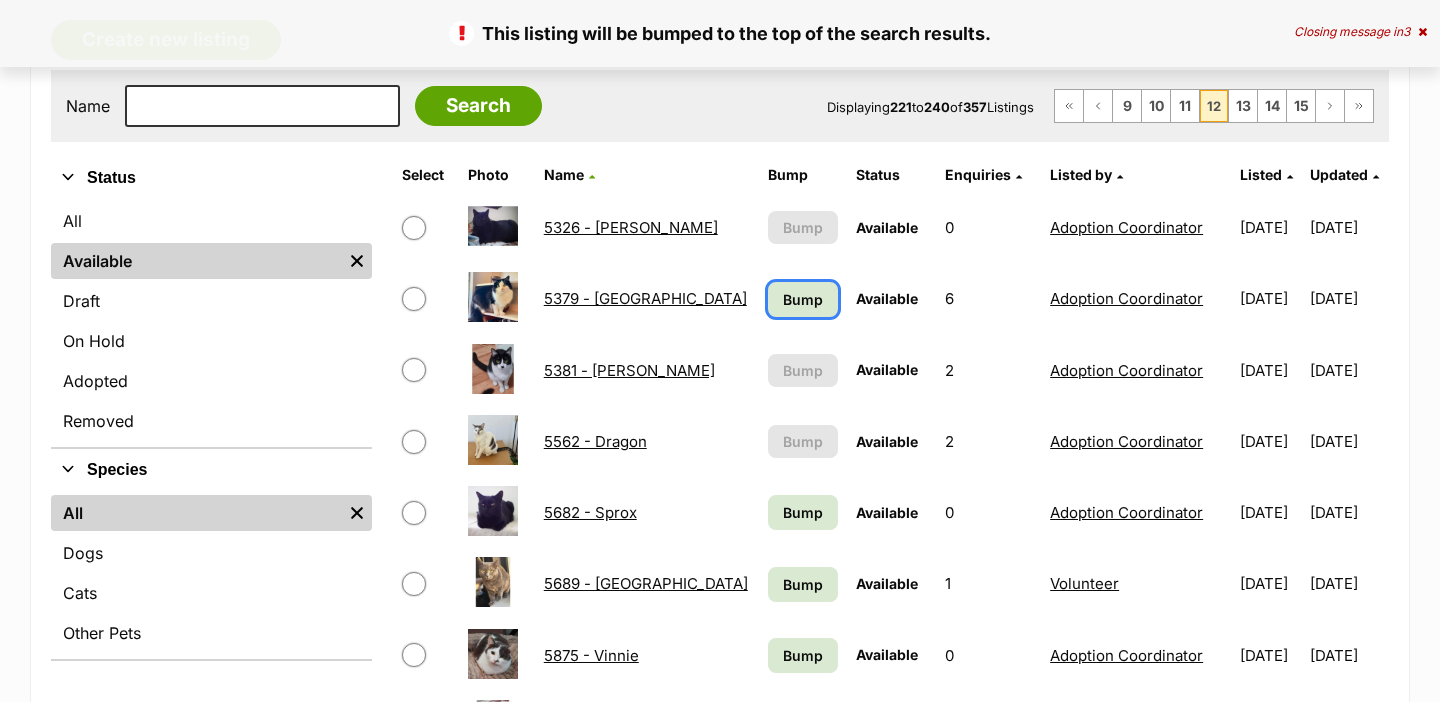 scroll, scrollTop: 341, scrollLeft: 0, axis: vertical 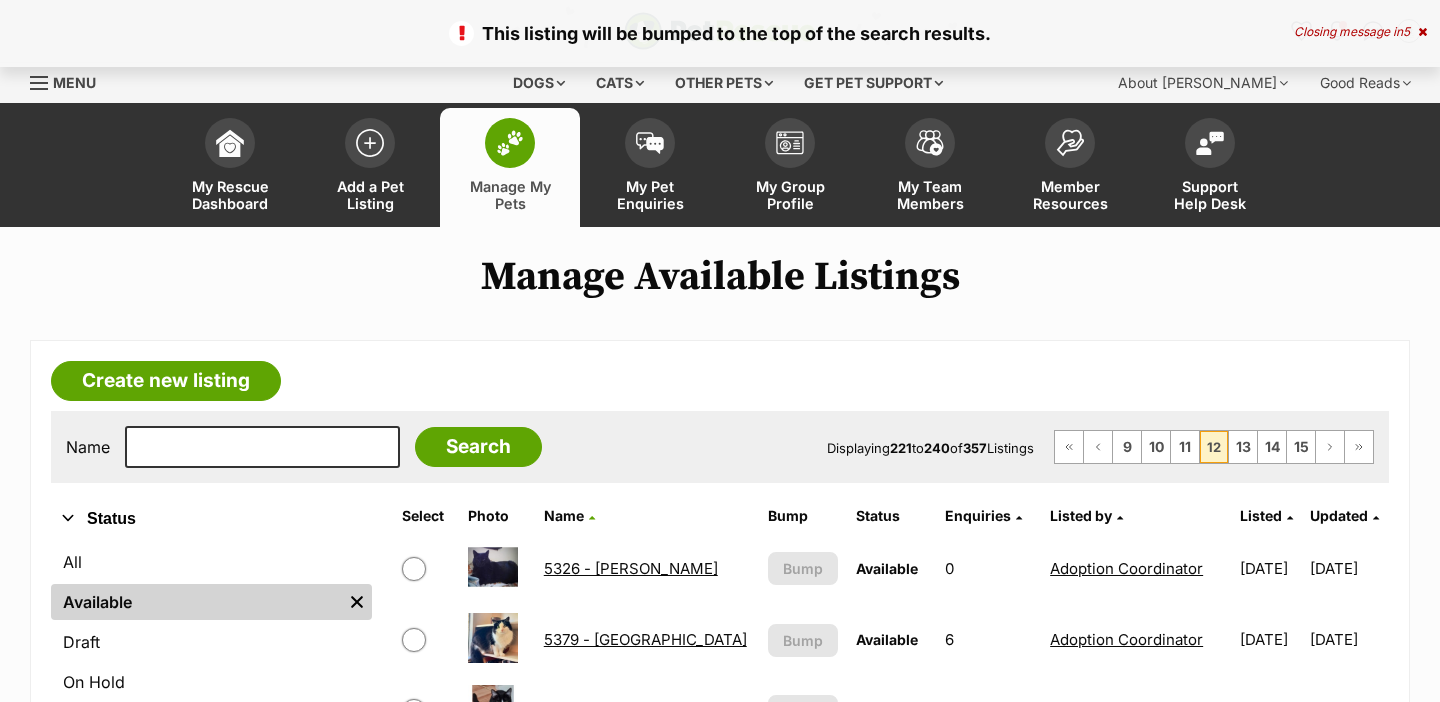 click on "Bump" at bounding box center [803, 853] 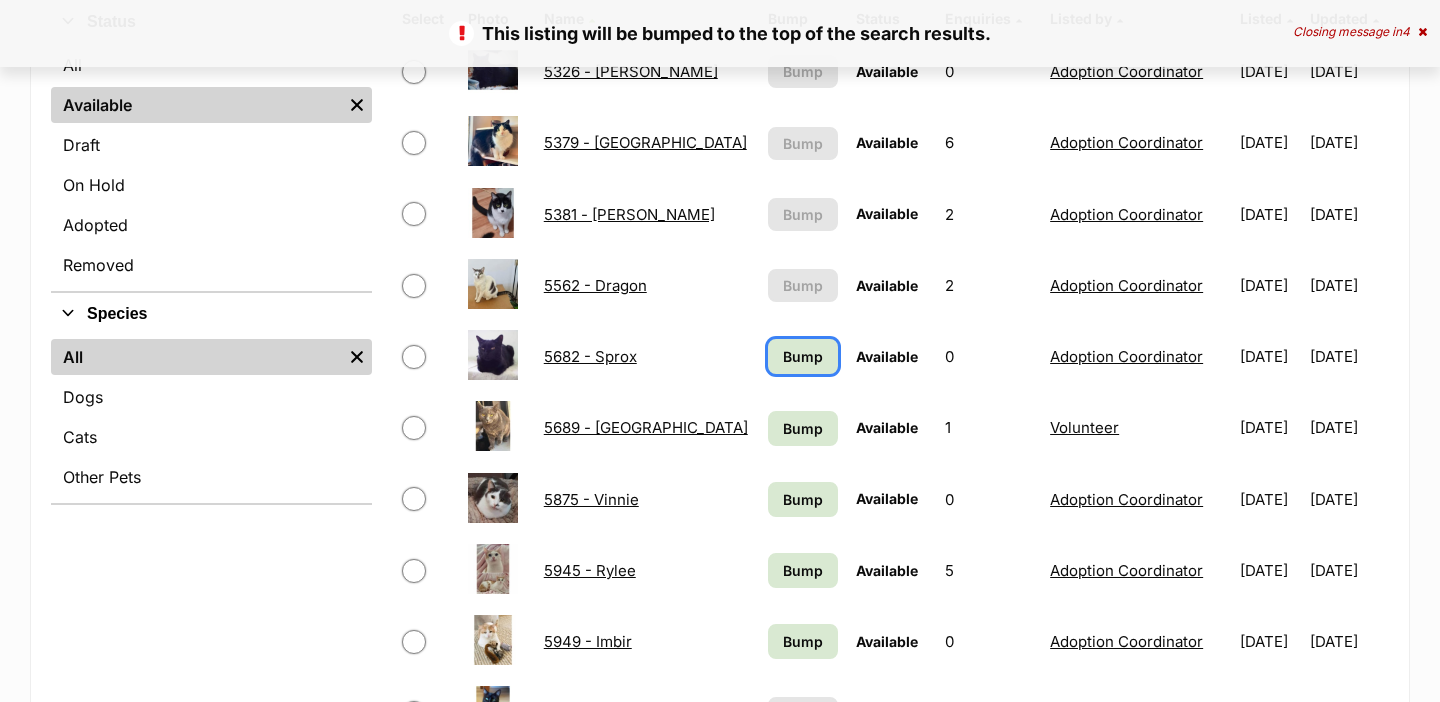 scroll, scrollTop: 497, scrollLeft: 0, axis: vertical 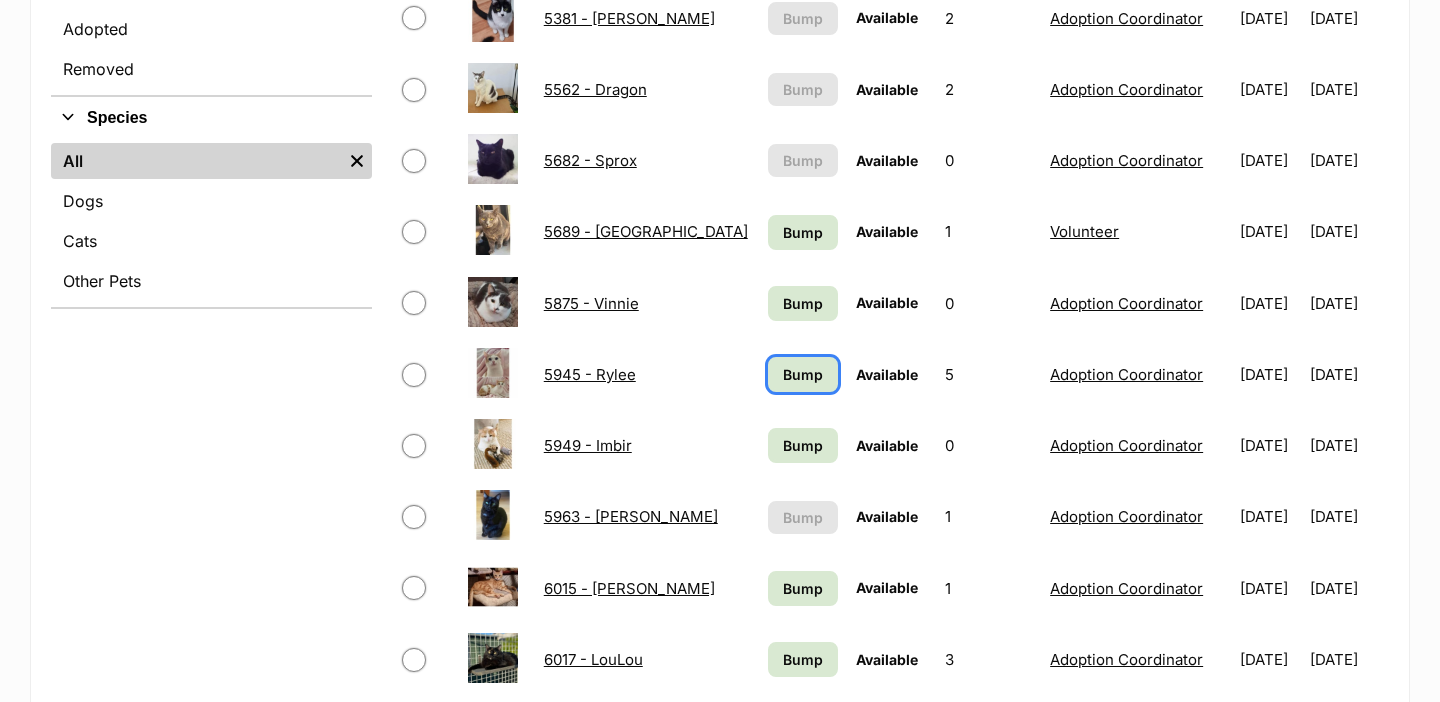 click on "Bump" at bounding box center [803, 374] 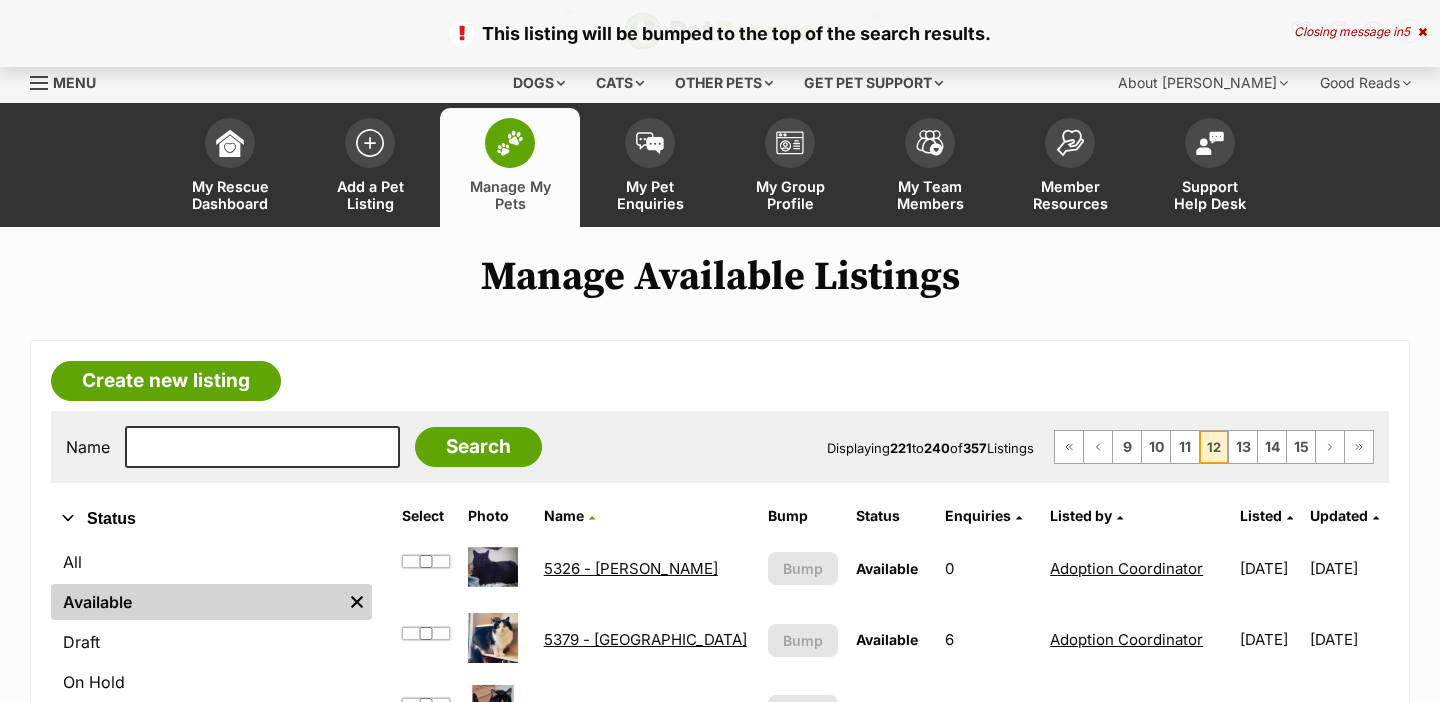 click on "Bump" at bounding box center [803, 1138] 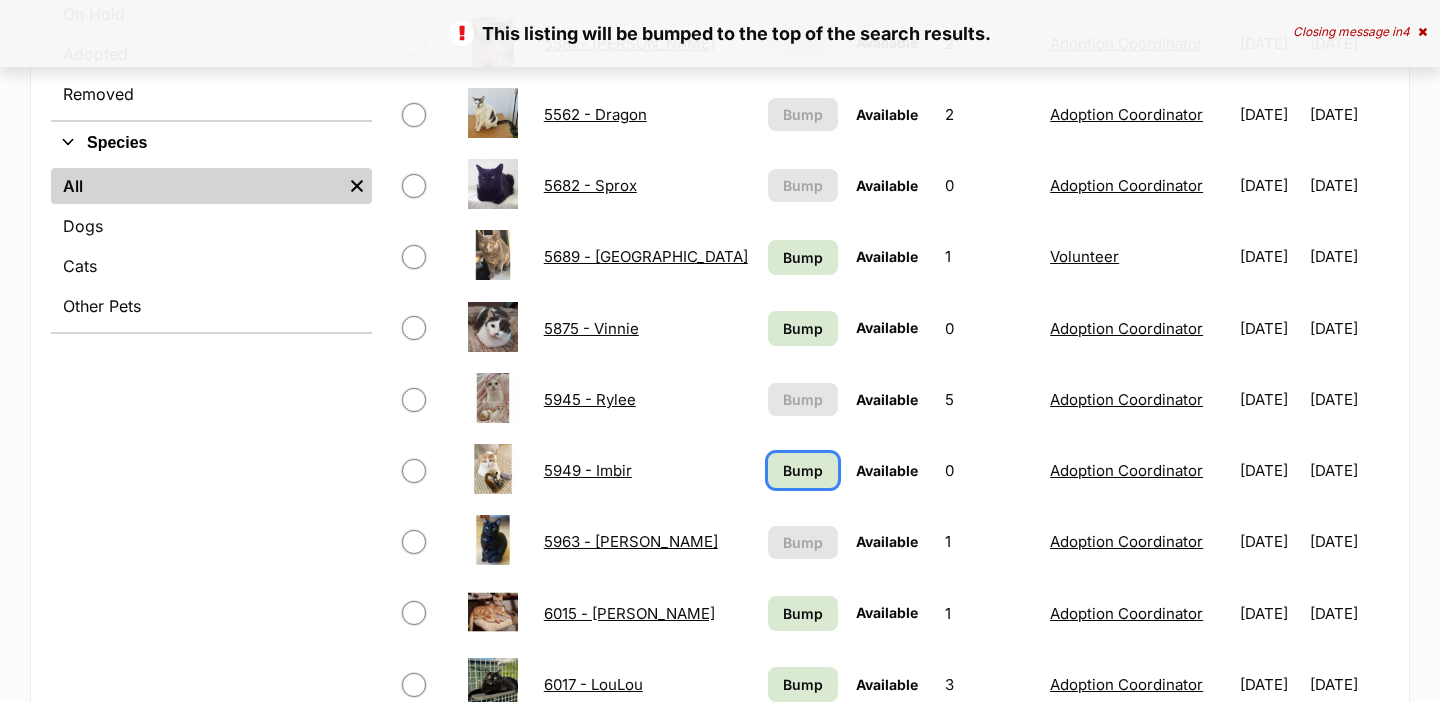 scroll, scrollTop: 668, scrollLeft: 0, axis: vertical 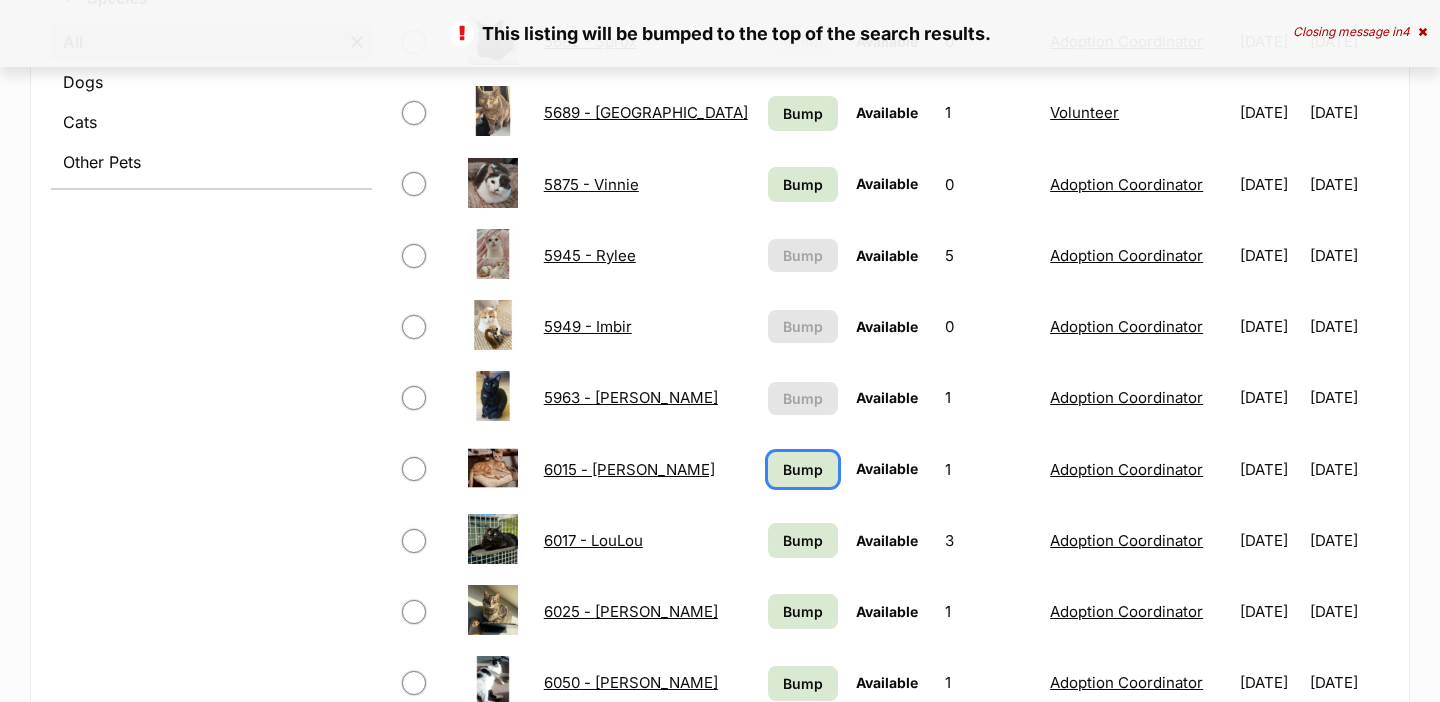 click on "Bump" at bounding box center (803, 469) 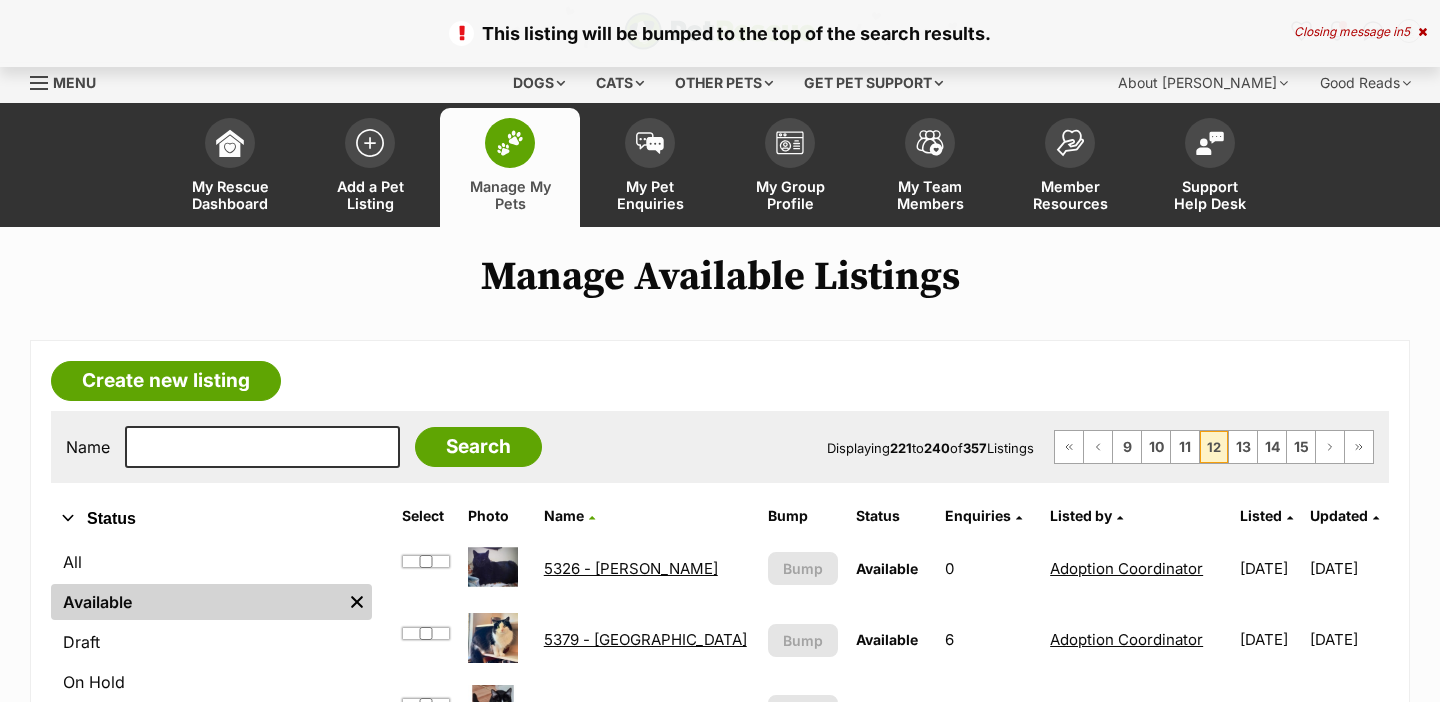 scroll, scrollTop: 0, scrollLeft: 0, axis: both 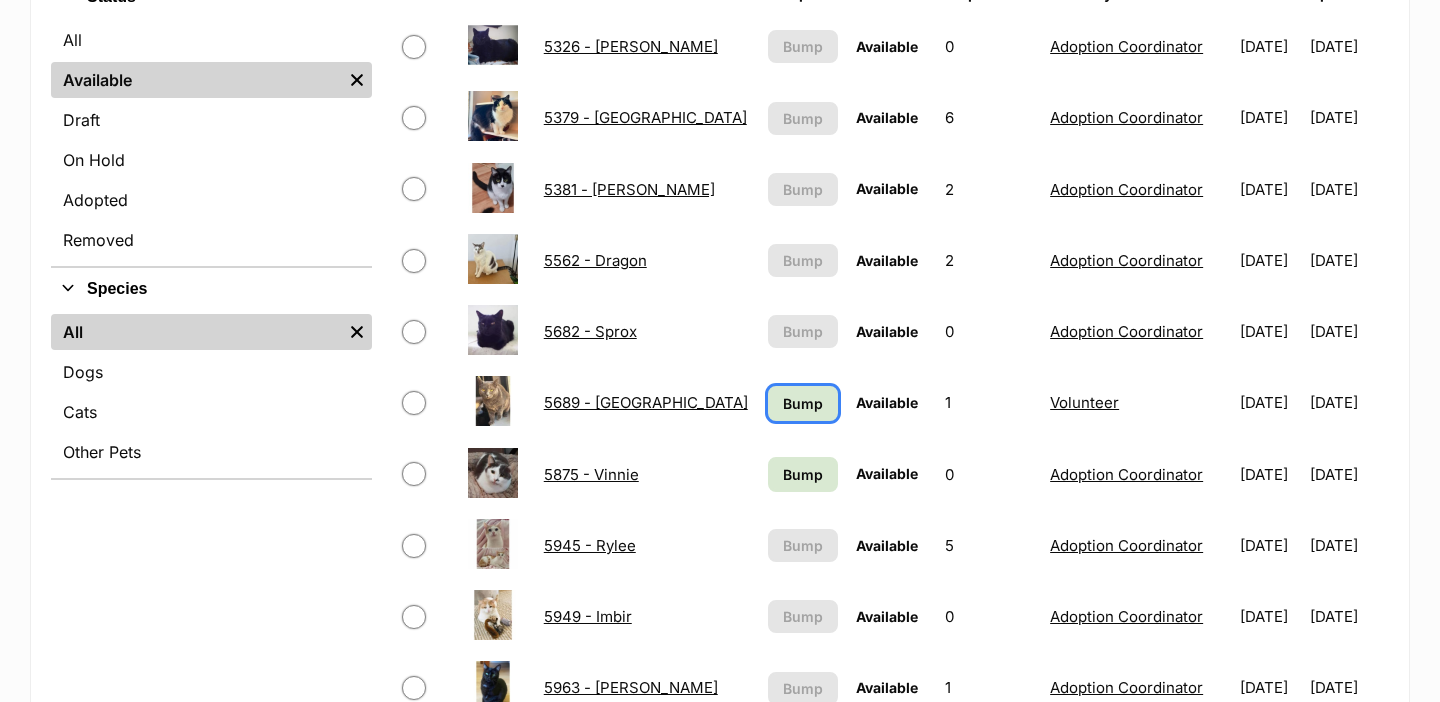 click on "Bump" at bounding box center (803, 403) 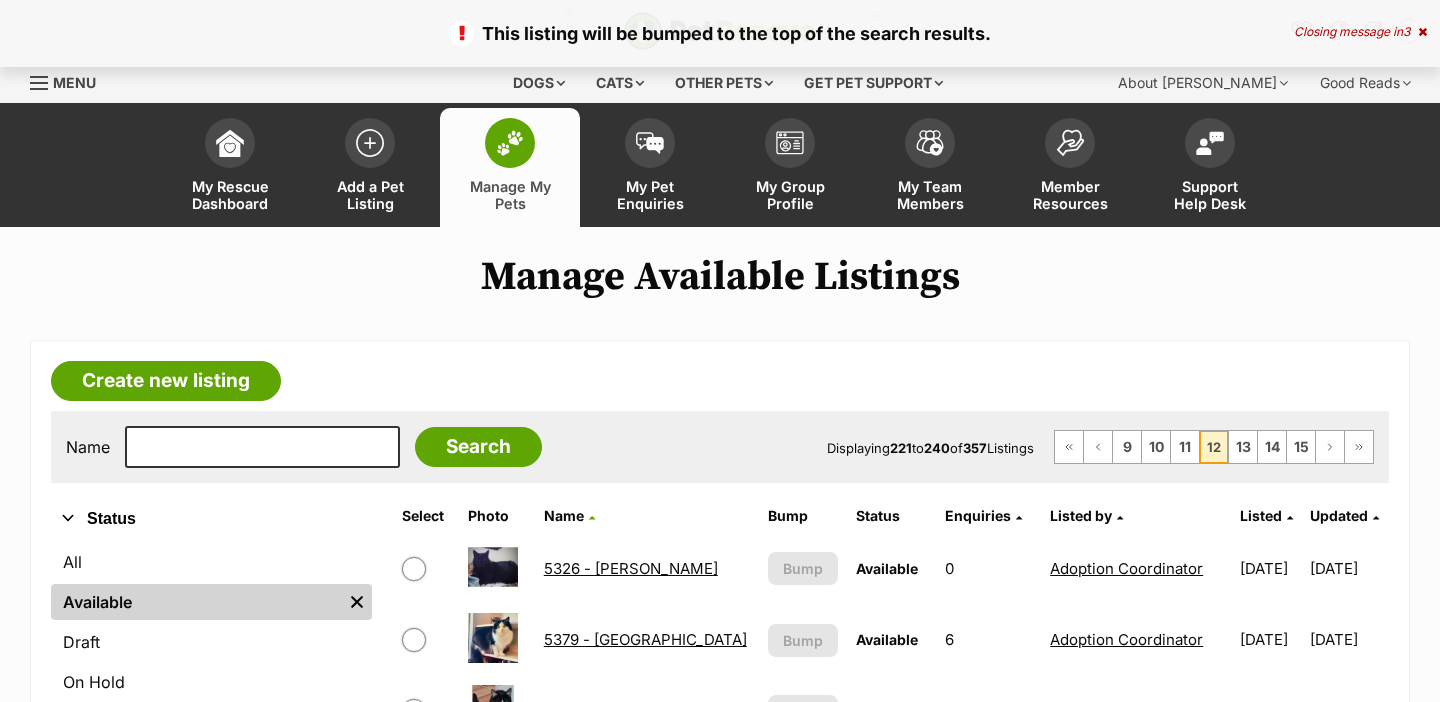 scroll, scrollTop: 0, scrollLeft: 0, axis: both 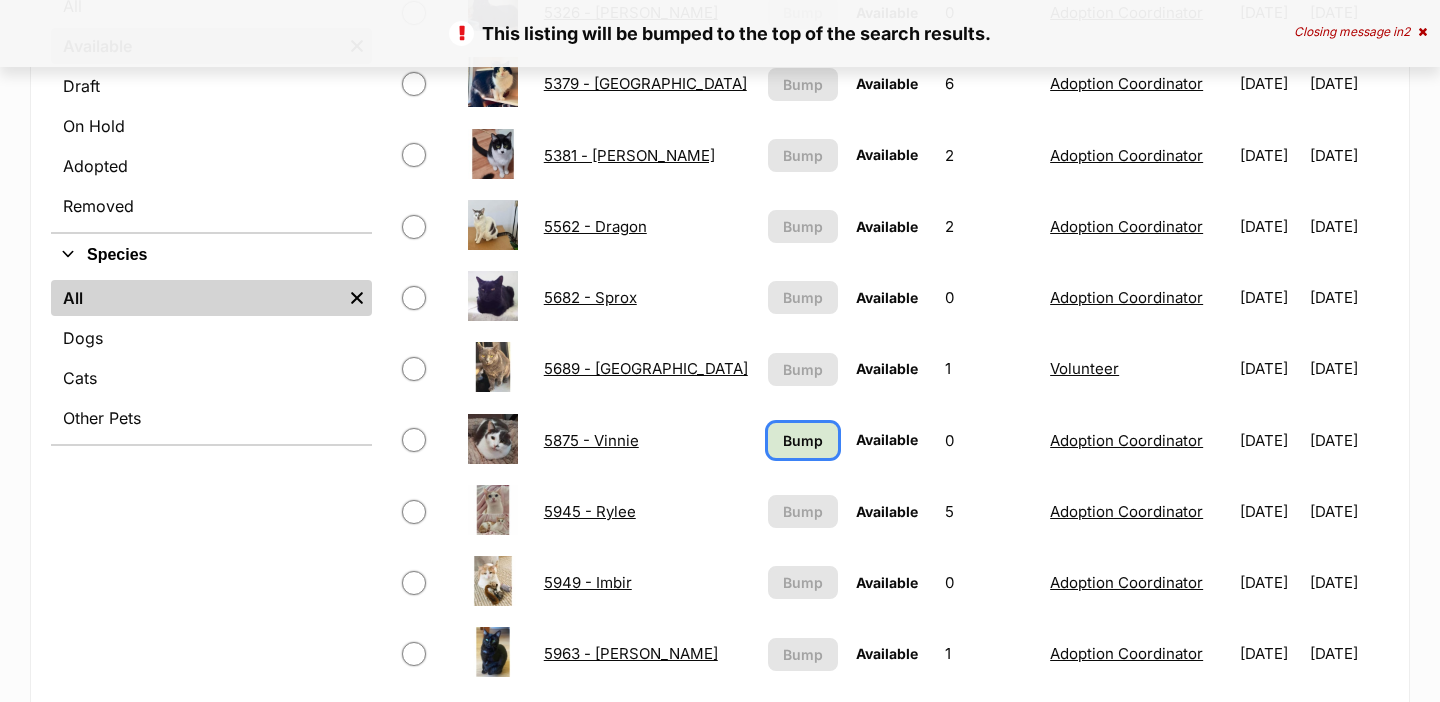 click on "Bump" at bounding box center (803, 440) 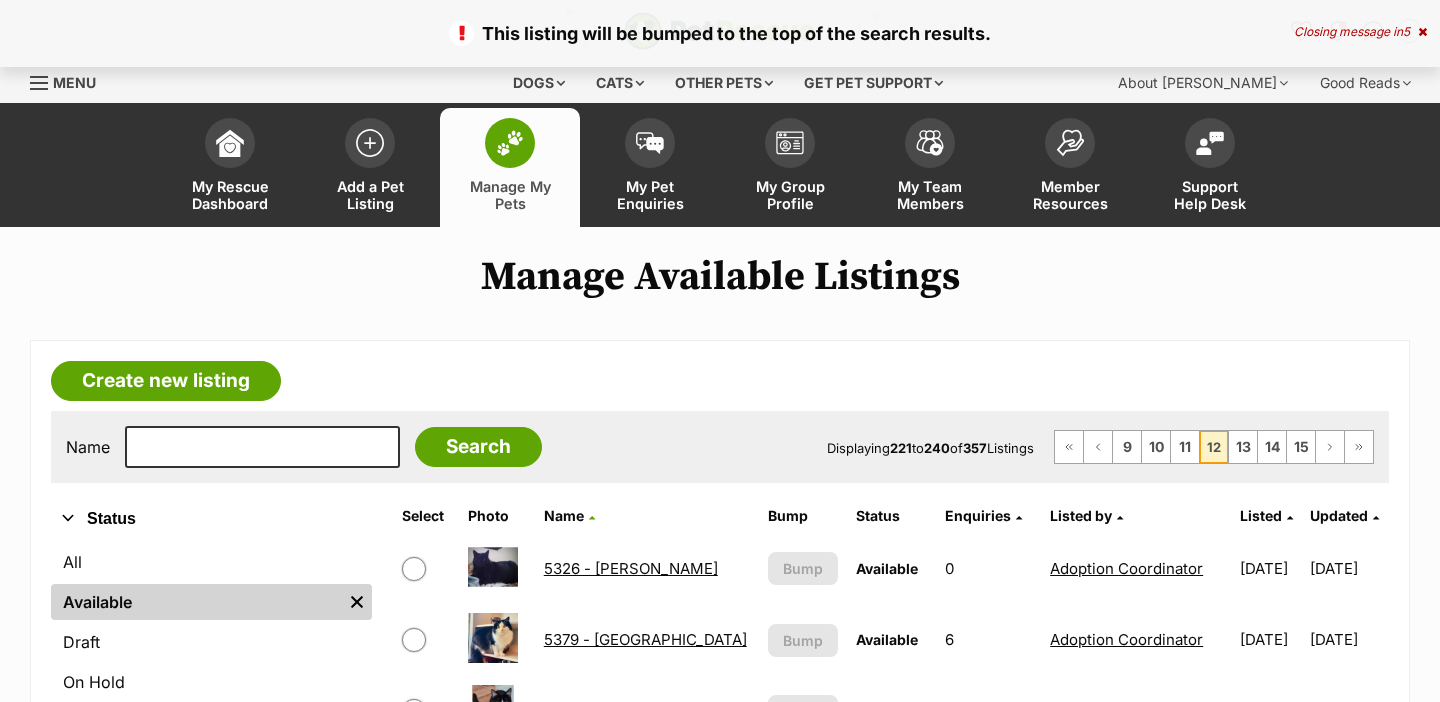 click on "Bump" at bounding box center [803, 1352] 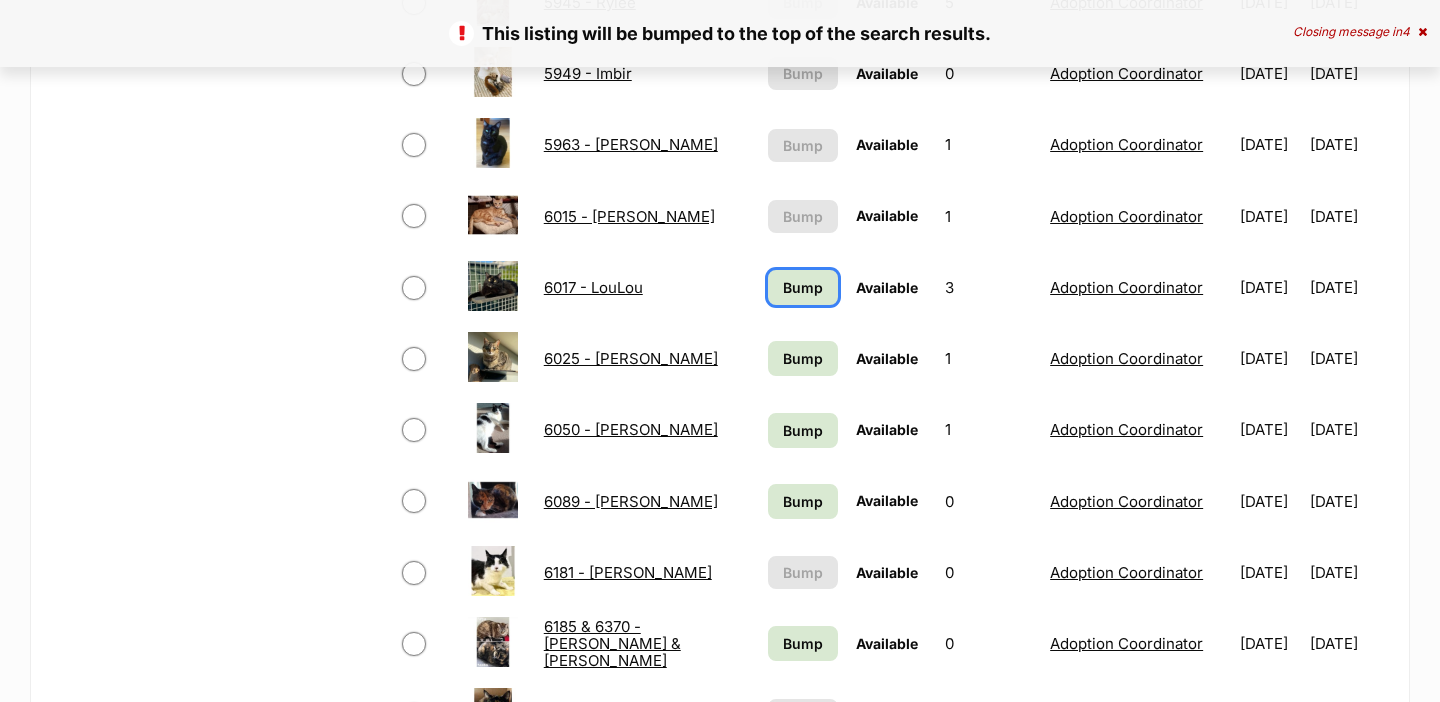 scroll, scrollTop: 1065, scrollLeft: 0, axis: vertical 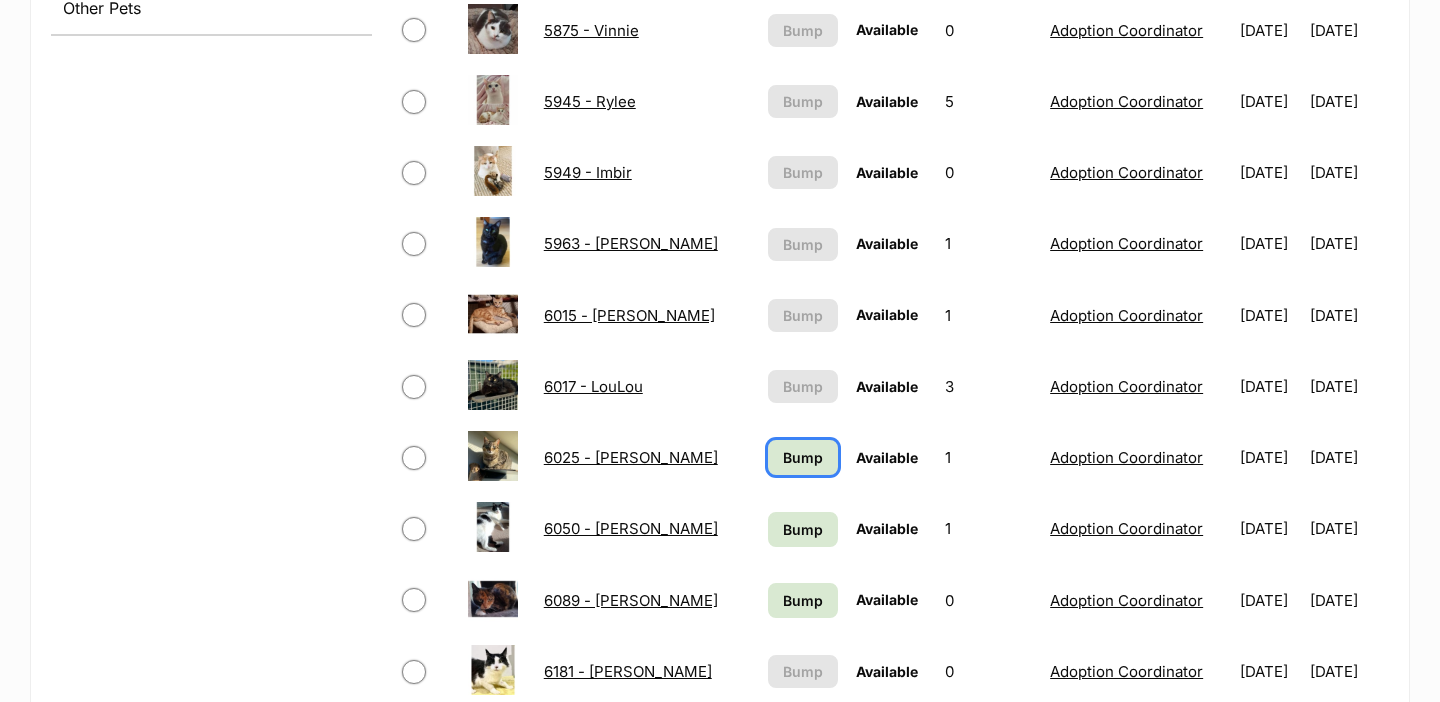 click on "Bump" at bounding box center (803, 457) 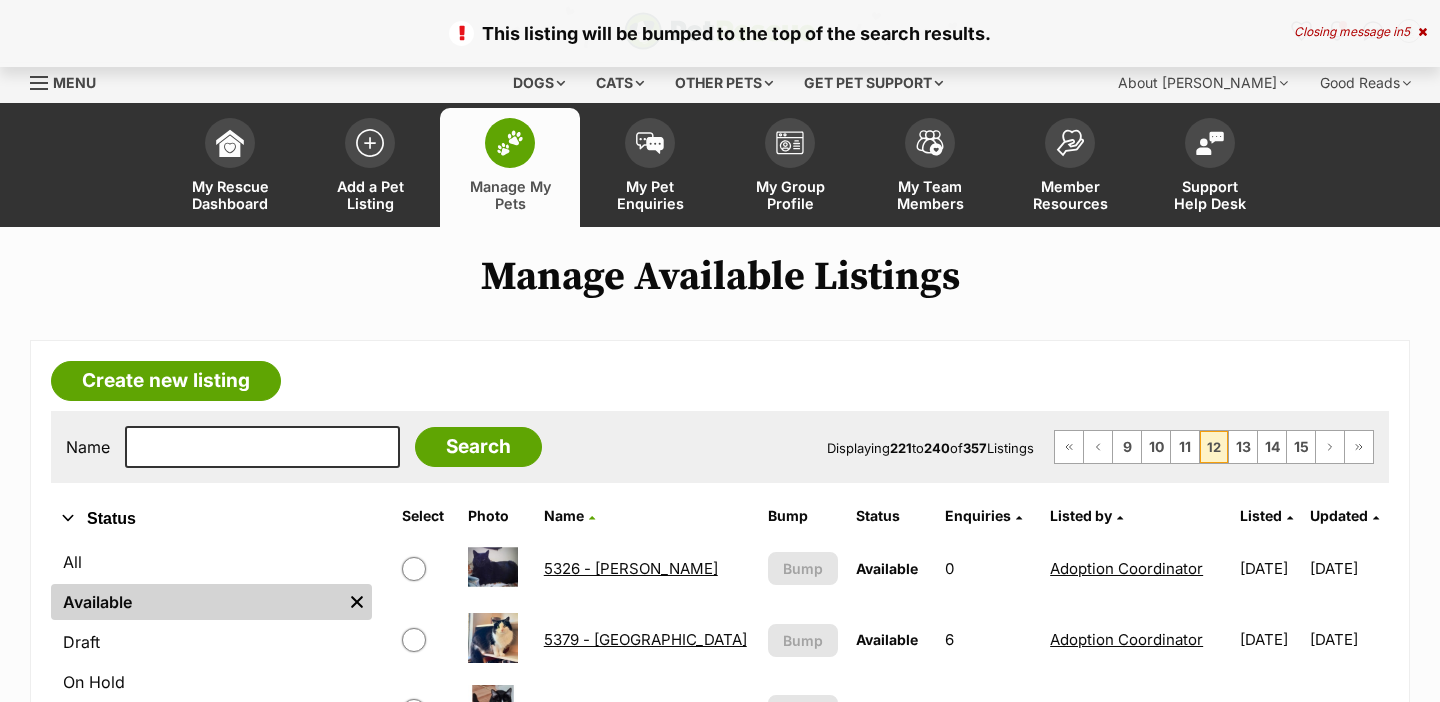 scroll, scrollTop: 0, scrollLeft: 0, axis: both 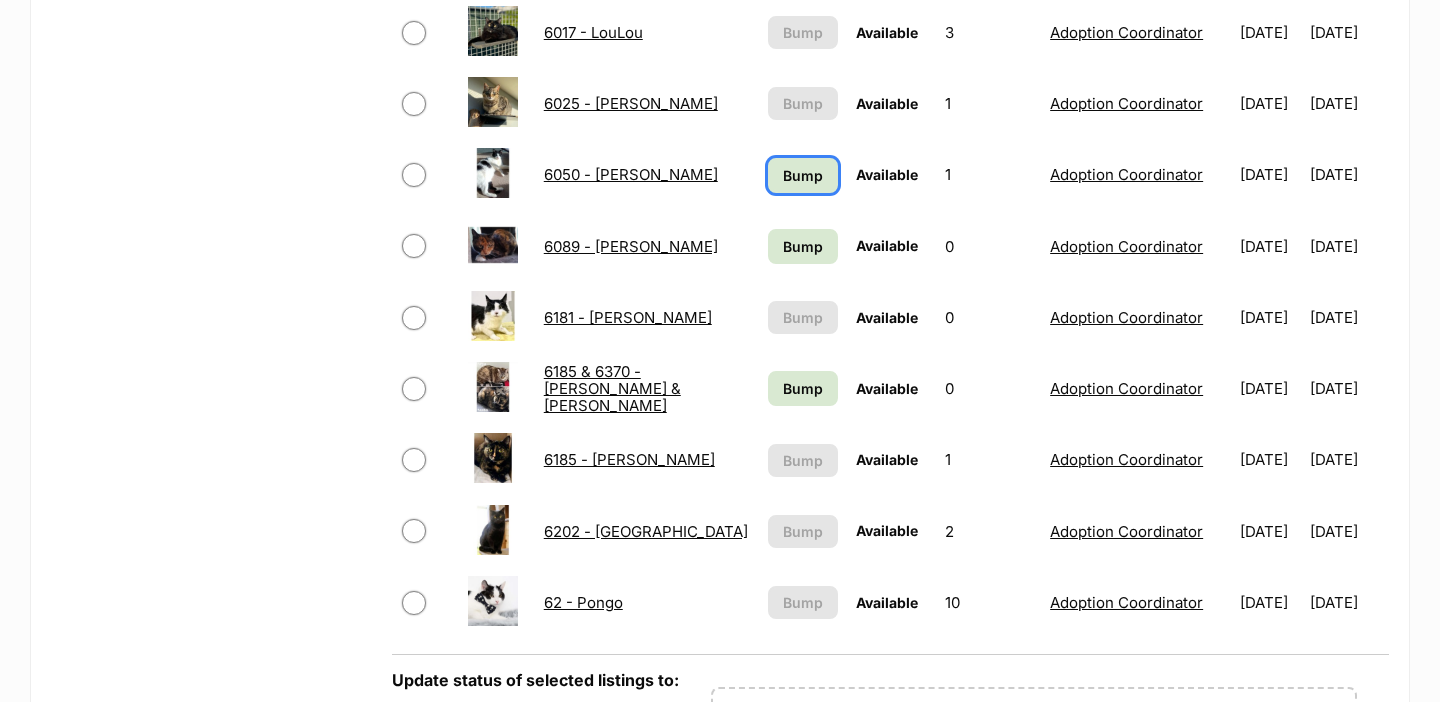 click on "Bump" at bounding box center (803, 175) 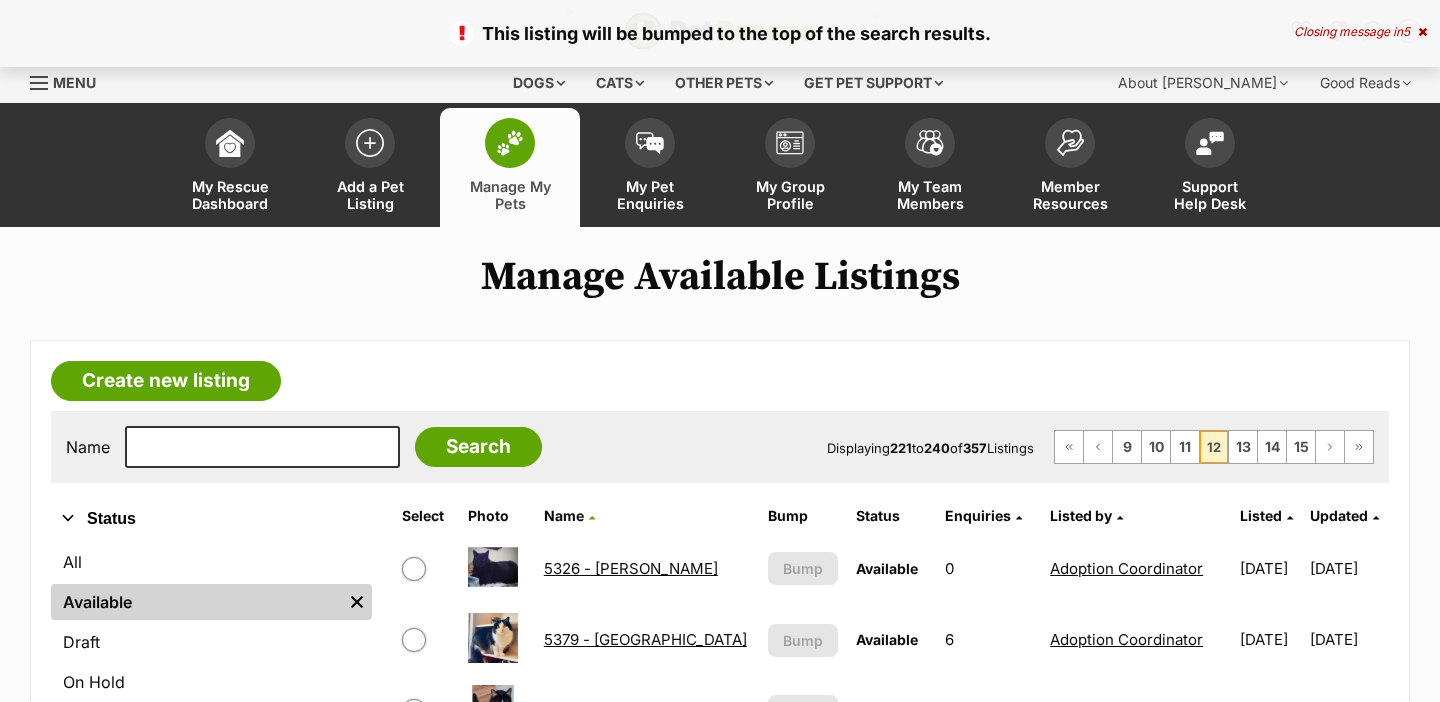 scroll, scrollTop: 0, scrollLeft: 0, axis: both 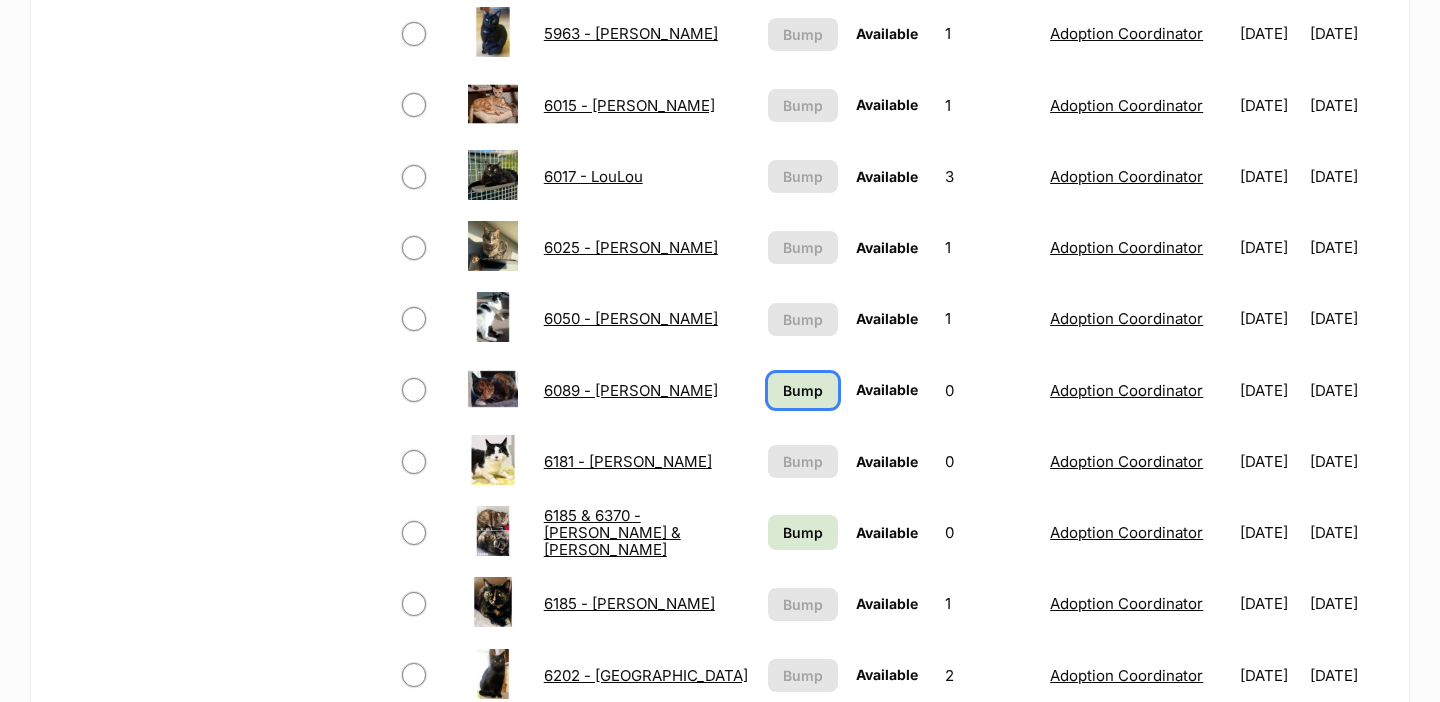 click on "Bump" at bounding box center (803, 390) 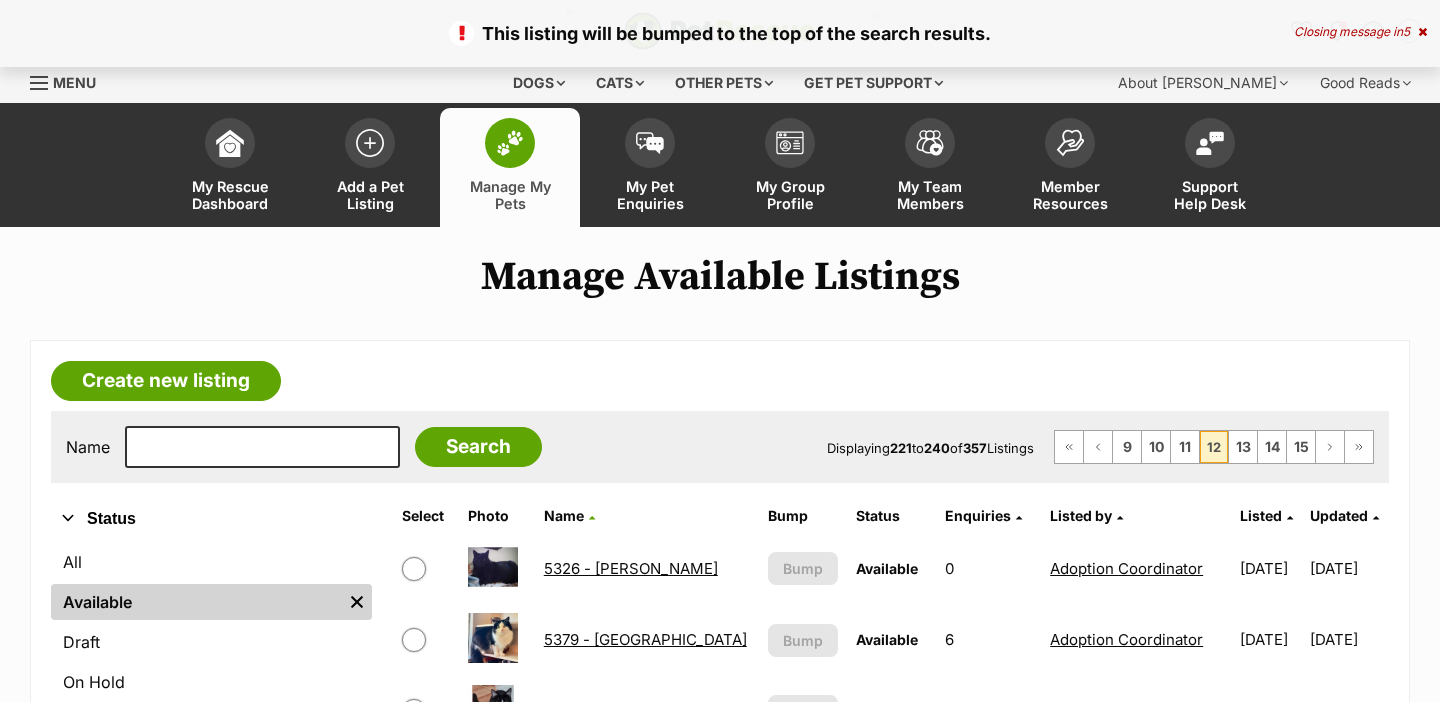 scroll, scrollTop: 0, scrollLeft: 0, axis: both 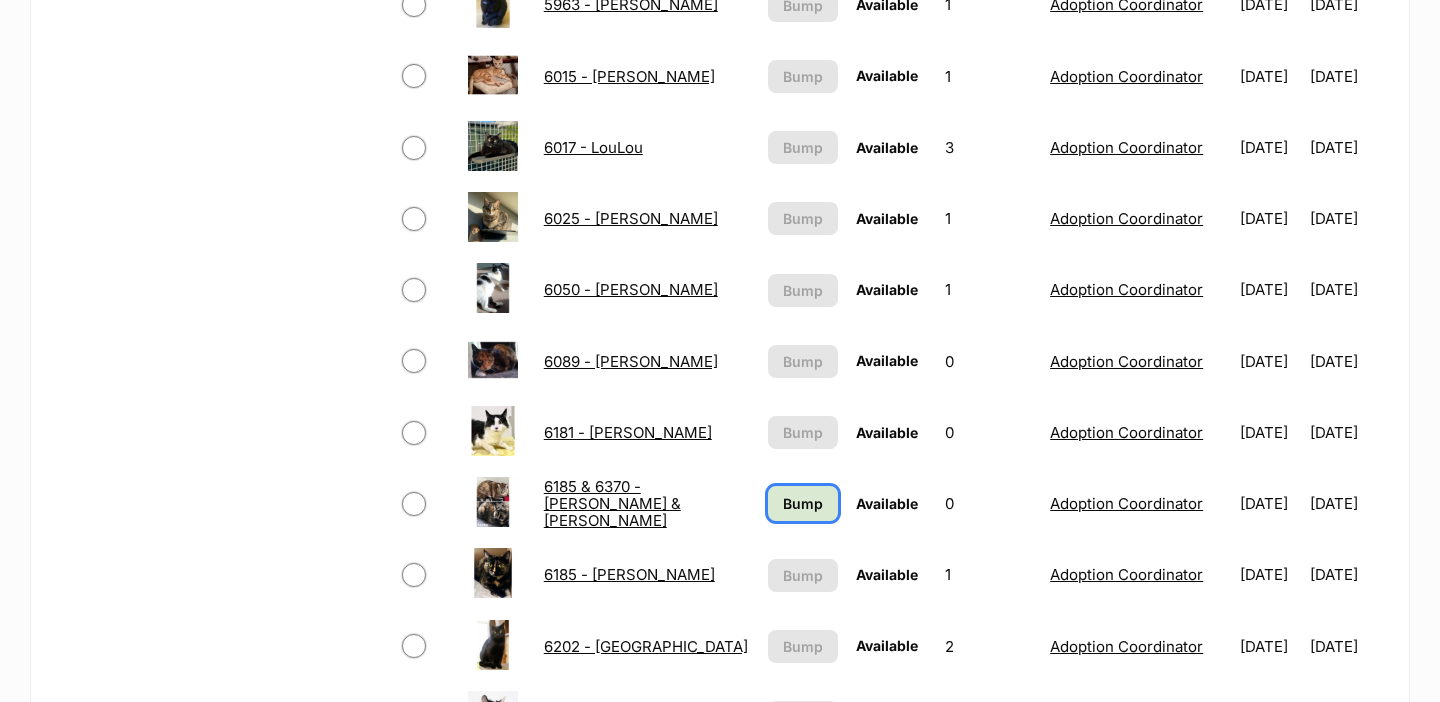 click on "Bump" at bounding box center (803, 503) 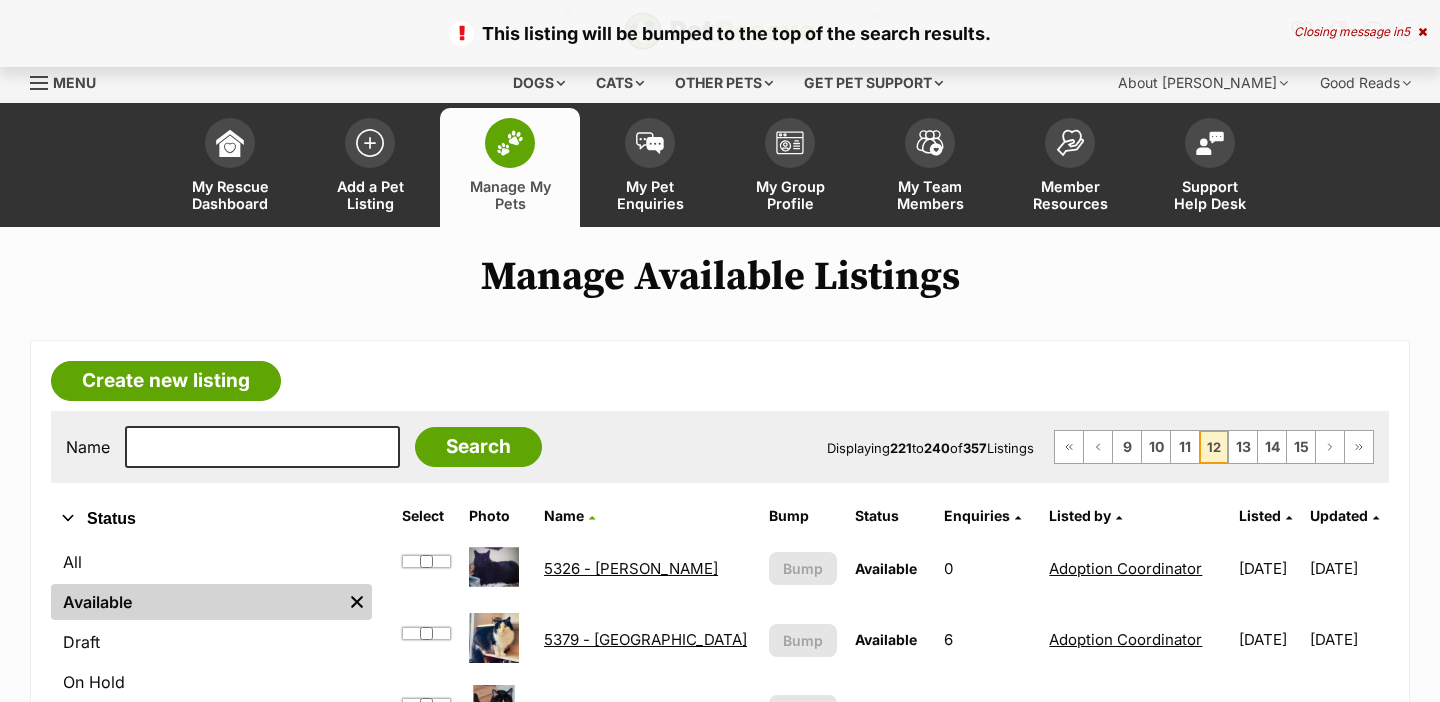 scroll, scrollTop: 0, scrollLeft: 0, axis: both 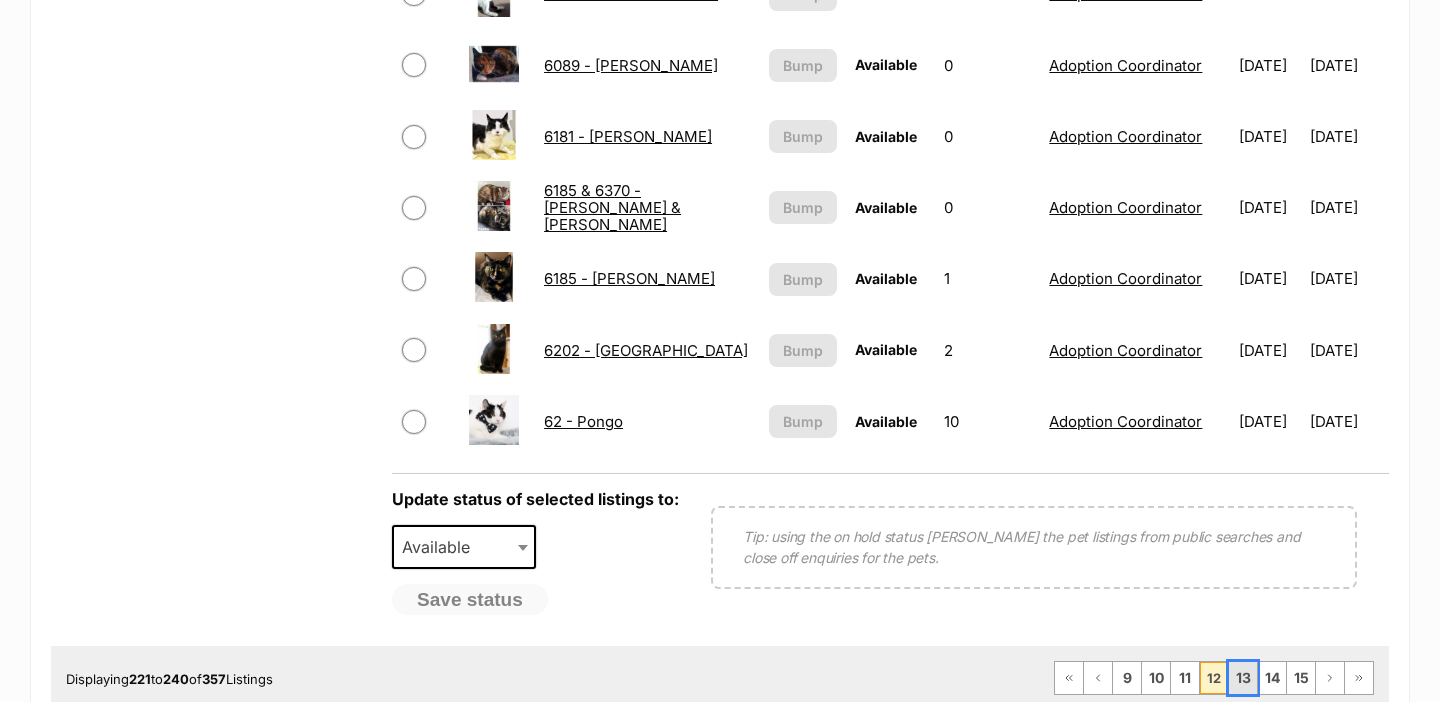 click on "13" at bounding box center (1243, 678) 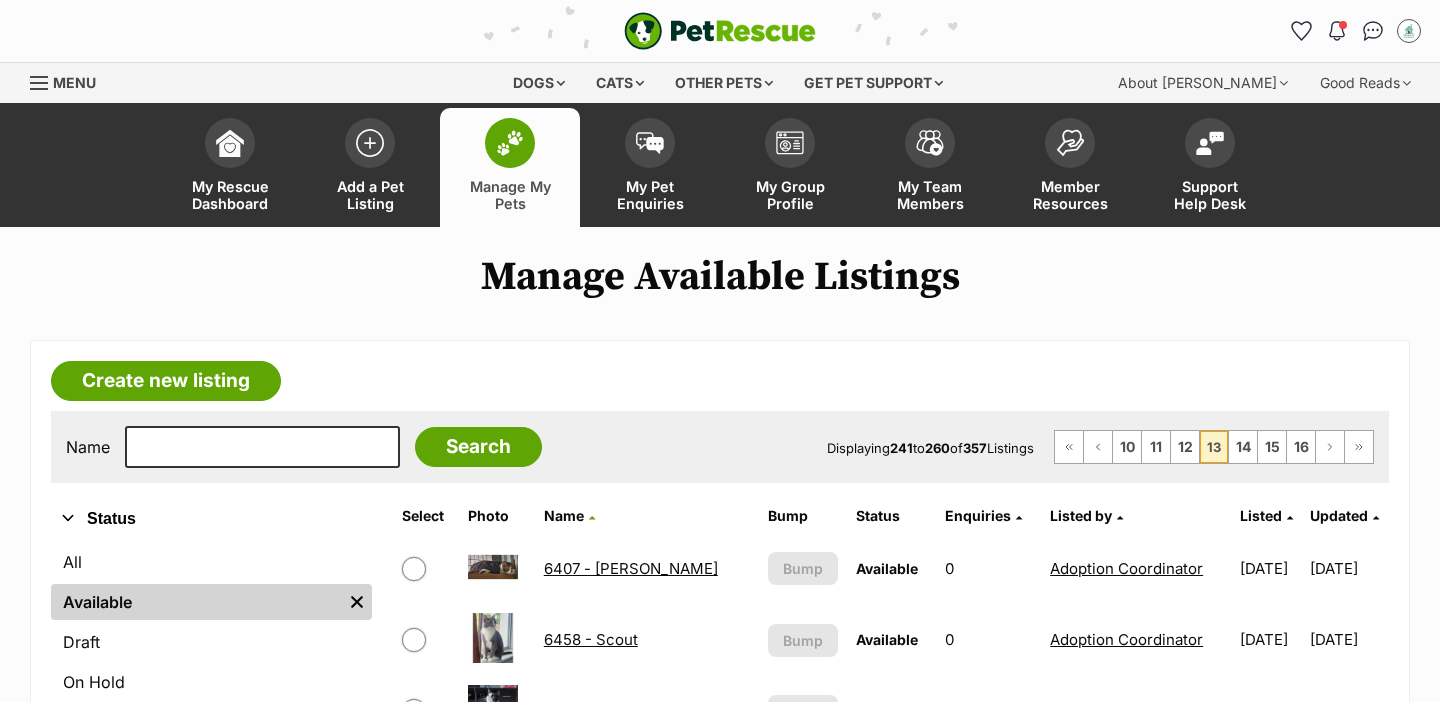 scroll, scrollTop: 0, scrollLeft: 0, axis: both 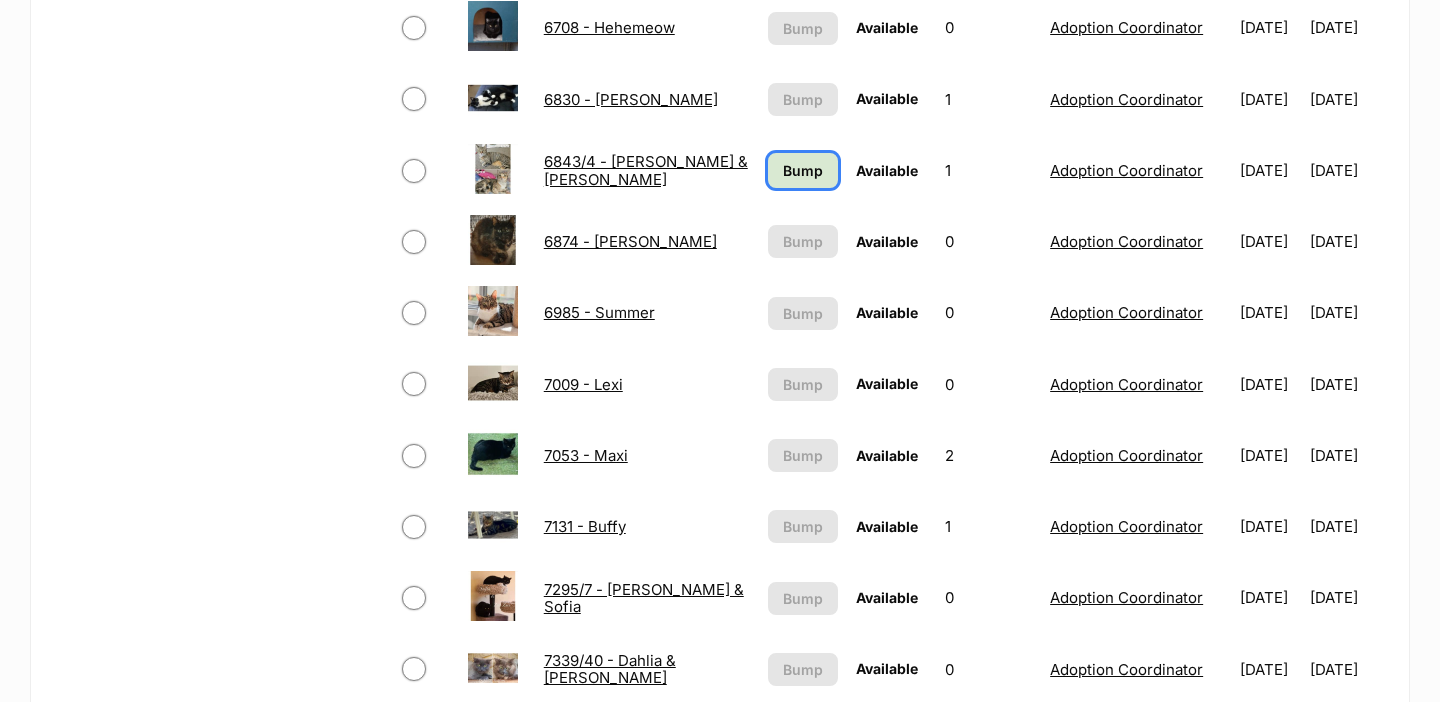 click on "Bump" at bounding box center (803, 170) 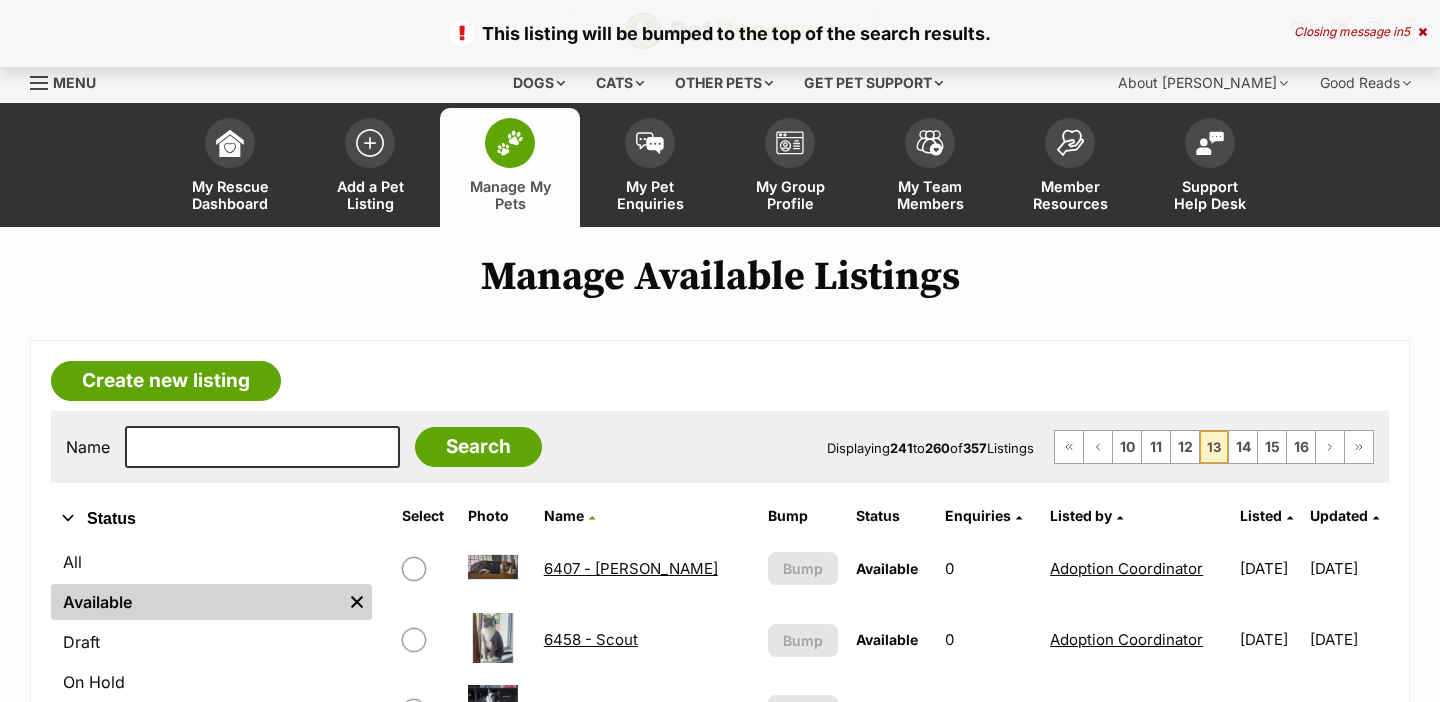 scroll, scrollTop: 0, scrollLeft: 0, axis: both 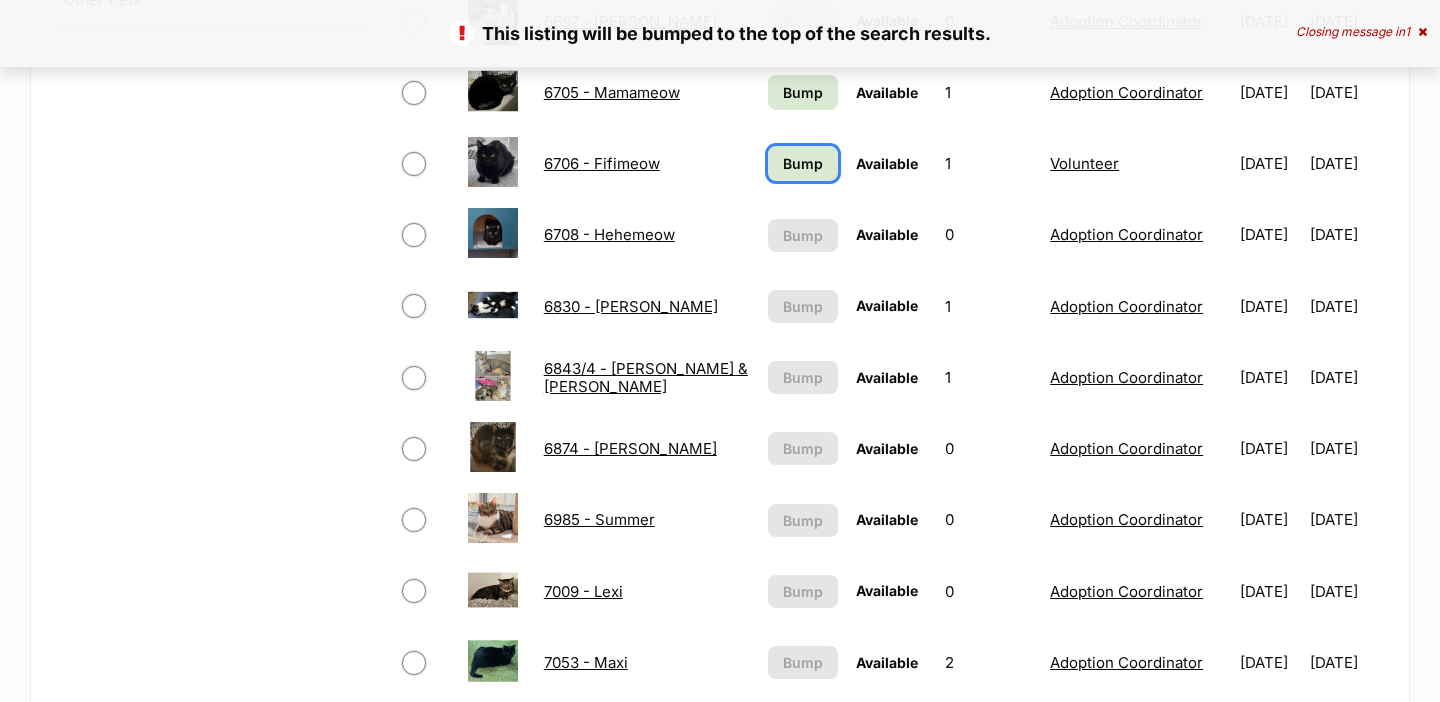 click on "Bump" at bounding box center (803, 163) 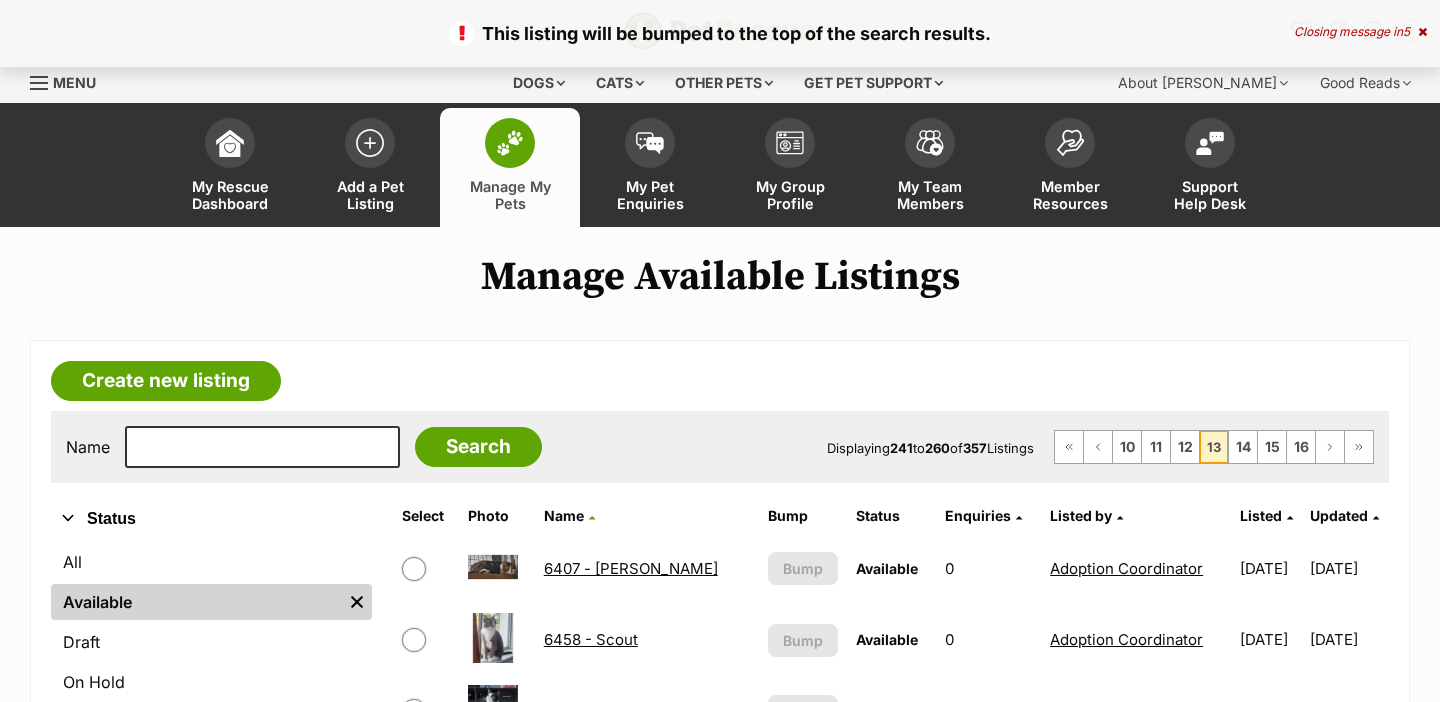 scroll, scrollTop: 0, scrollLeft: 0, axis: both 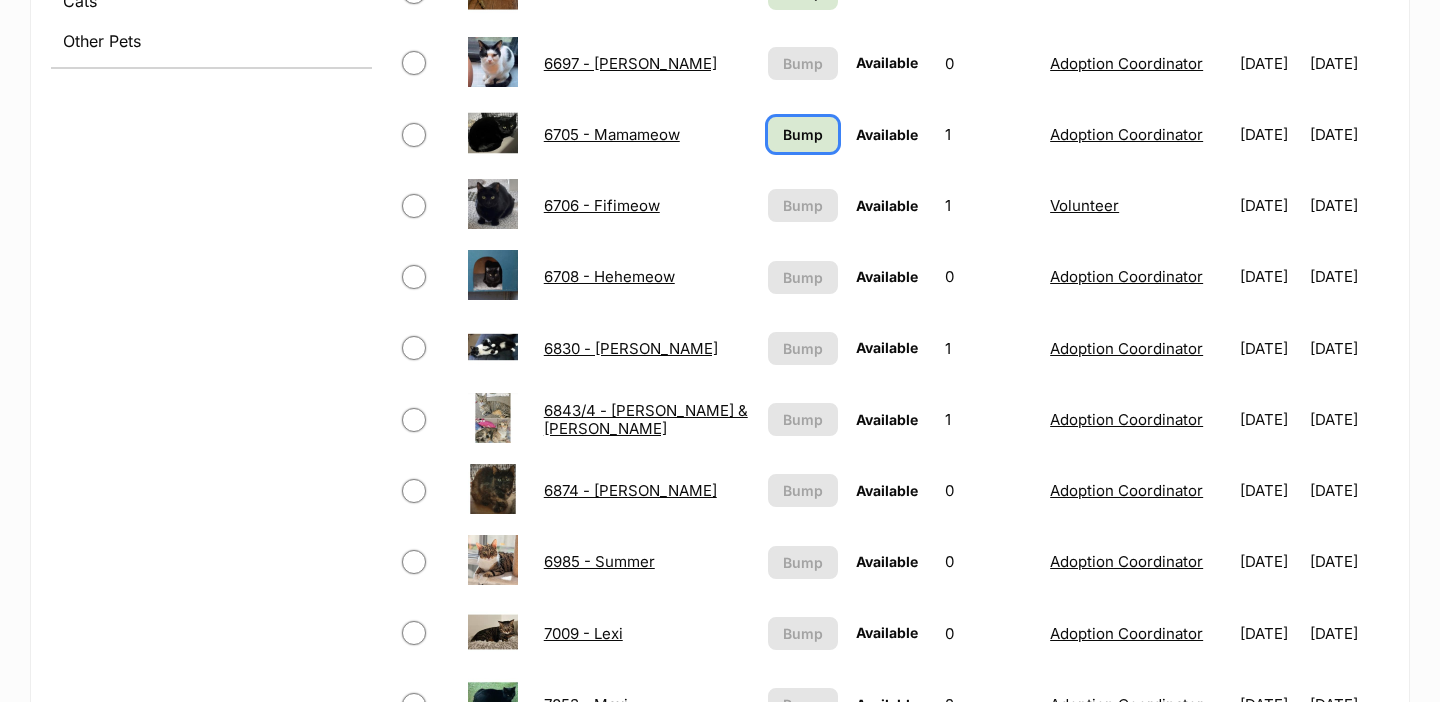 click on "Bump" at bounding box center [803, 134] 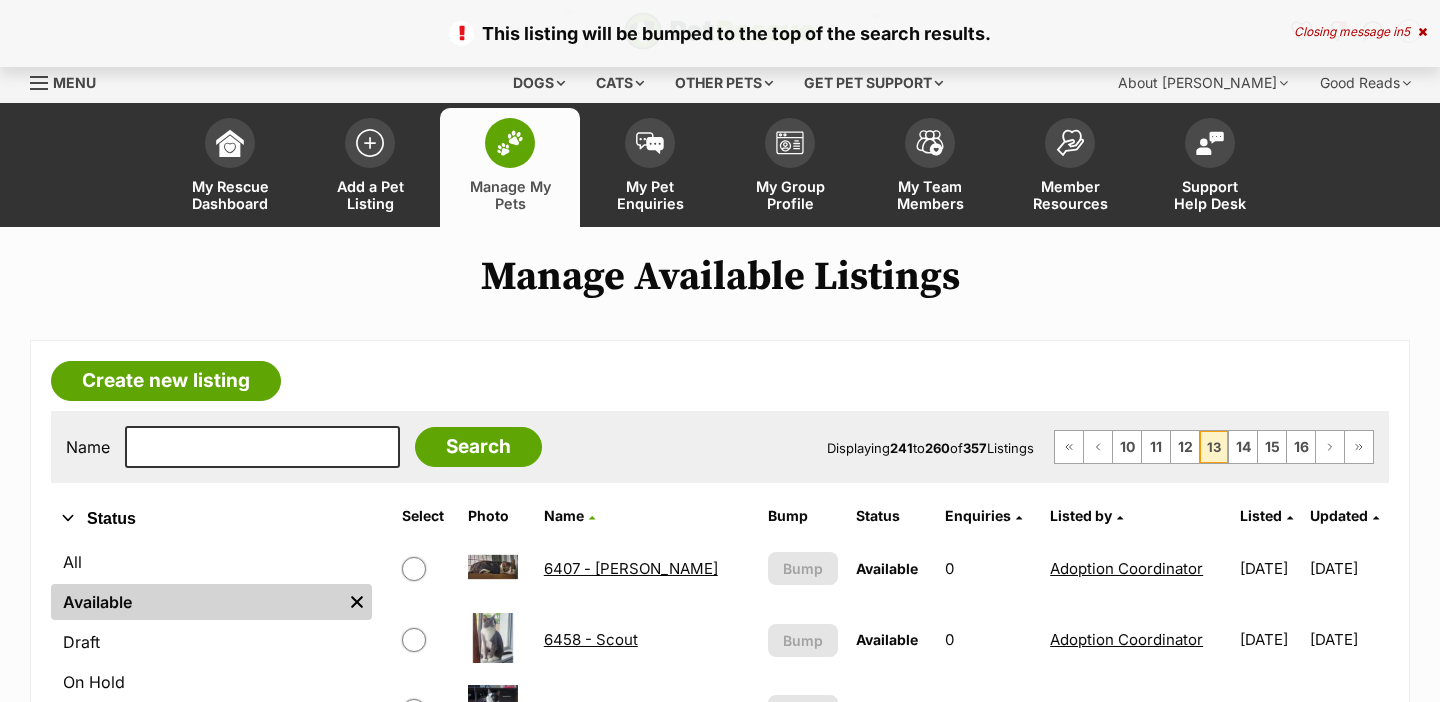 scroll, scrollTop: 0, scrollLeft: 0, axis: both 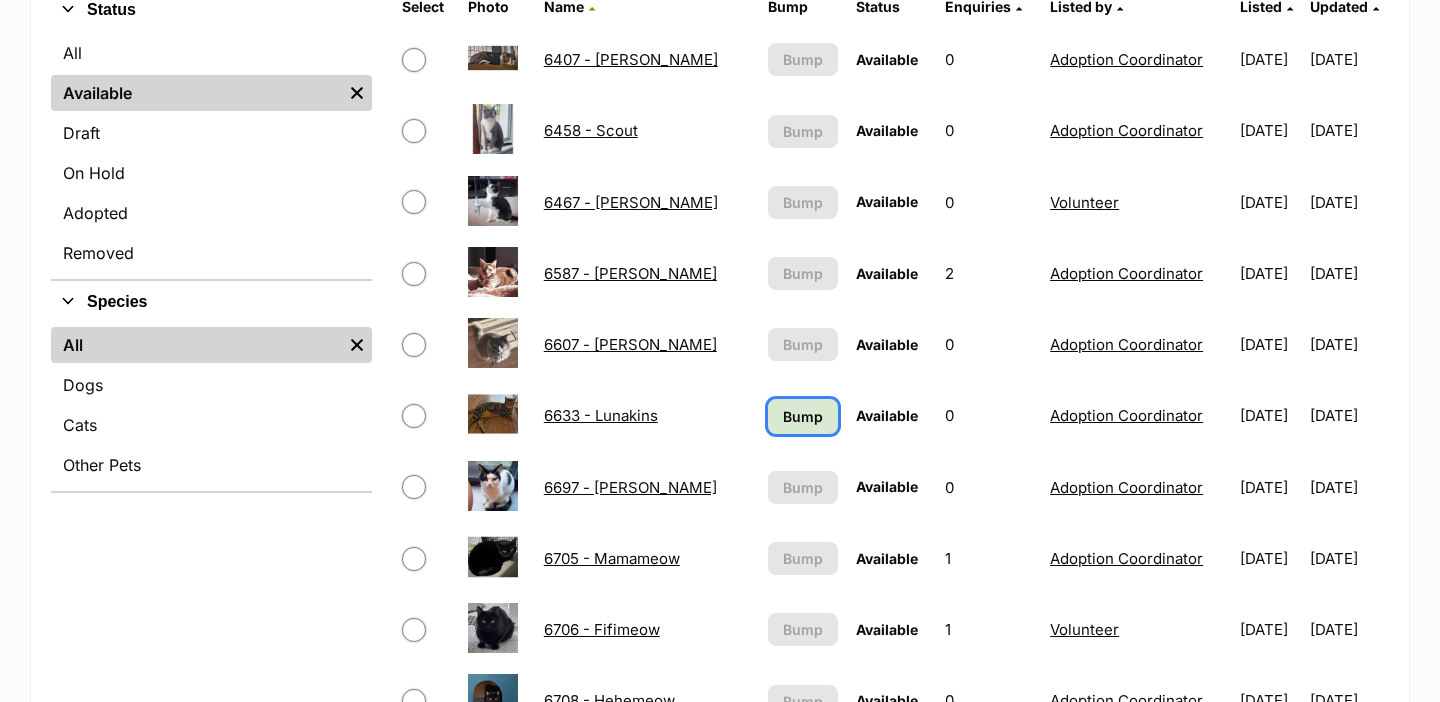 click on "Bump" at bounding box center (803, 416) 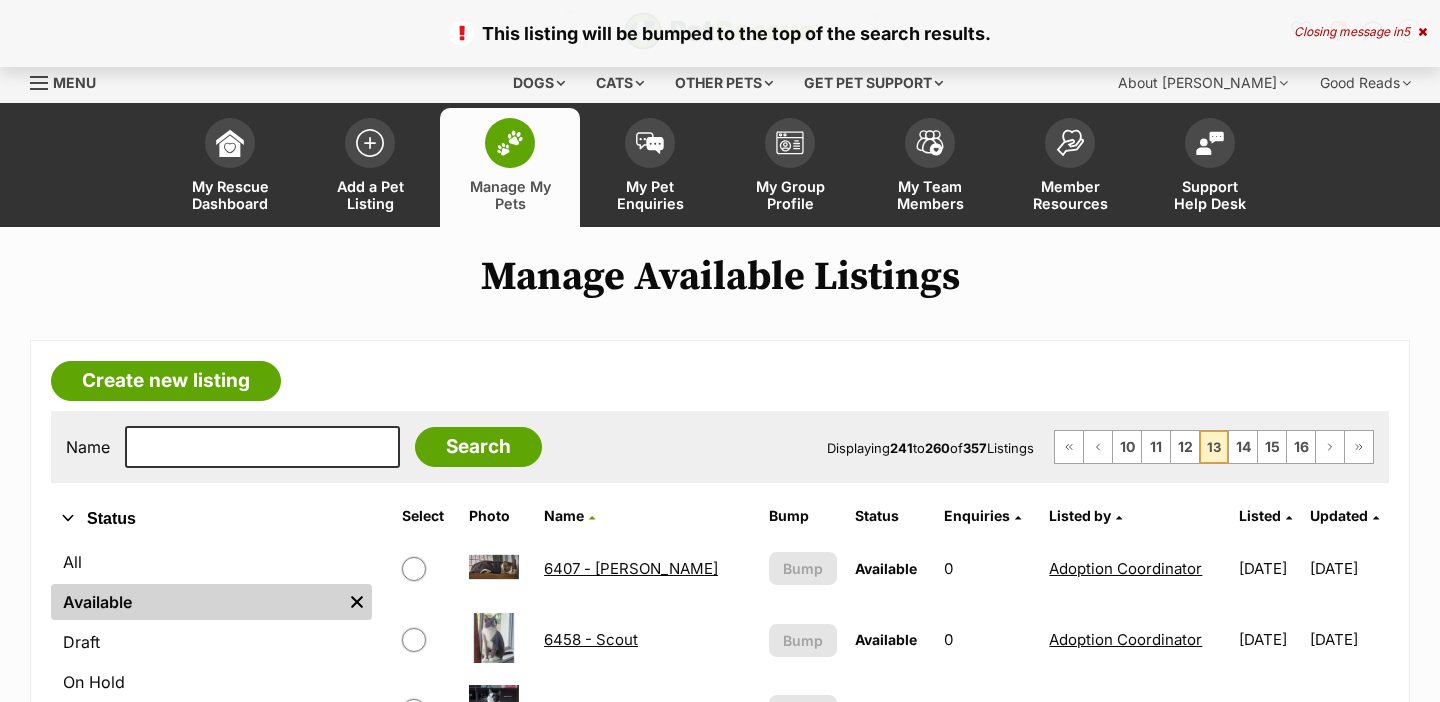 scroll, scrollTop: 0, scrollLeft: 0, axis: both 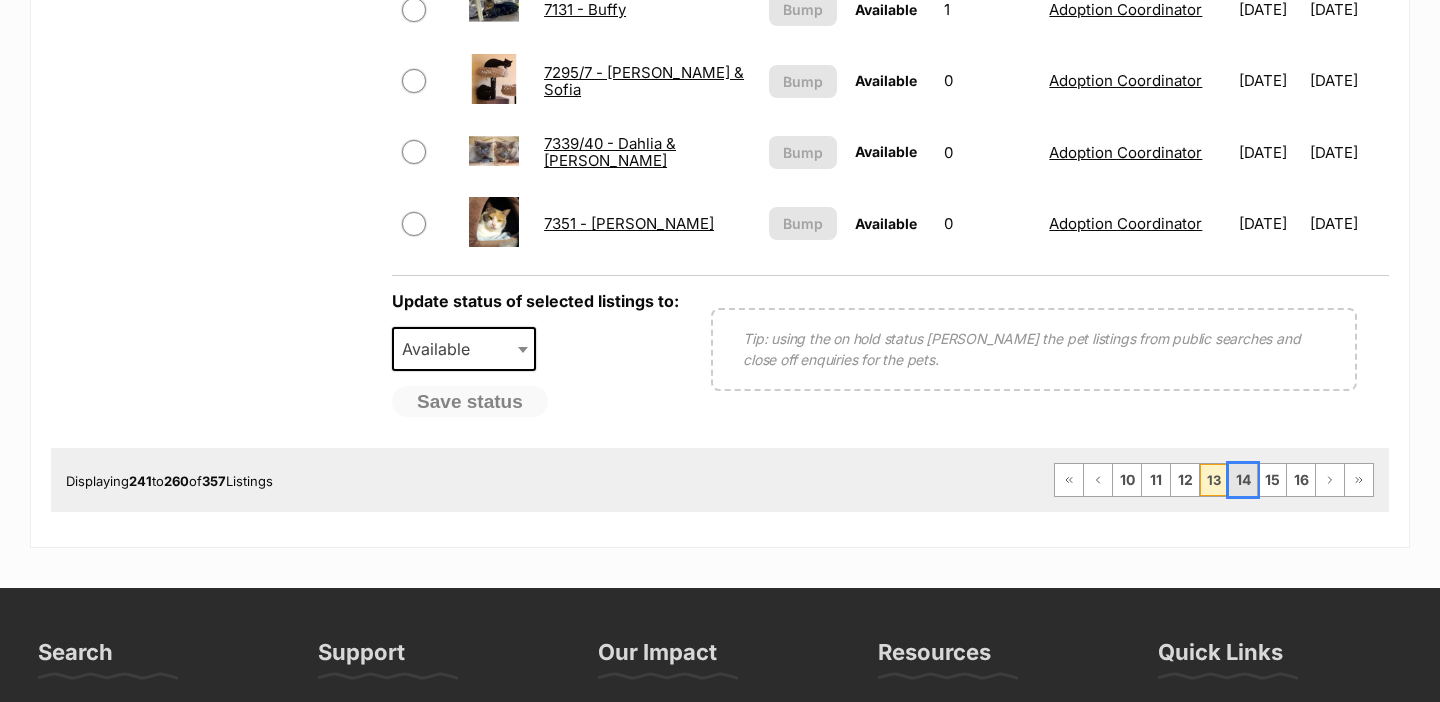 click on "14" at bounding box center [1243, 480] 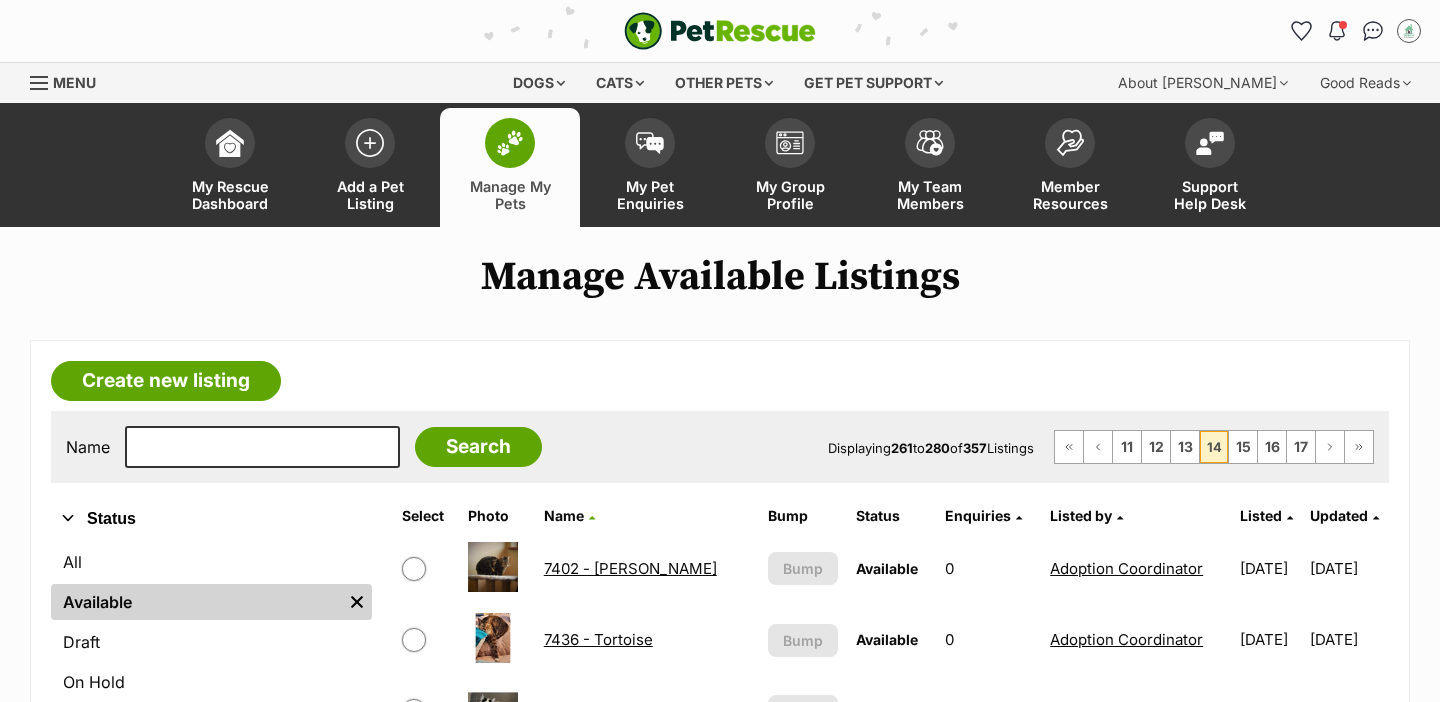 scroll, scrollTop: 0, scrollLeft: 0, axis: both 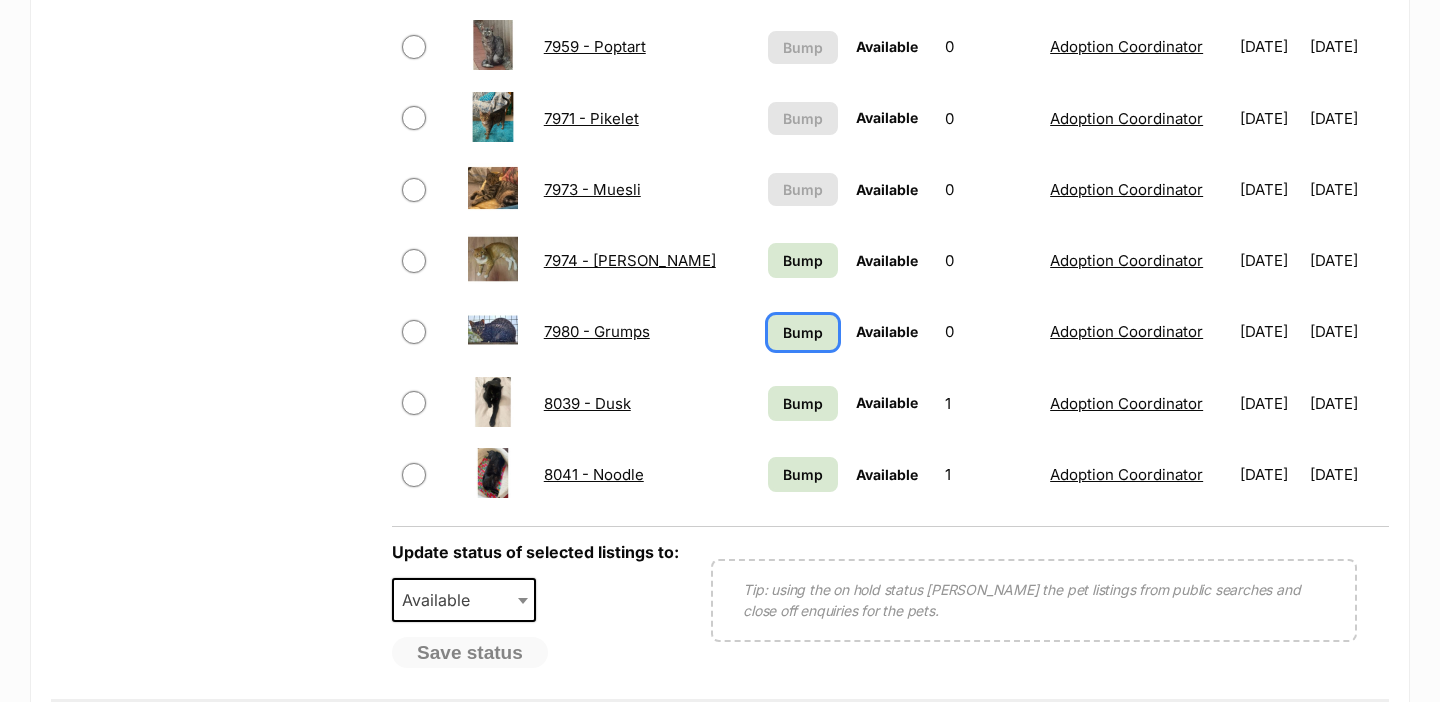 click on "Bump" at bounding box center [803, 332] 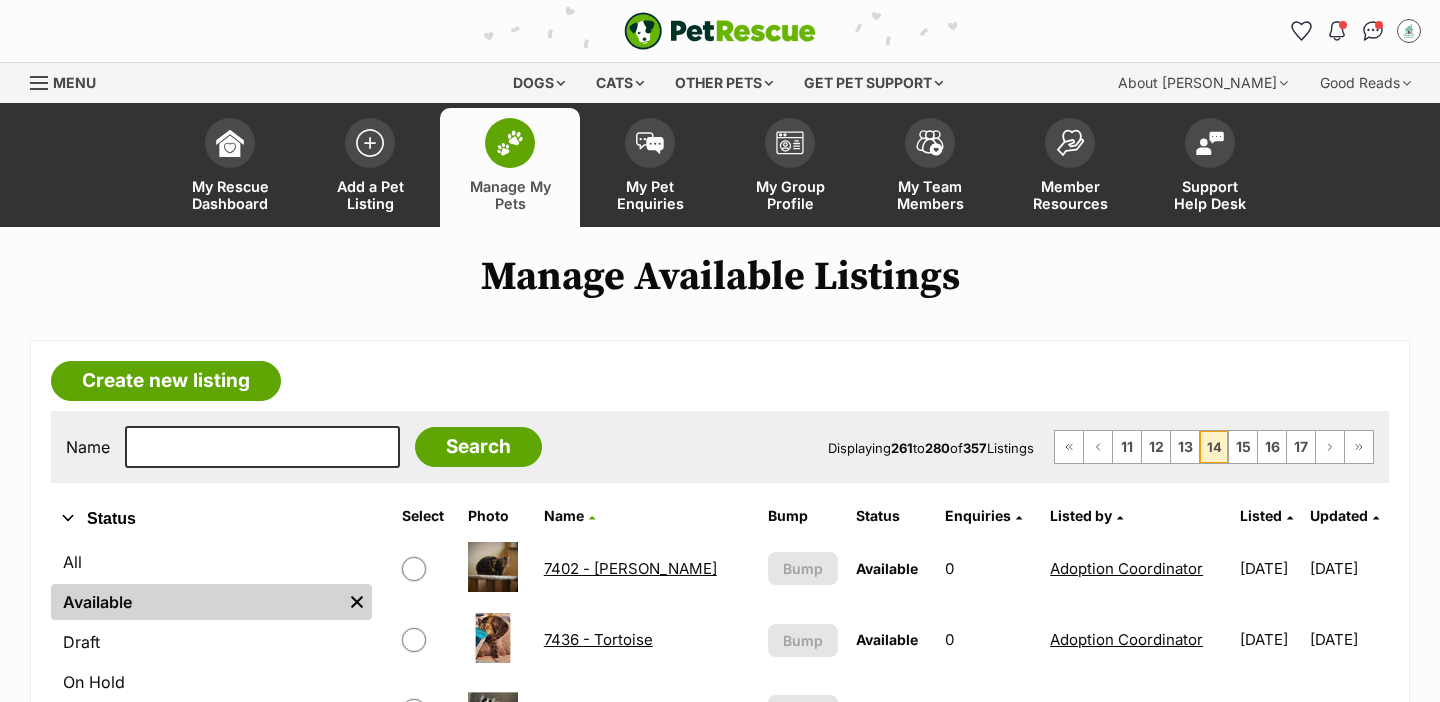 scroll, scrollTop: 0, scrollLeft: 0, axis: both 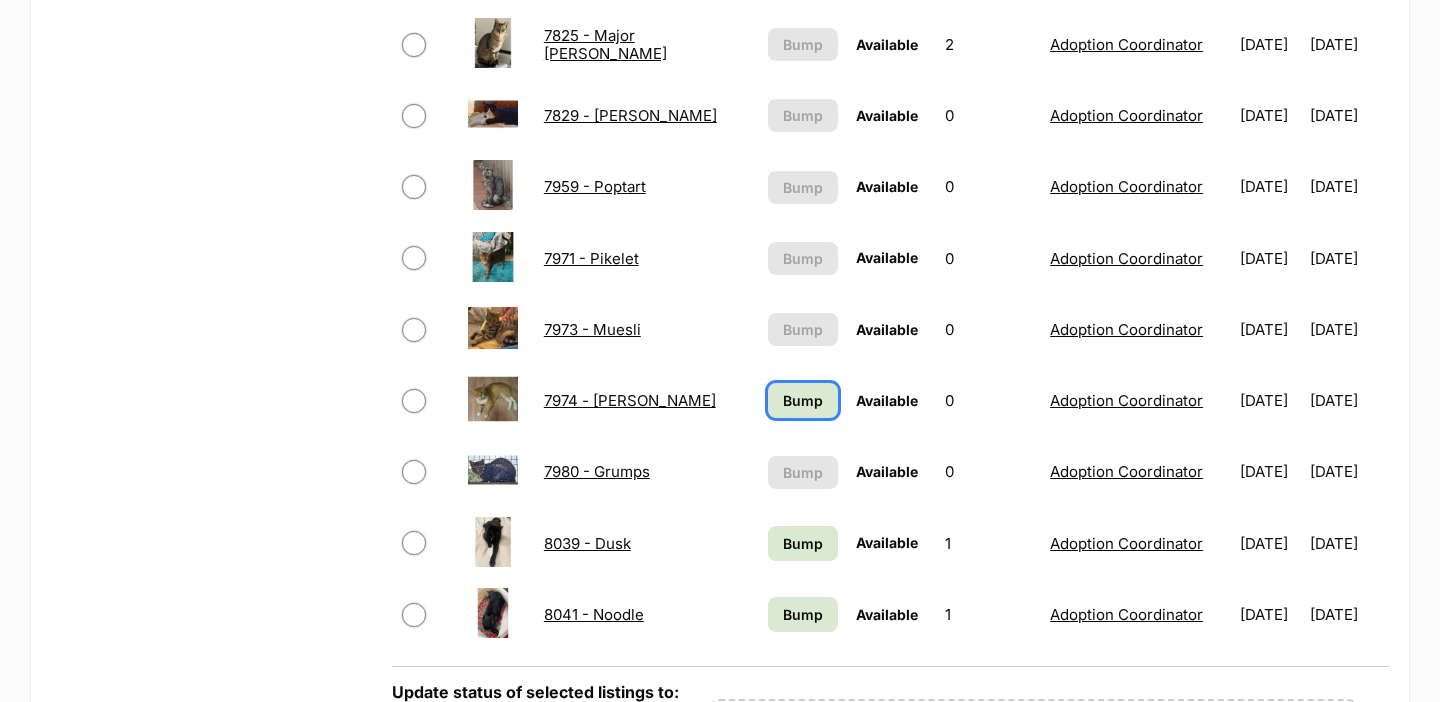 click on "Bump" at bounding box center [803, 400] 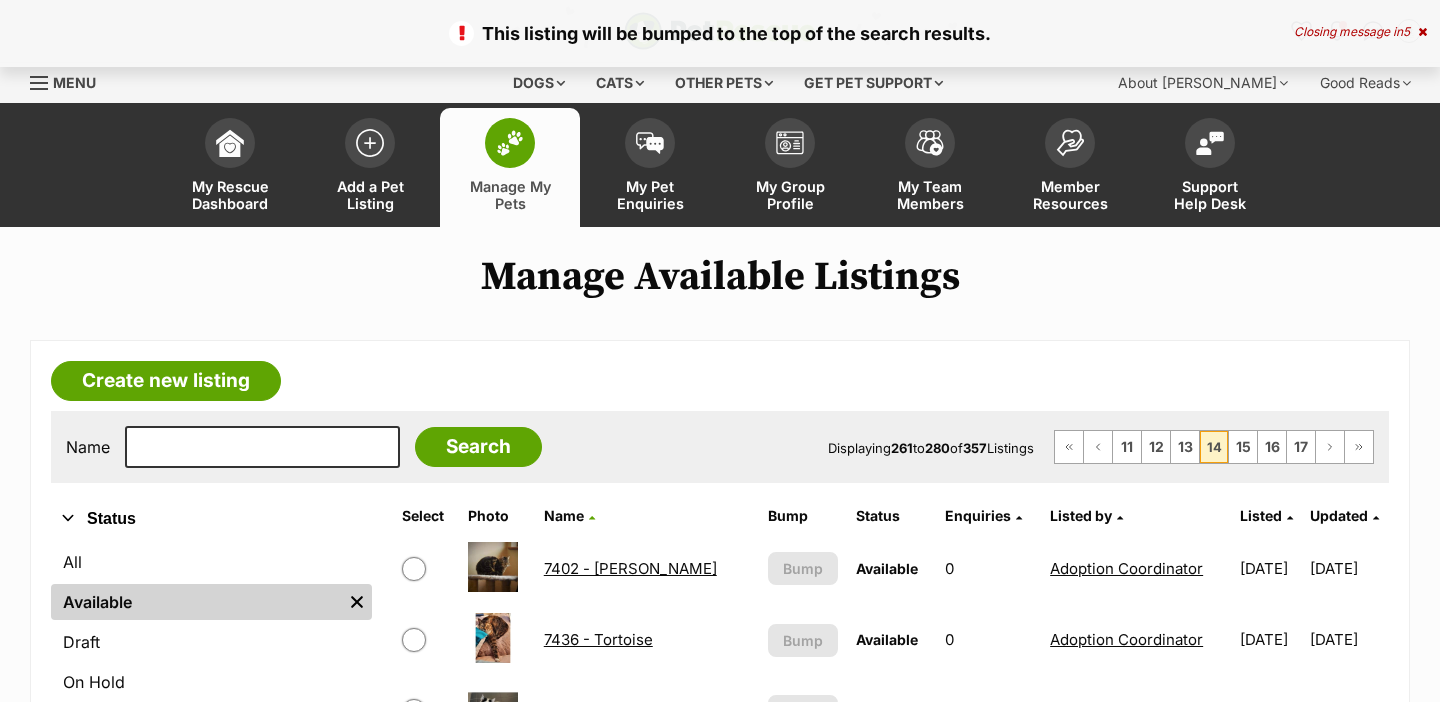 scroll, scrollTop: 0, scrollLeft: 0, axis: both 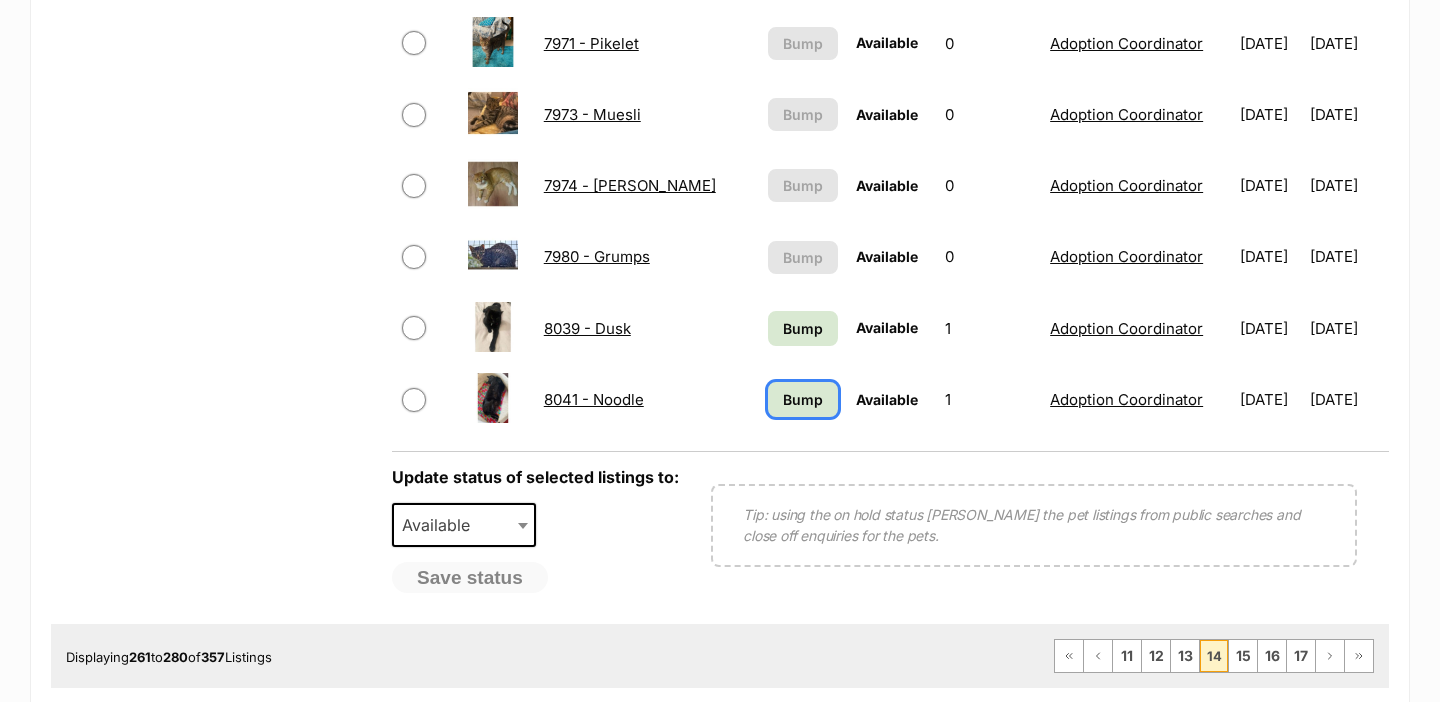 click on "Bump" at bounding box center [803, 399] 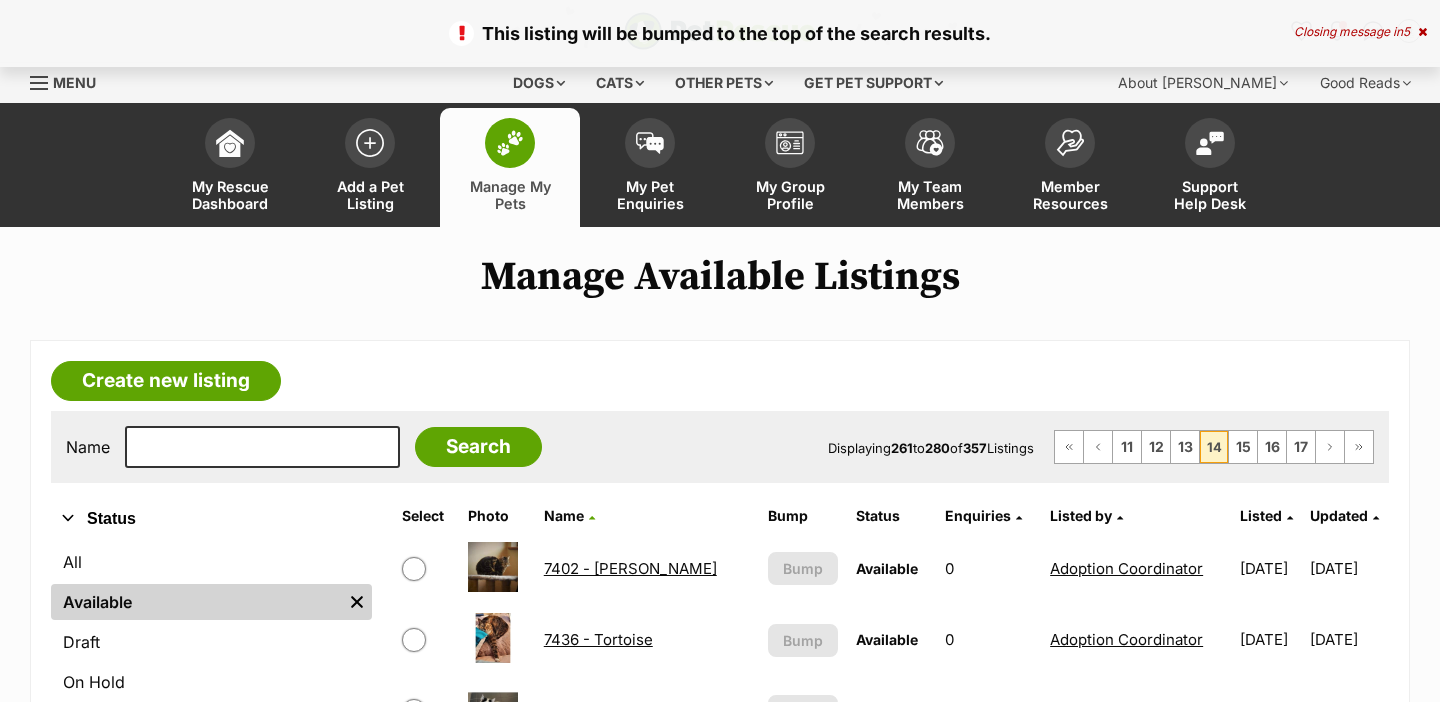 scroll, scrollTop: 0, scrollLeft: 0, axis: both 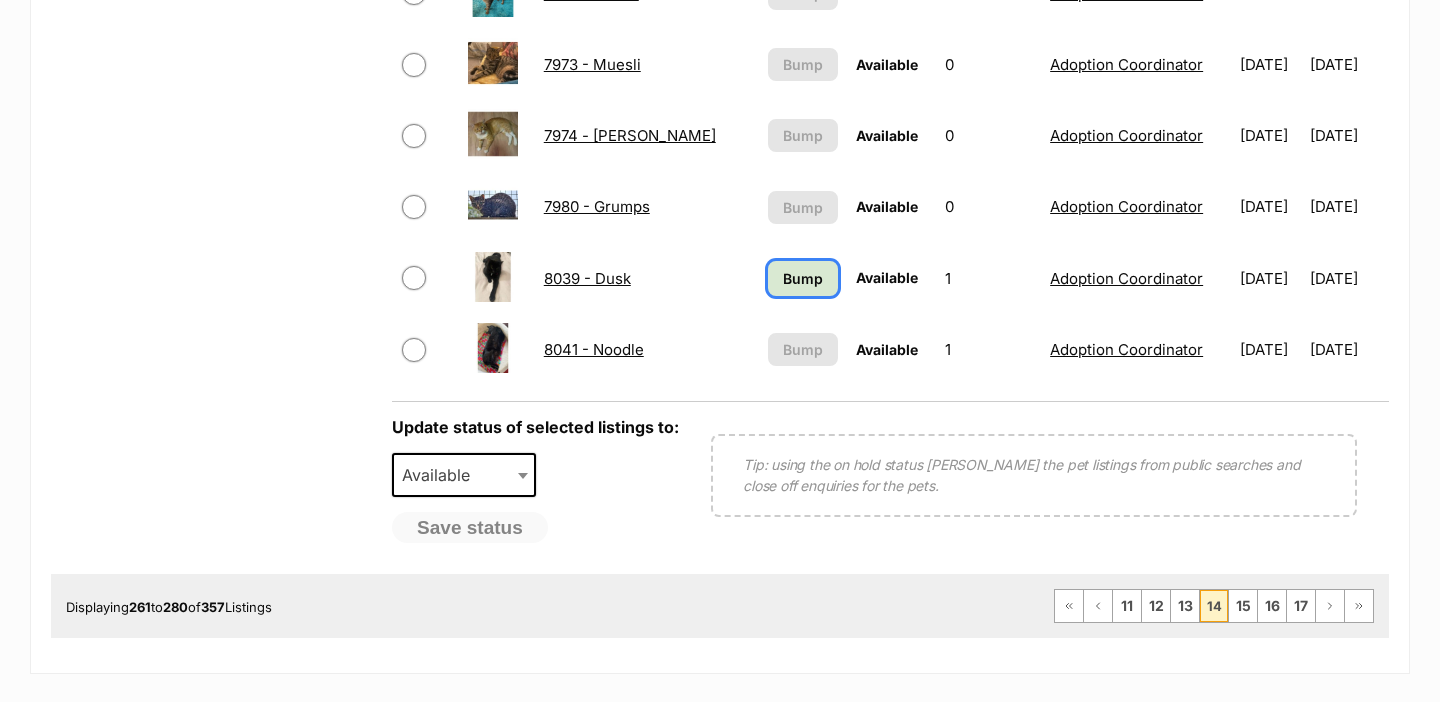 click on "Bump" at bounding box center [803, 278] 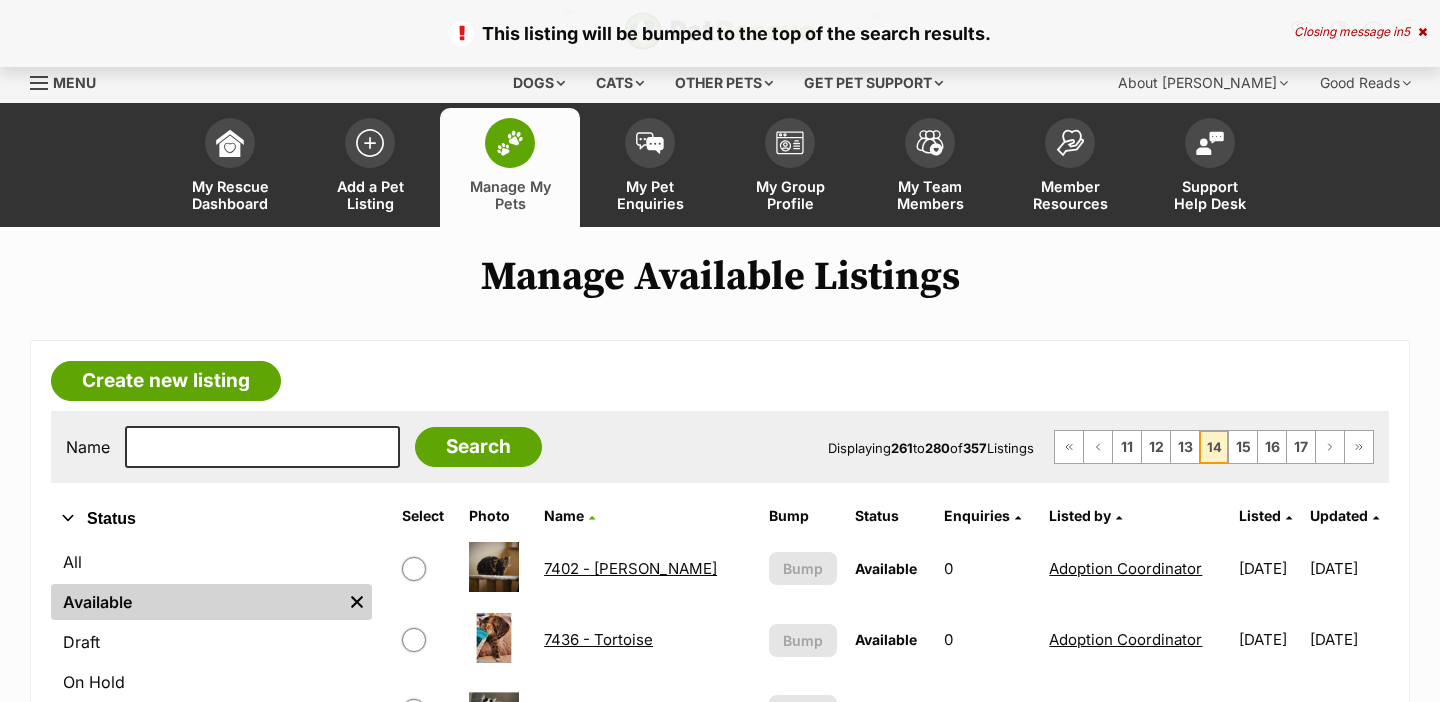scroll, scrollTop: 0, scrollLeft: 0, axis: both 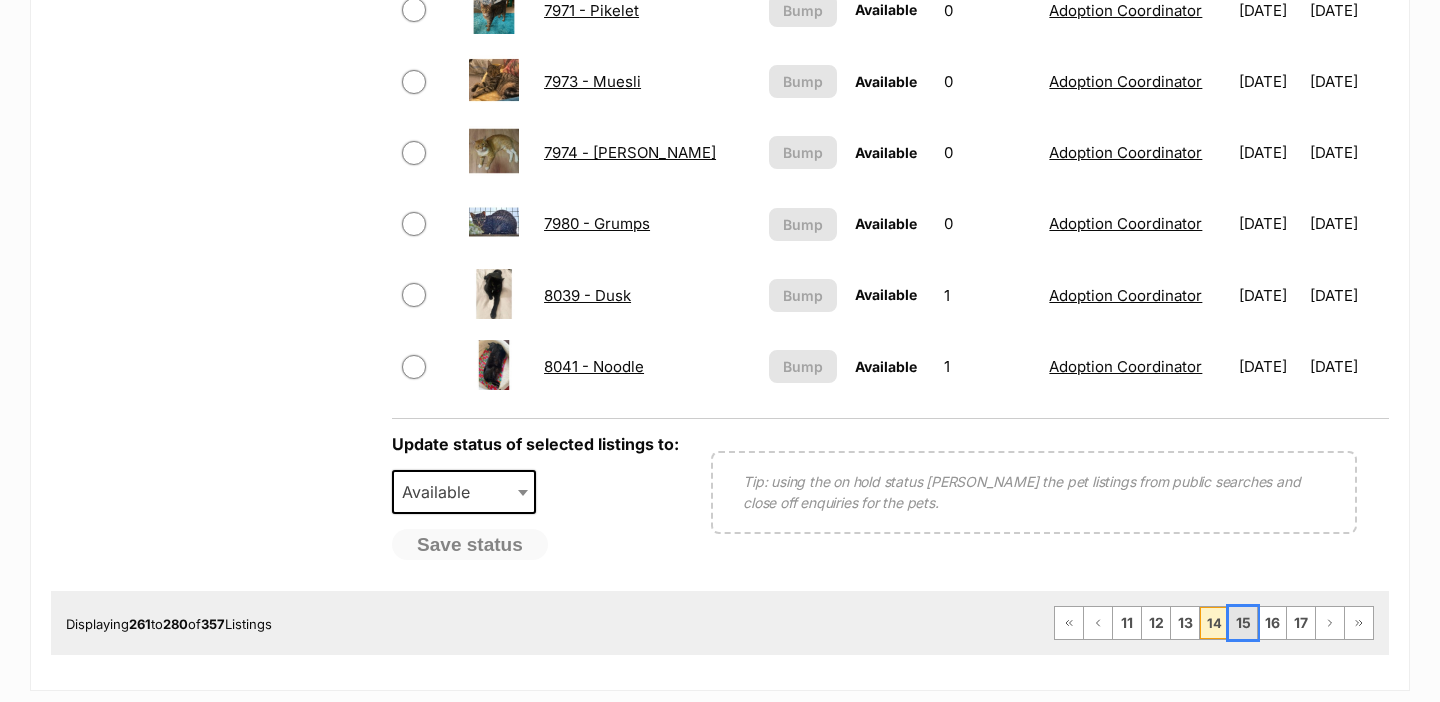 click on "15" at bounding box center [1243, 623] 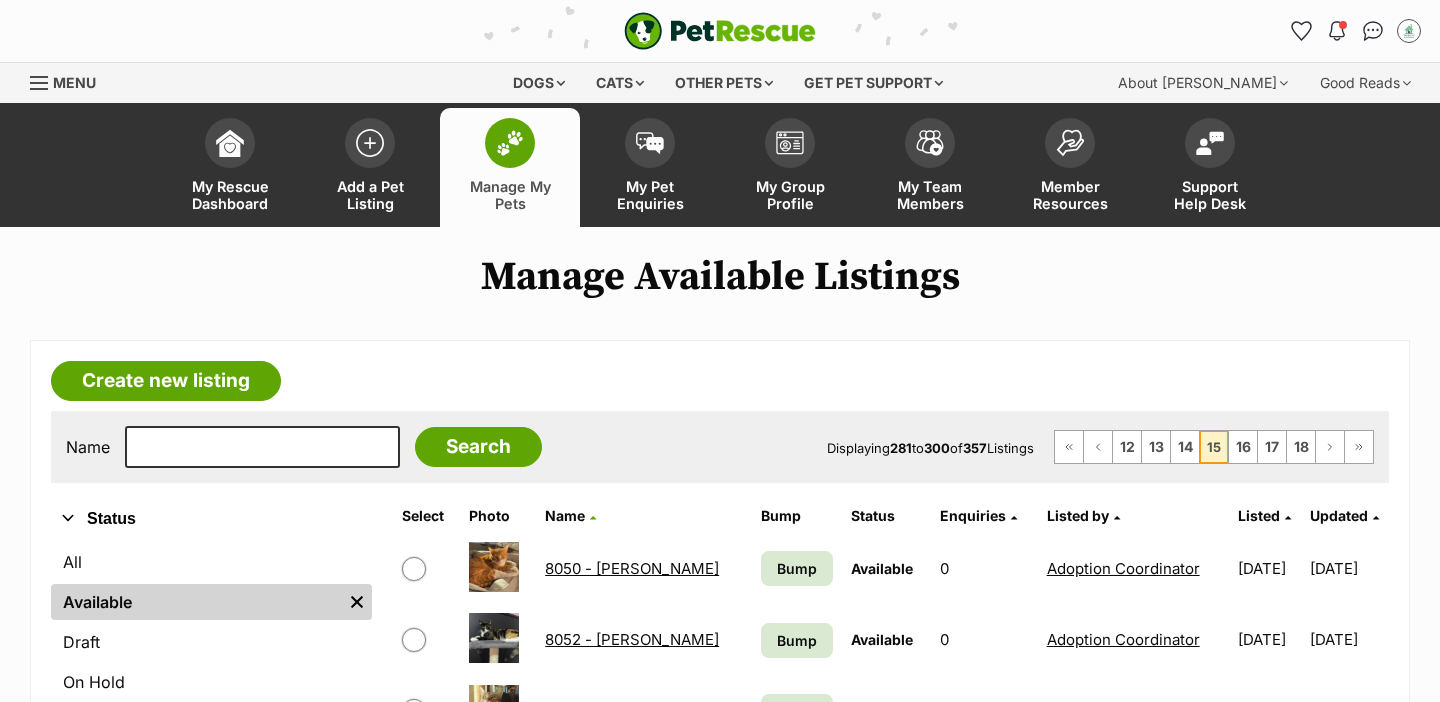 scroll, scrollTop: 0, scrollLeft: 0, axis: both 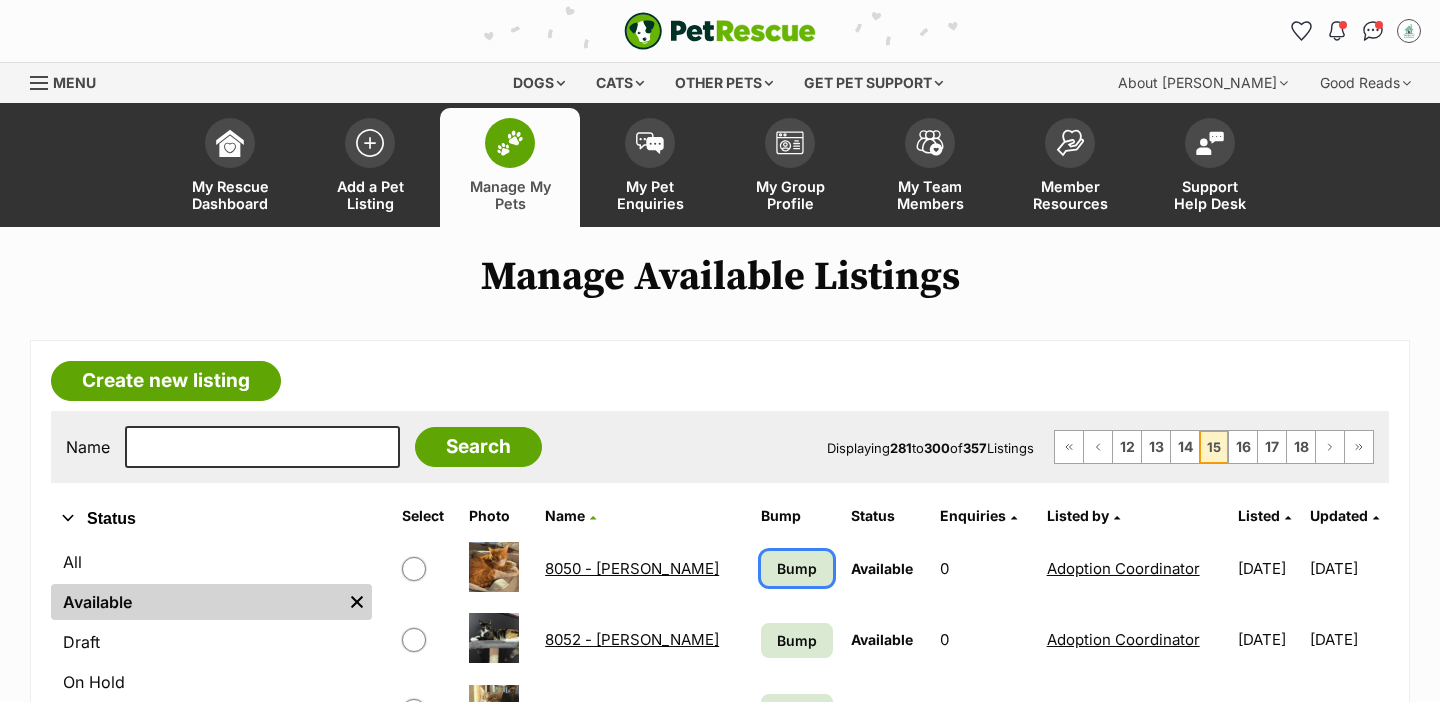 click on "Bump" at bounding box center [797, 568] 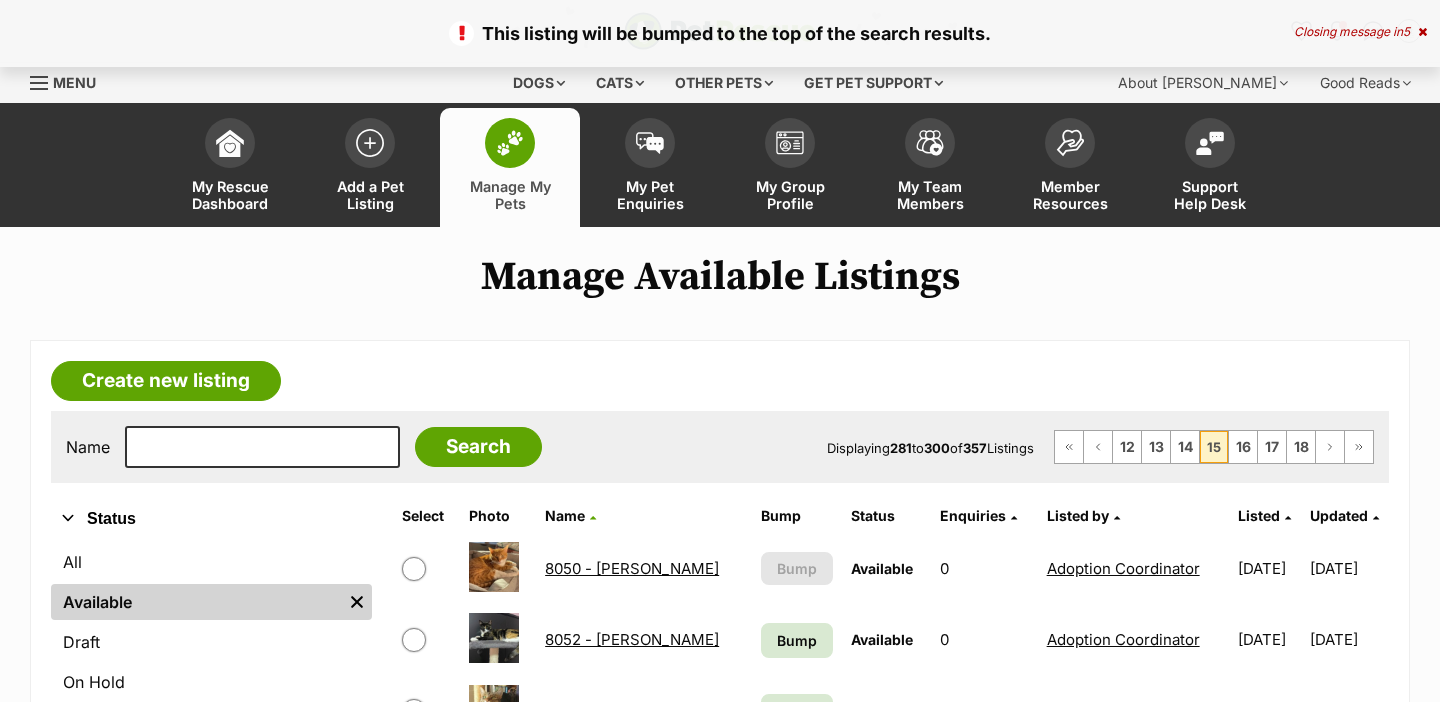 scroll, scrollTop: 0, scrollLeft: 0, axis: both 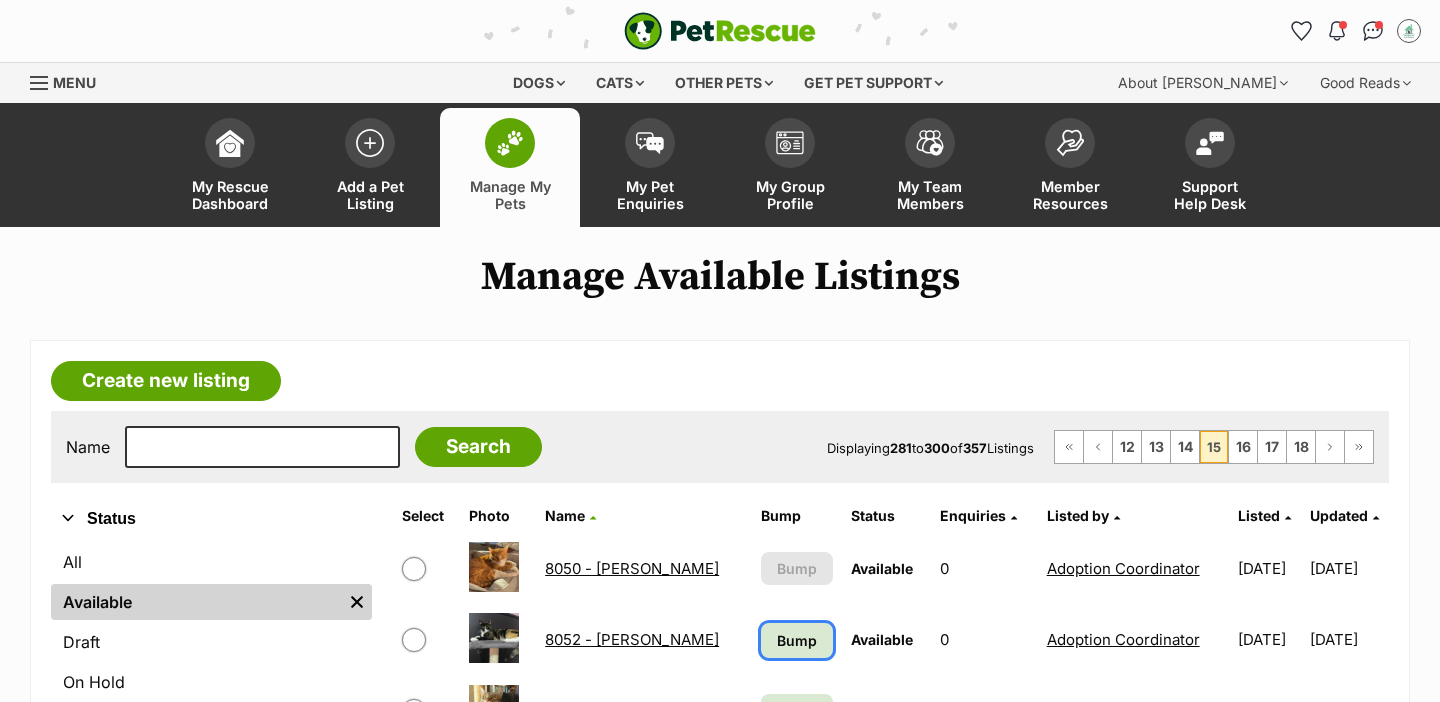 click on "Bump" at bounding box center (797, 640) 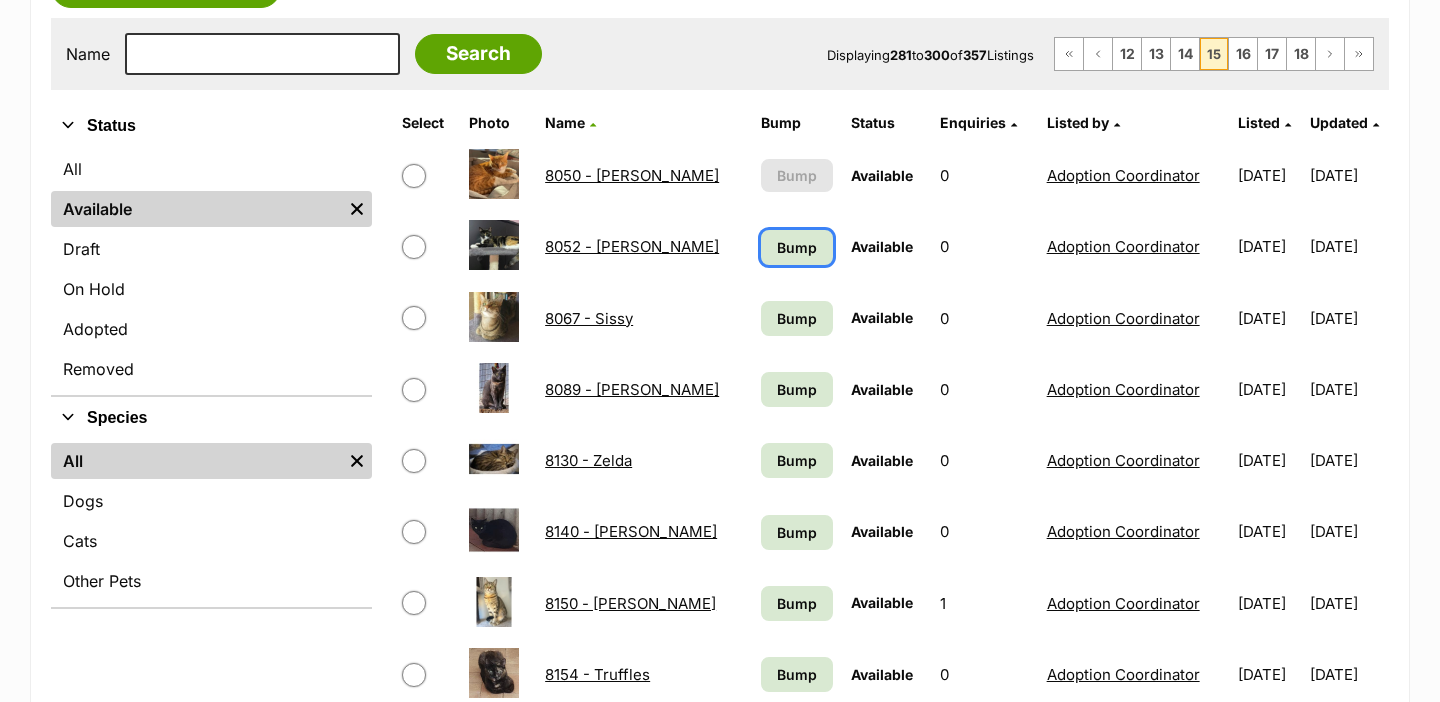 scroll, scrollTop: 399, scrollLeft: 0, axis: vertical 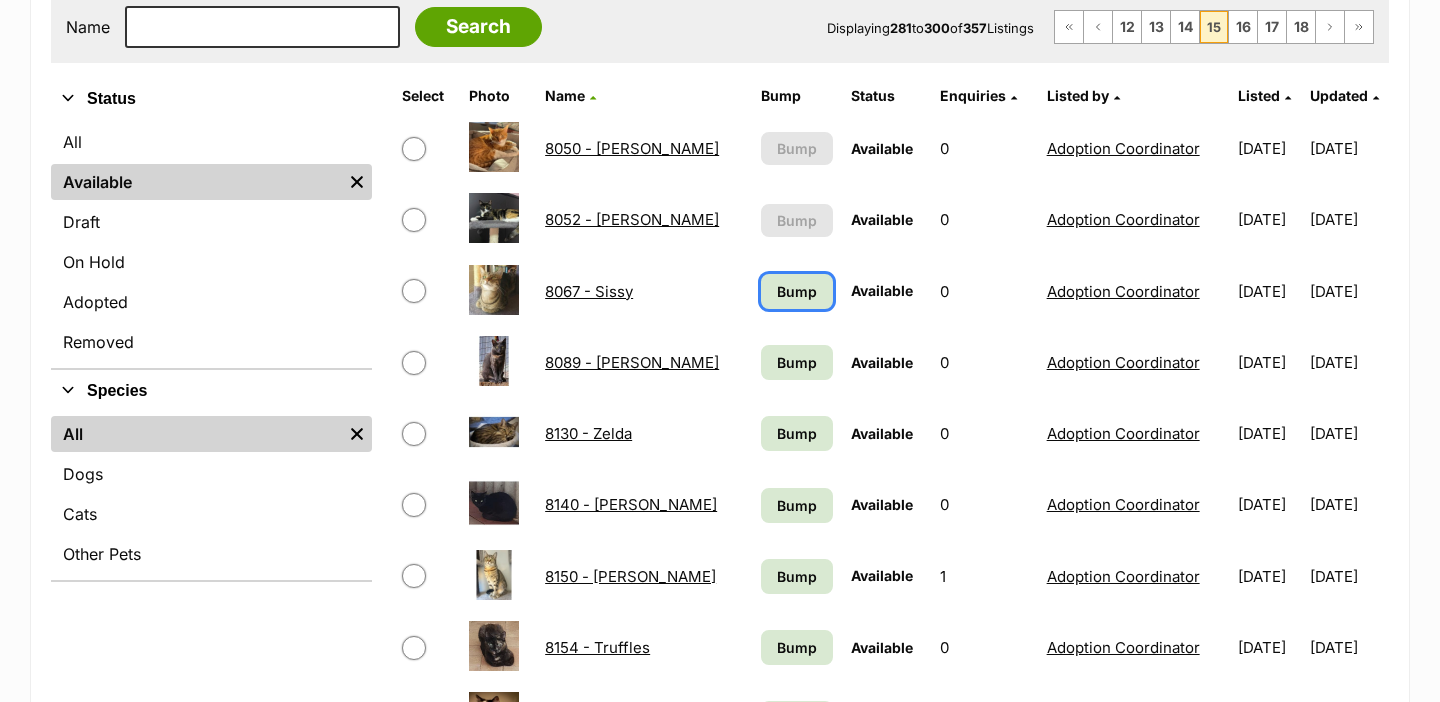 click on "Bump" at bounding box center (796, 291) 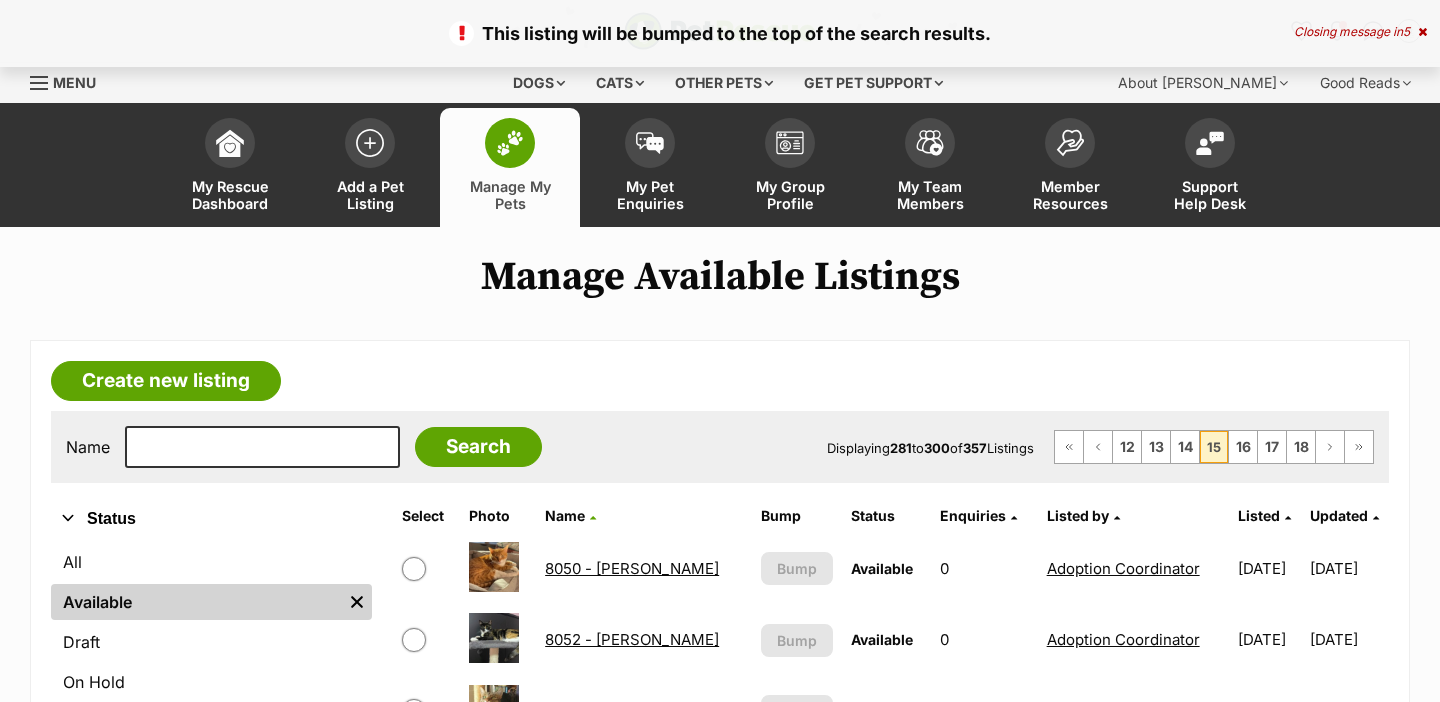 scroll, scrollTop: 0, scrollLeft: 0, axis: both 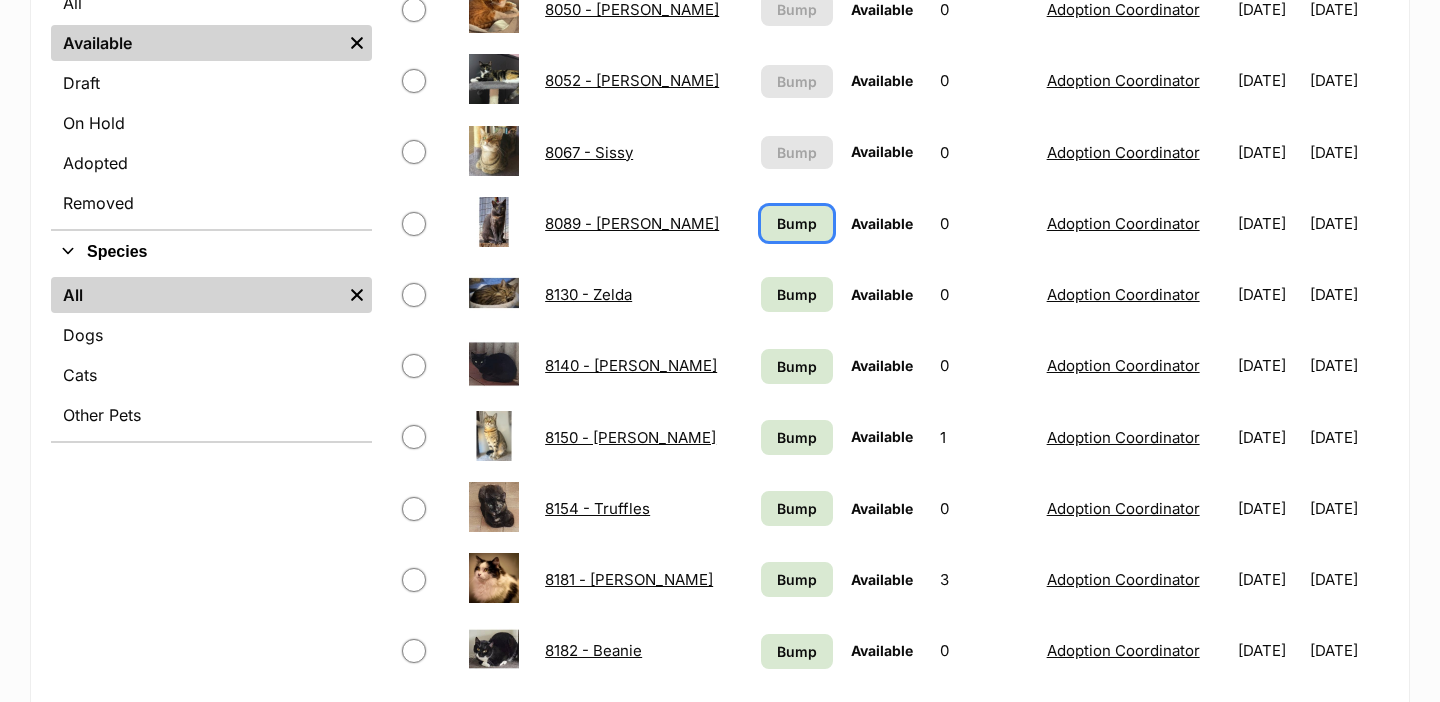 click on "Bump" at bounding box center [796, 223] 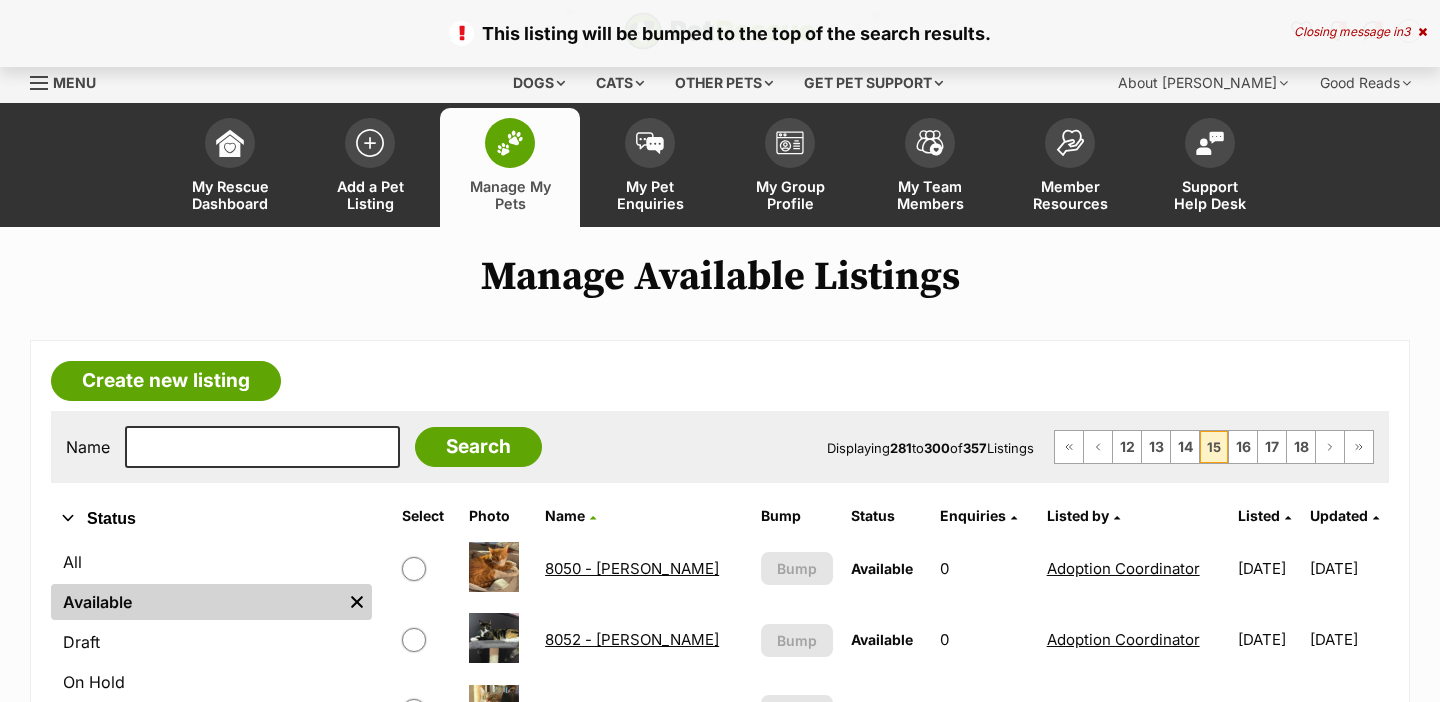 scroll, scrollTop: 372, scrollLeft: 0, axis: vertical 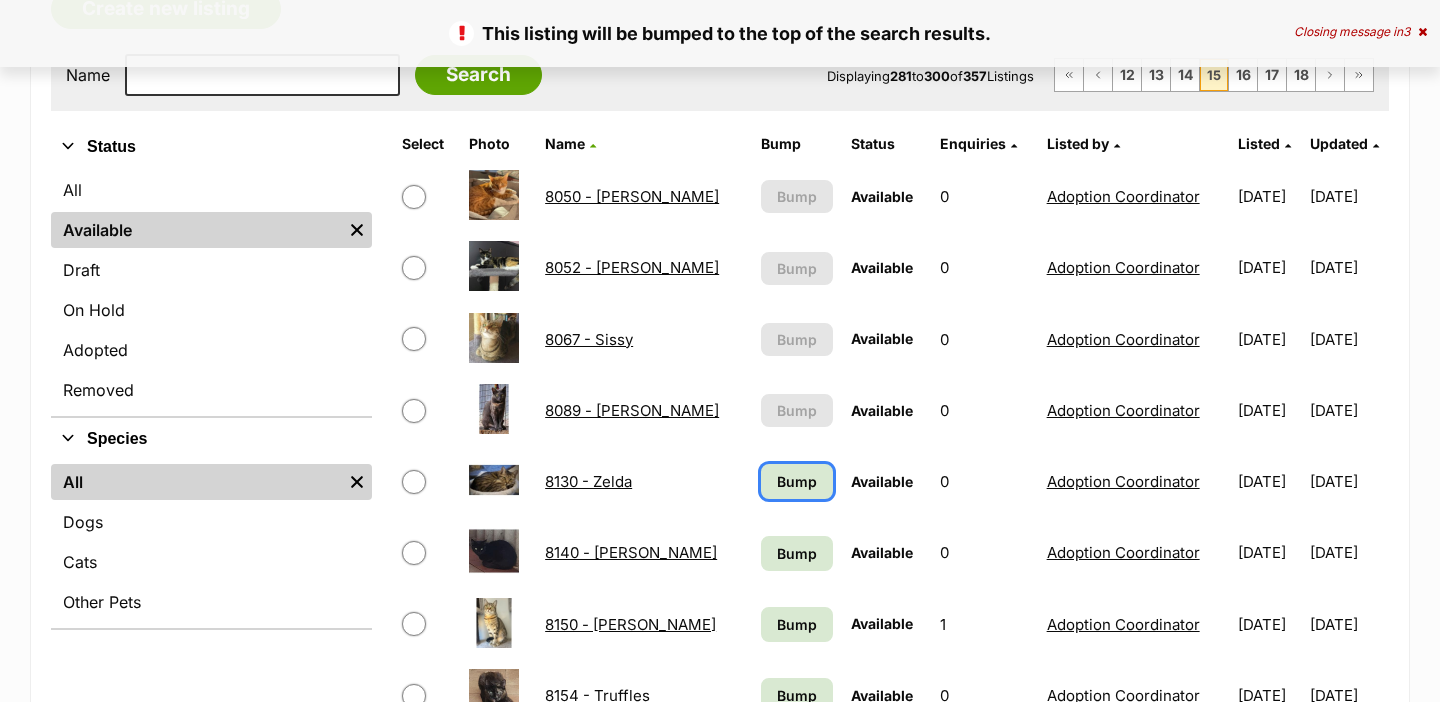 click on "Bump" at bounding box center (797, 481) 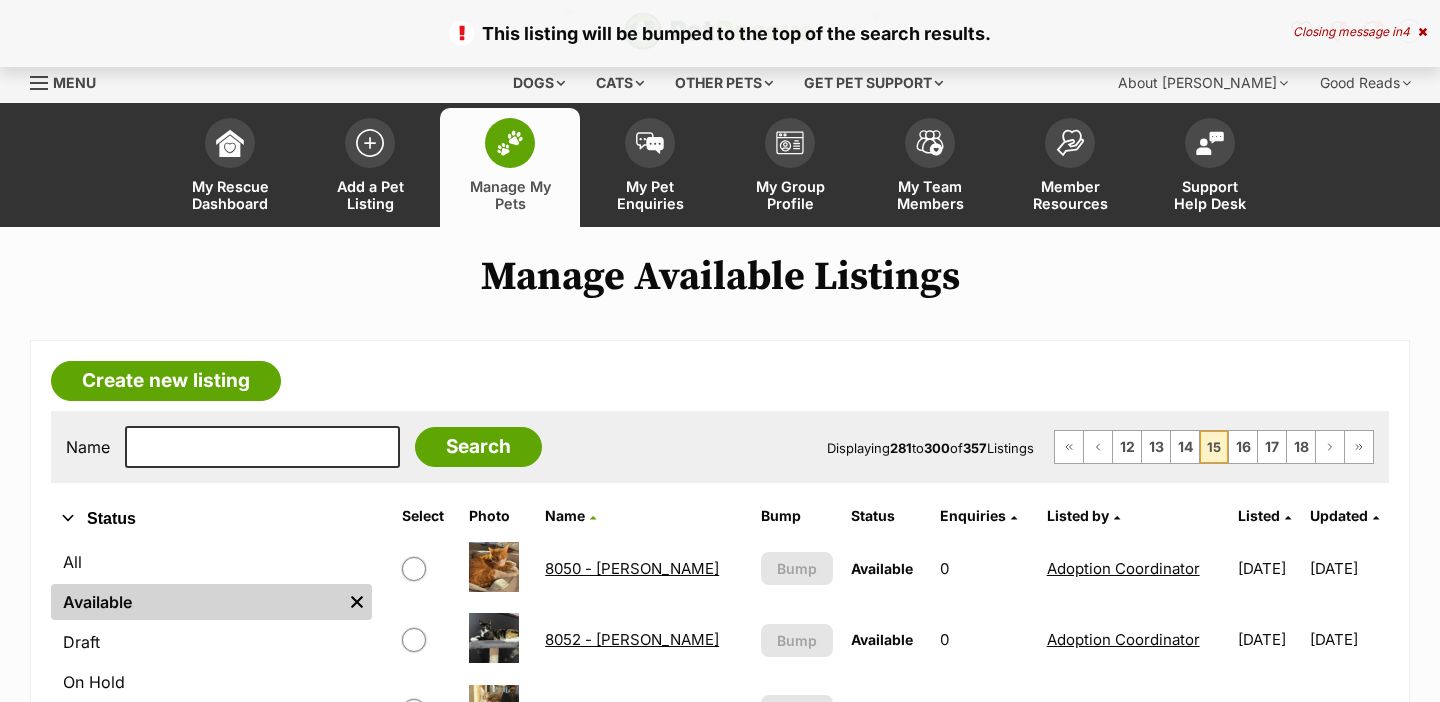 click on "Bump" at bounding box center (797, 996) 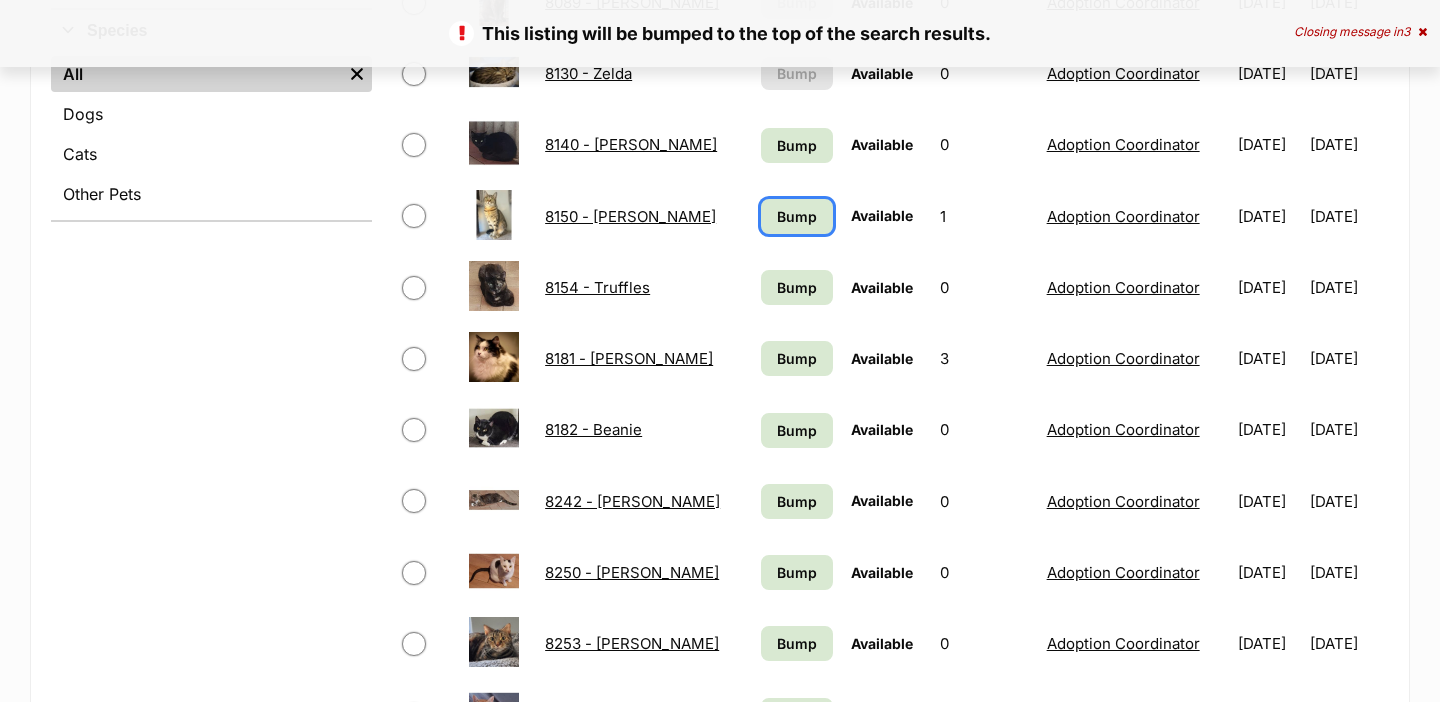 scroll, scrollTop: 780, scrollLeft: 0, axis: vertical 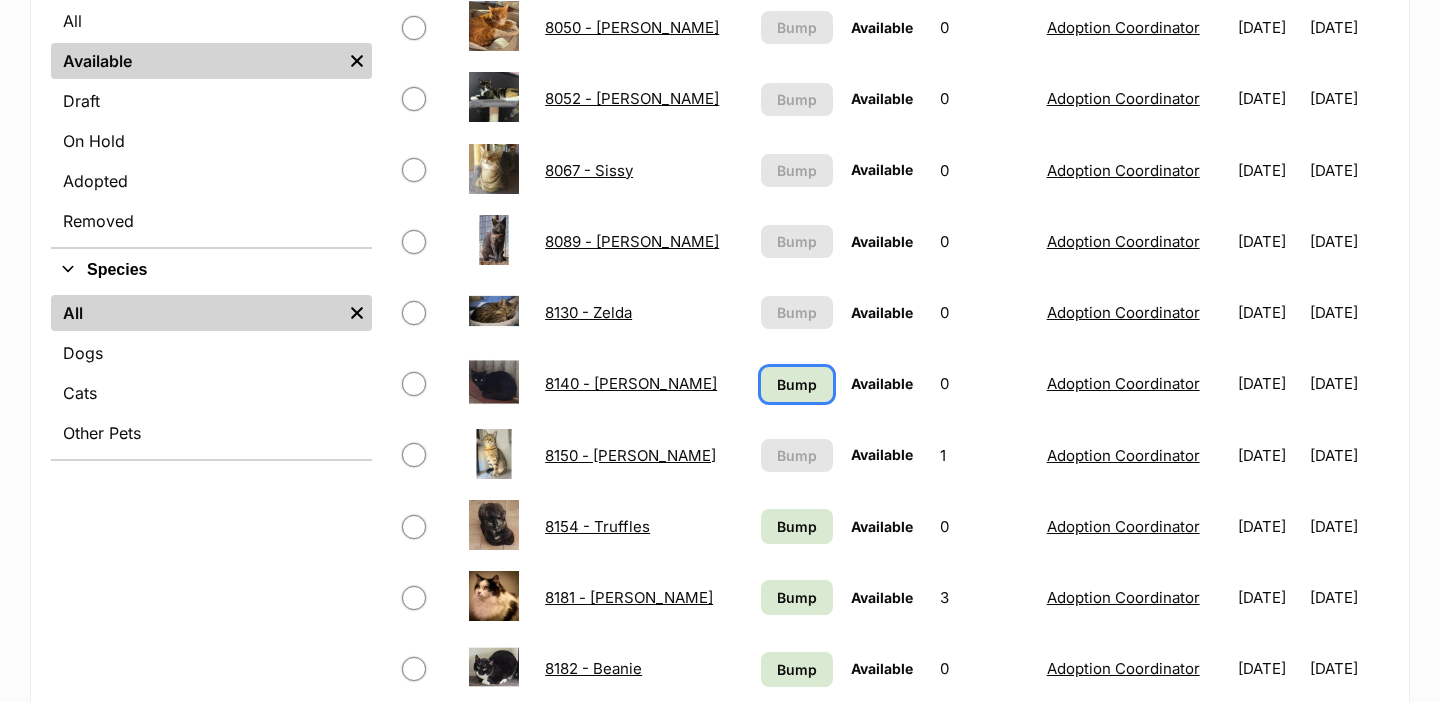 click on "Bump" at bounding box center (797, 384) 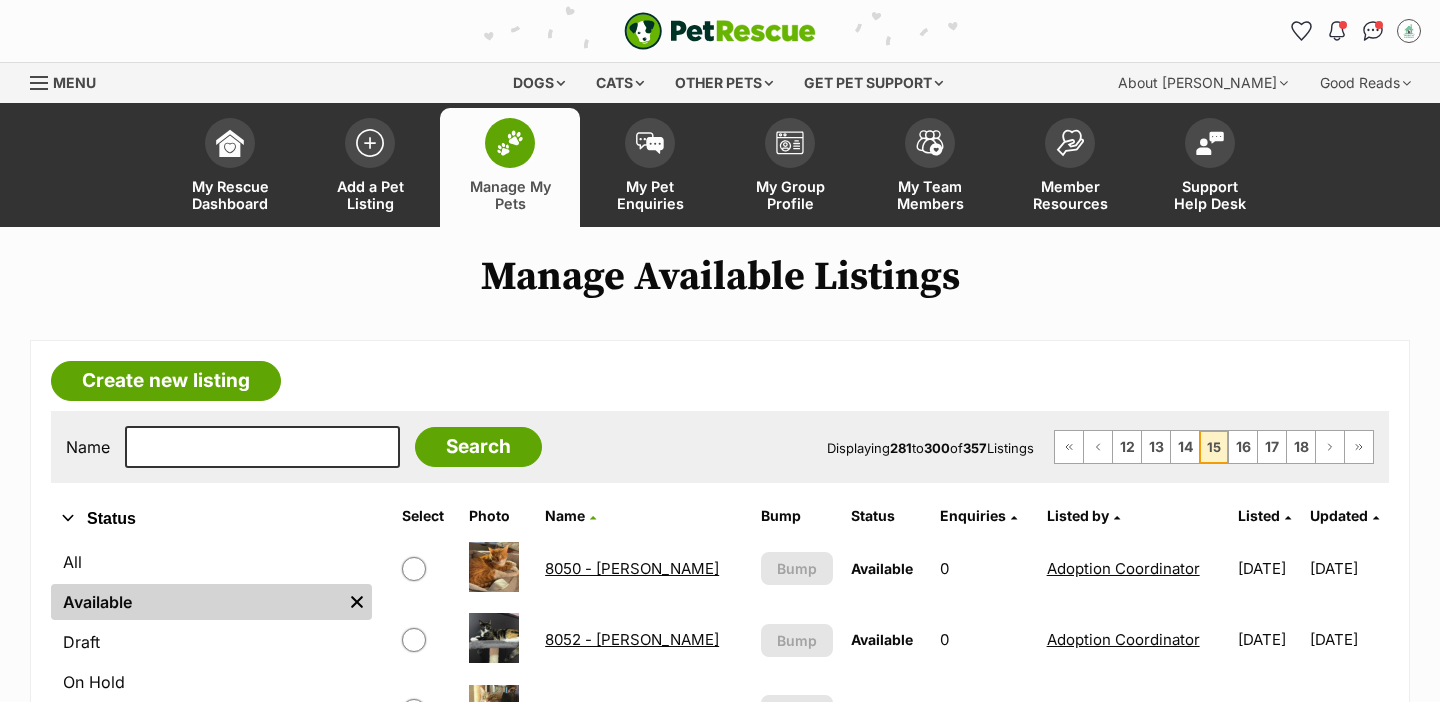 scroll, scrollTop: 0, scrollLeft: 0, axis: both 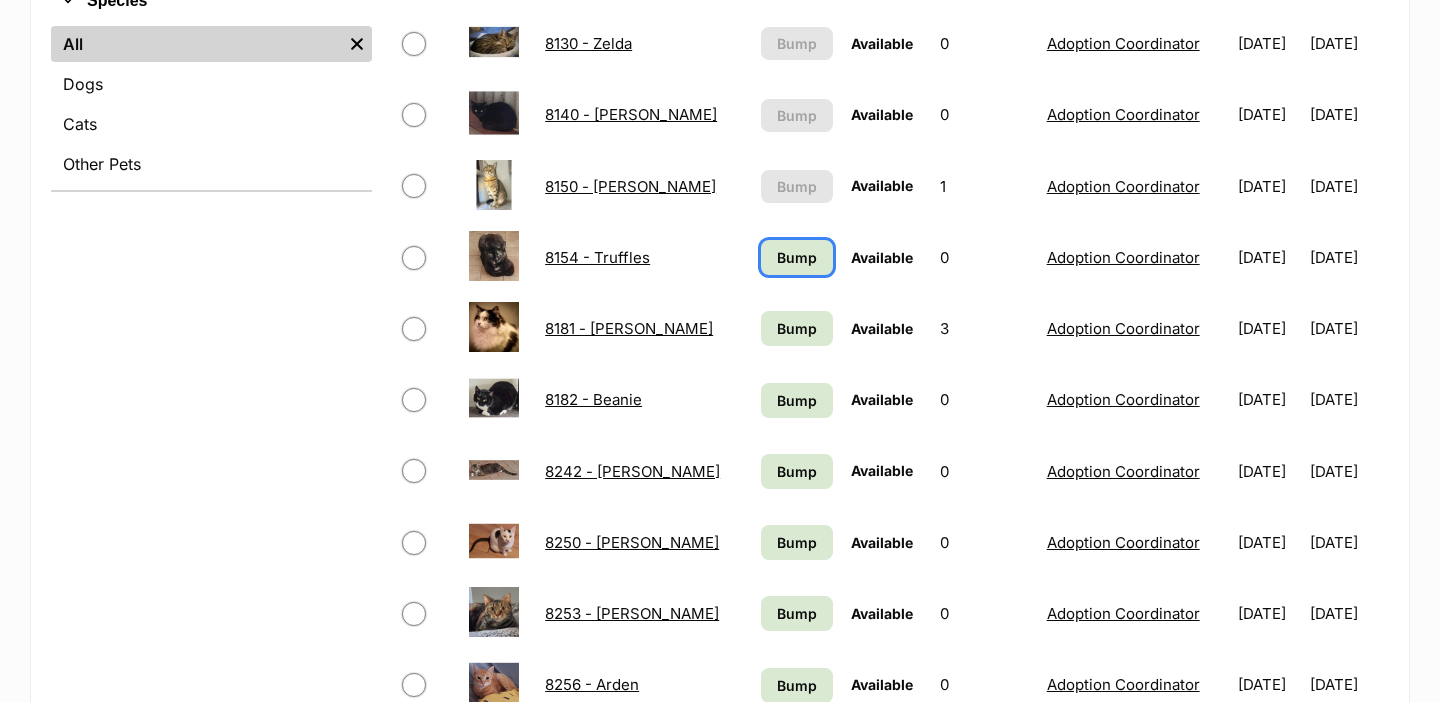 click on "Bump" at bounding box center [796, 257] 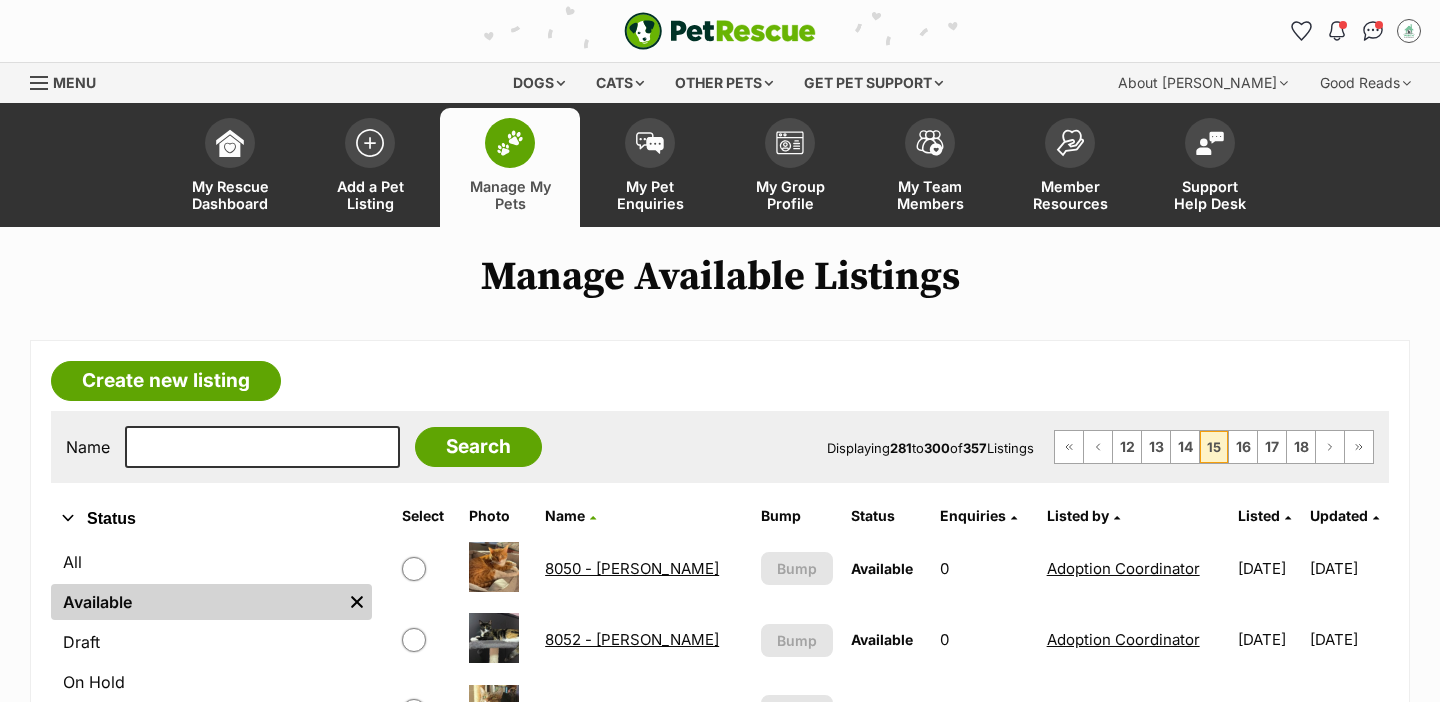 scroll, scrollTop: 0, scrollLeft: 0, axis: both 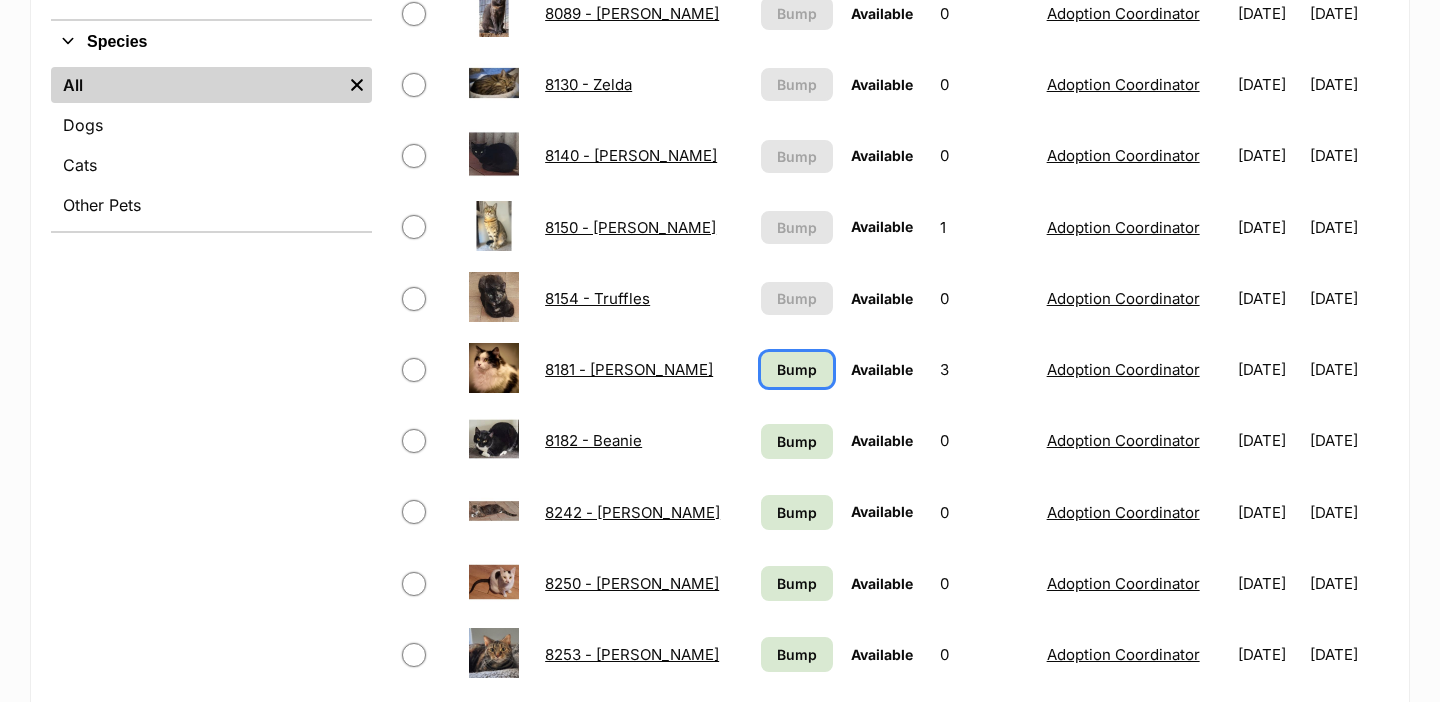 click on "Bump" at bounding box center (796, 369) 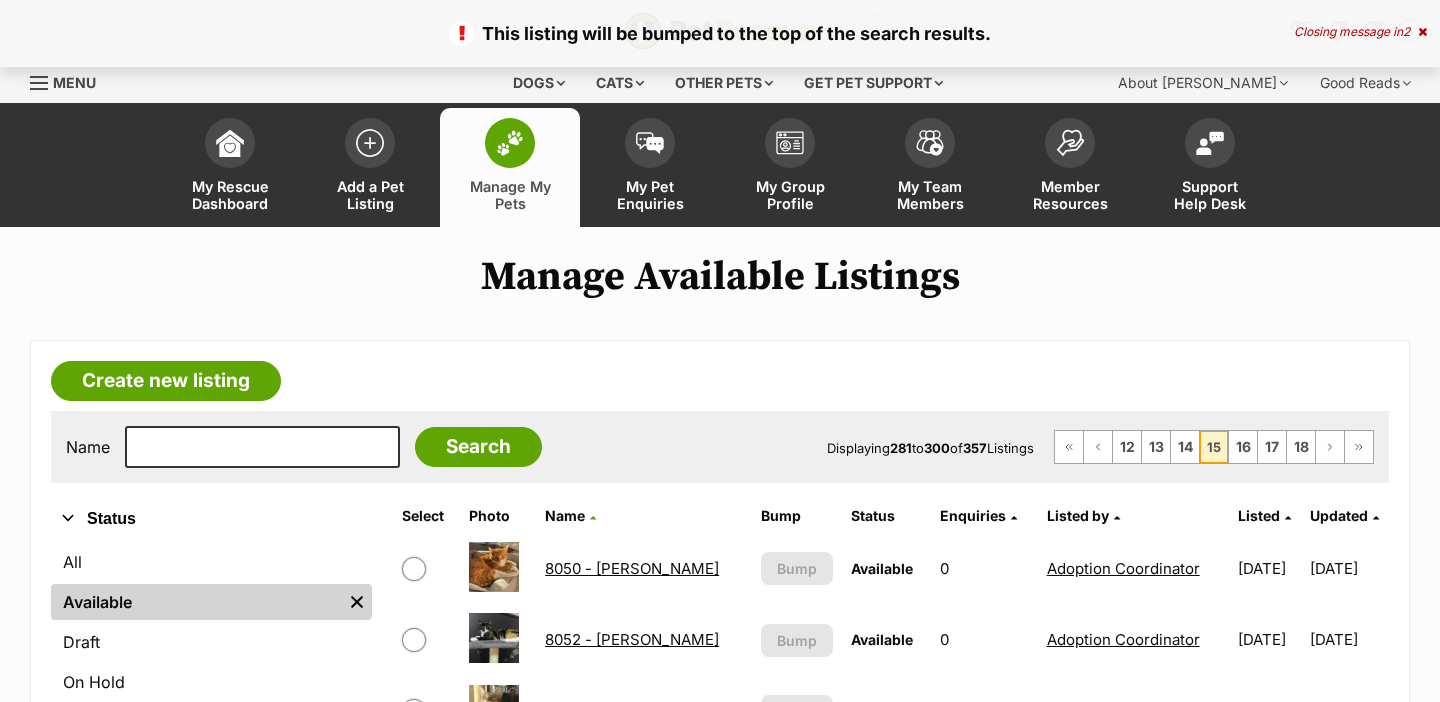 scroll, scrollTop: 0, scrollLeft: 0, axis: both 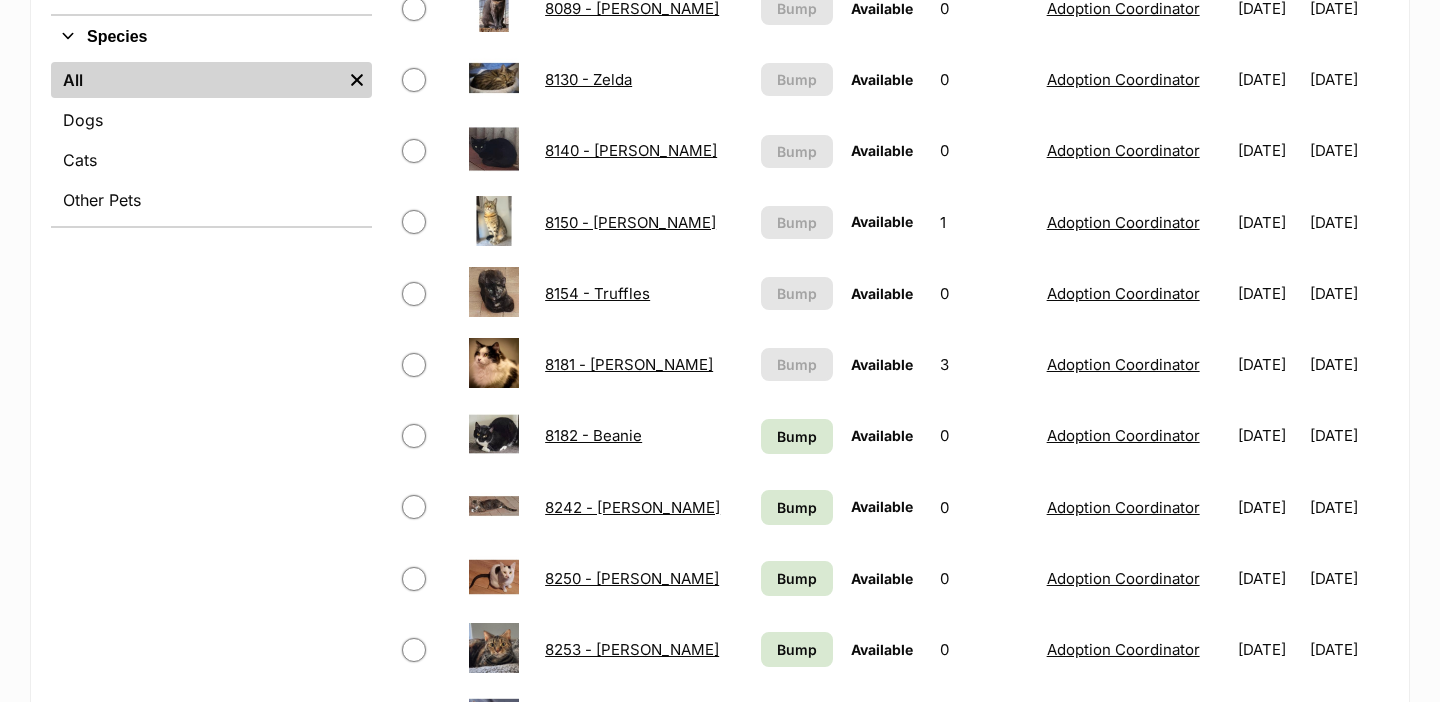click on "Bump" at bounding box center (796, 435) 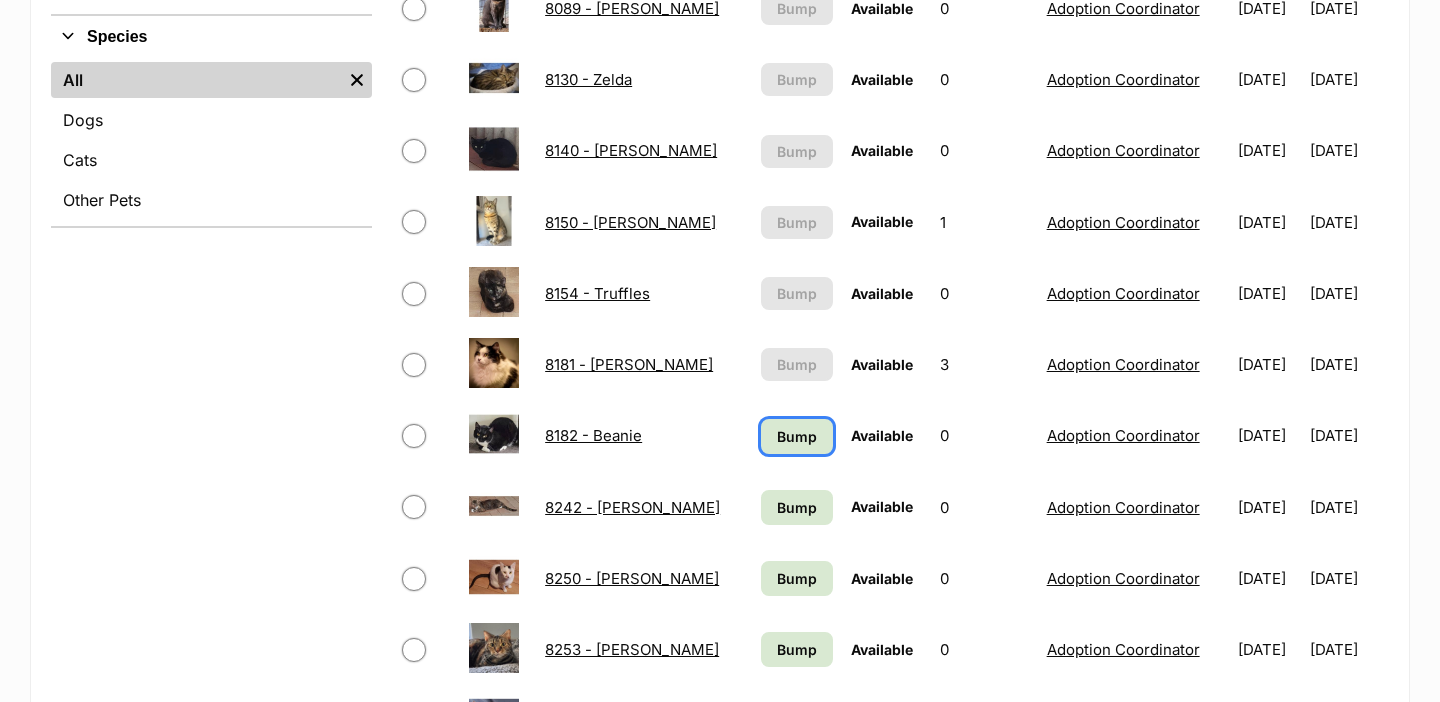 click on "Bump" at bounding box center [796, 436] 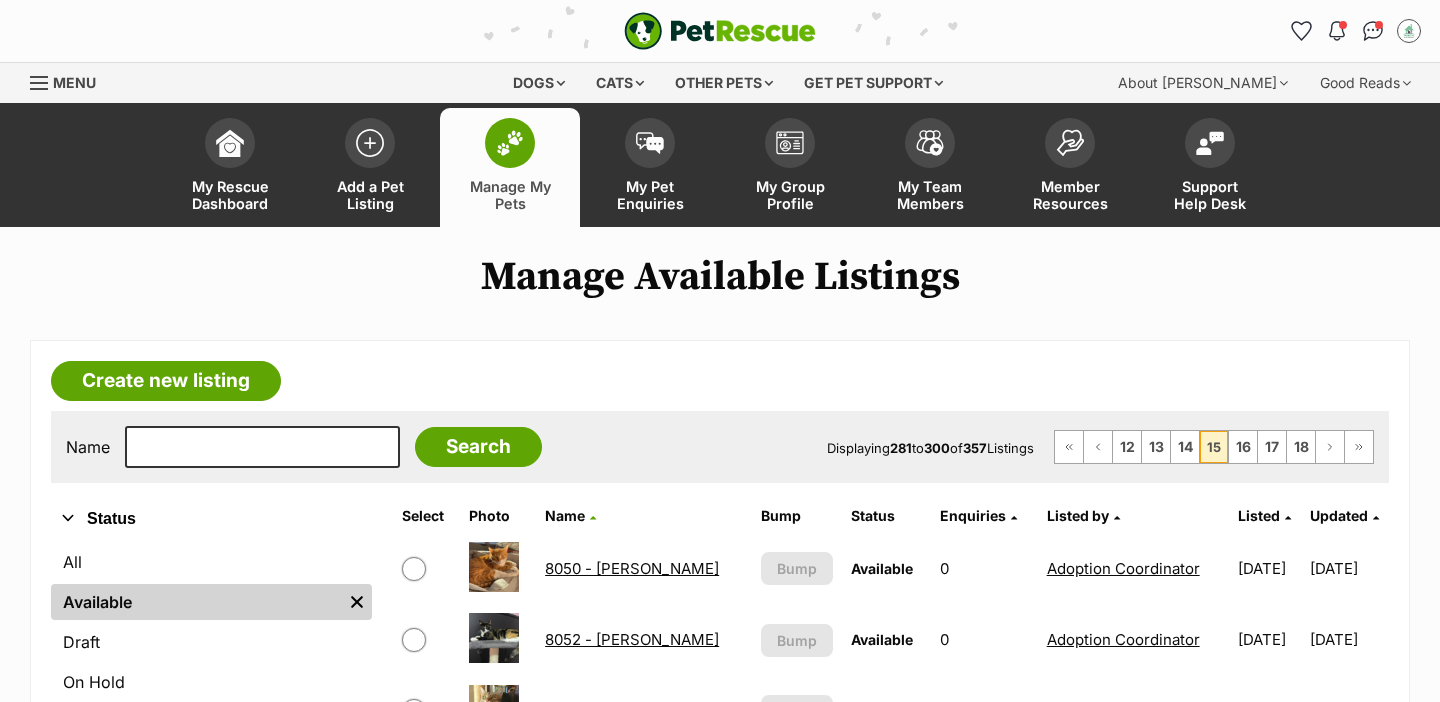 scroll, scrollTop: 0, scrollLeft: 0, axis: both 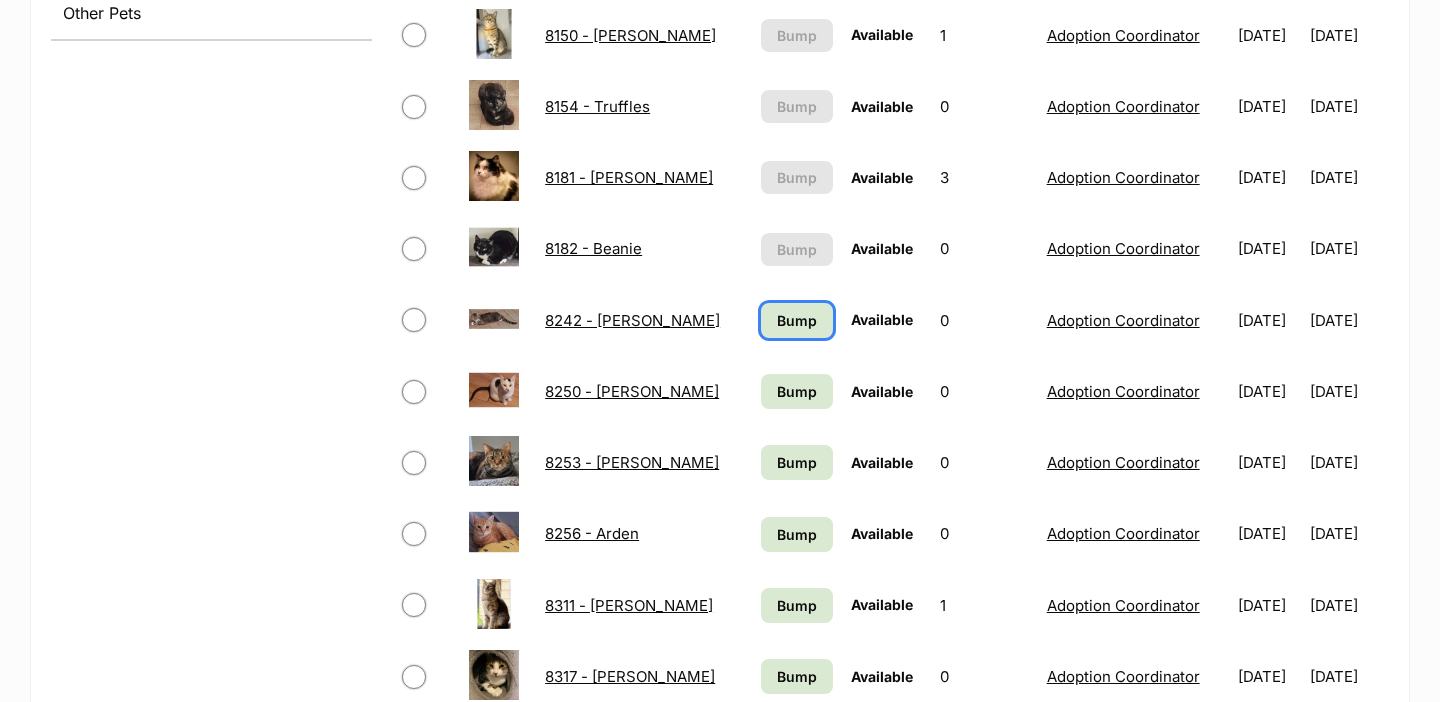 click on "Bump" at bounding box center [797, 320] 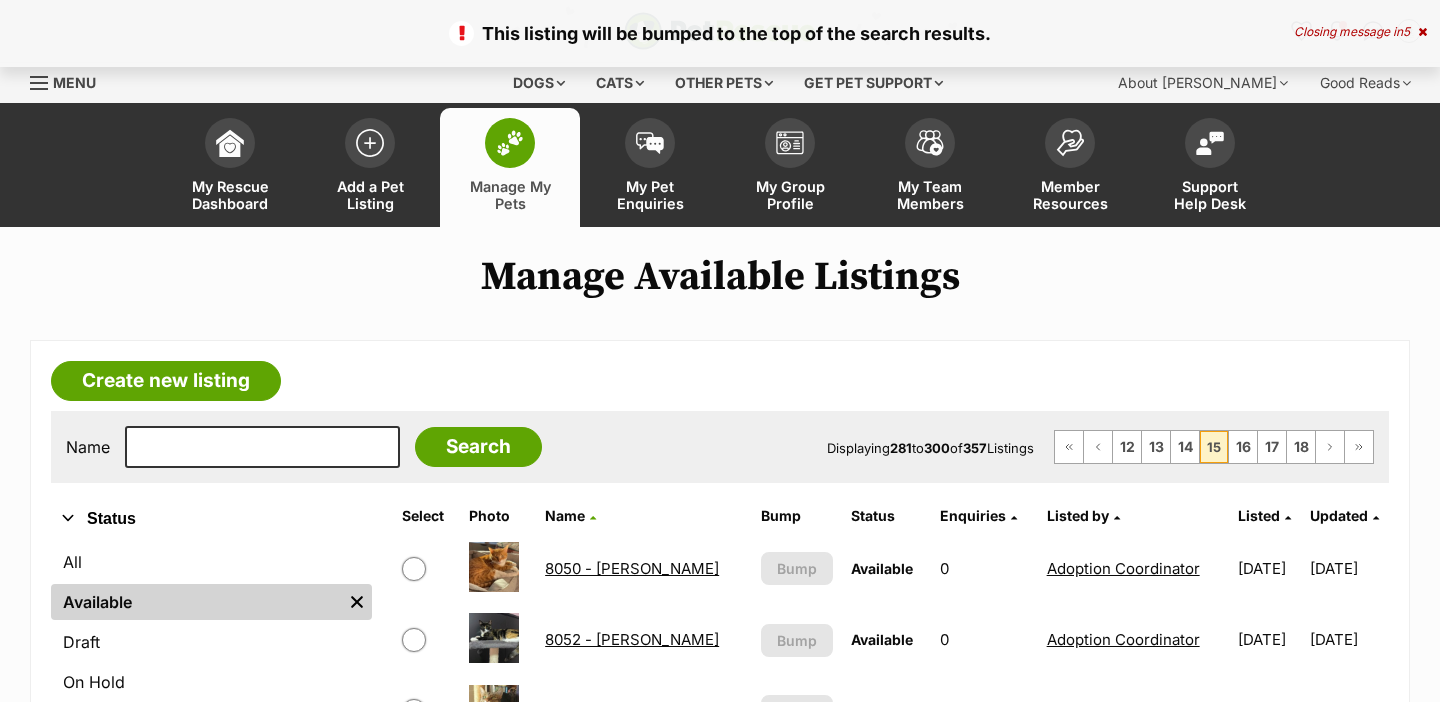 scroll, scrollTop: 1229, scrollLeft: 0, axis: vertical 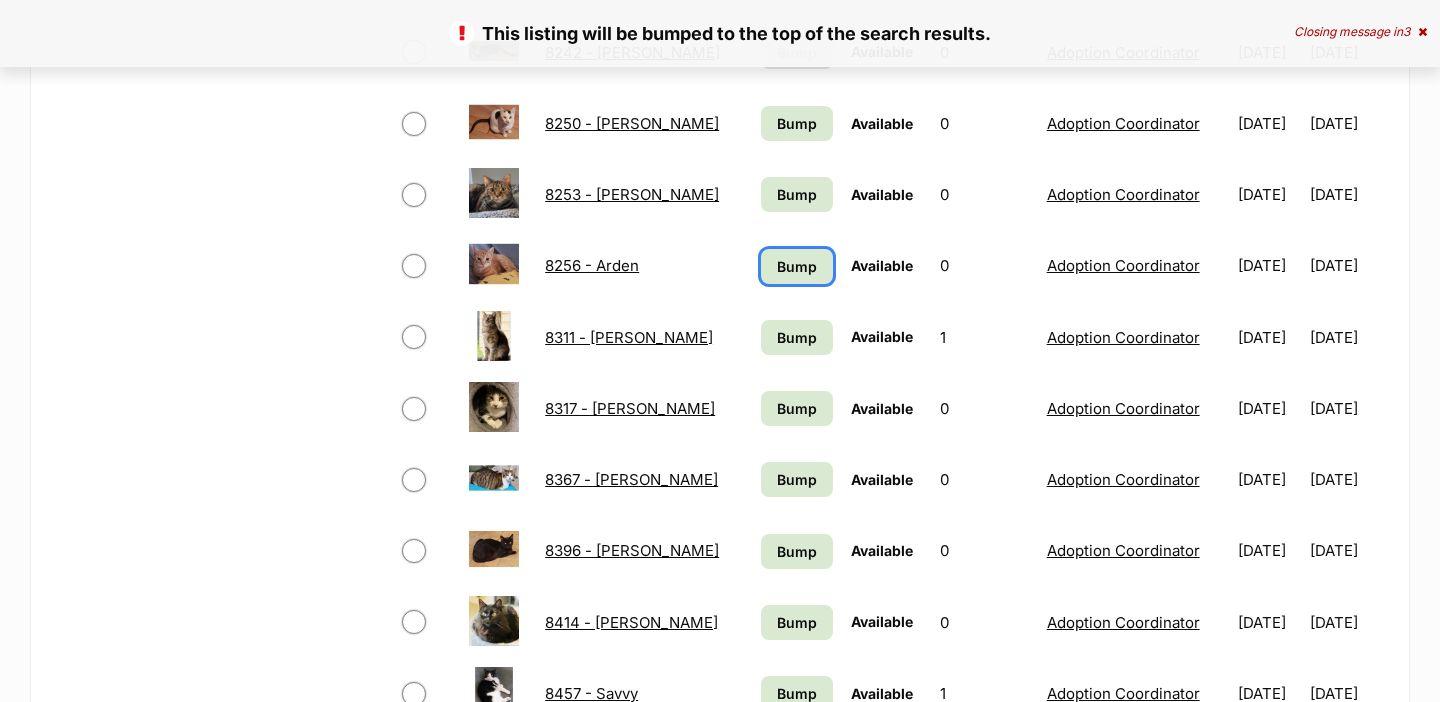 click on "Bump" at bounding box center (797, 266) 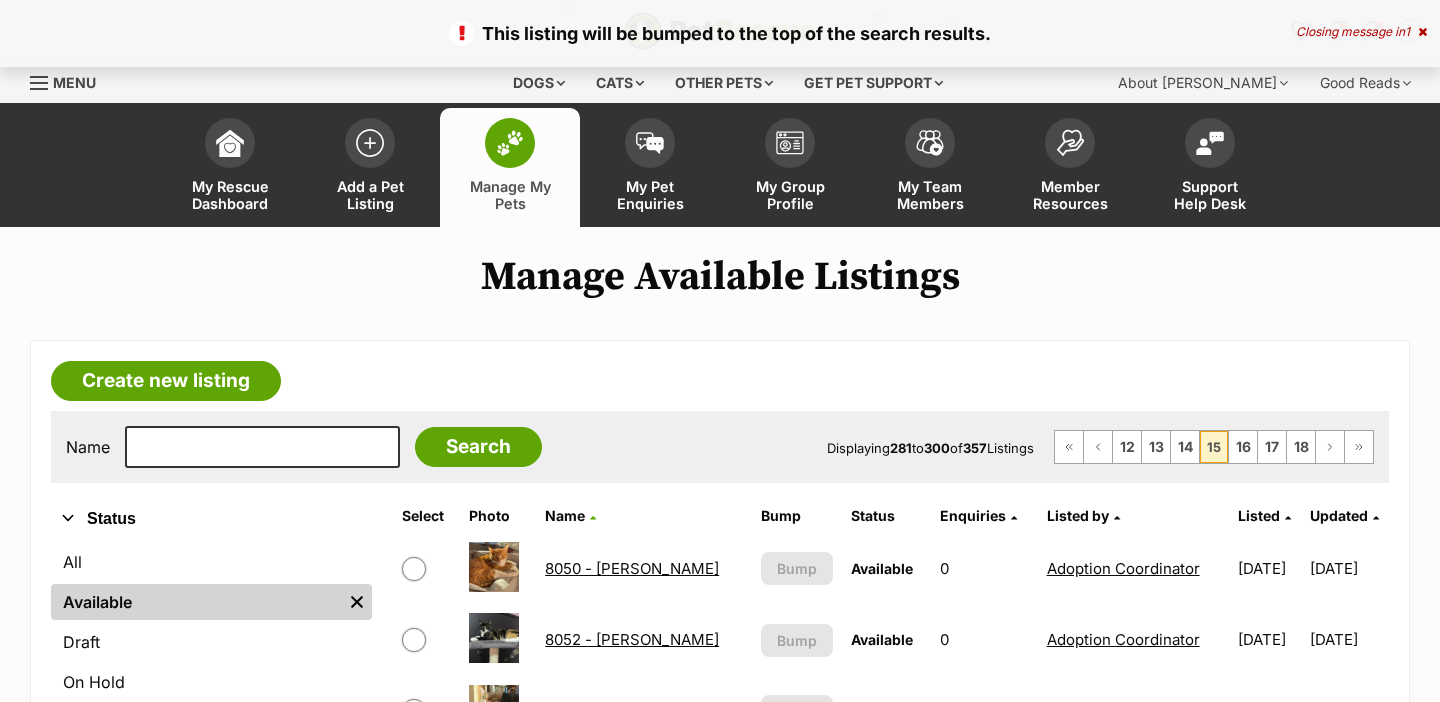 scroll, scrollTop: 0, scrollLeft: 0, axis: both 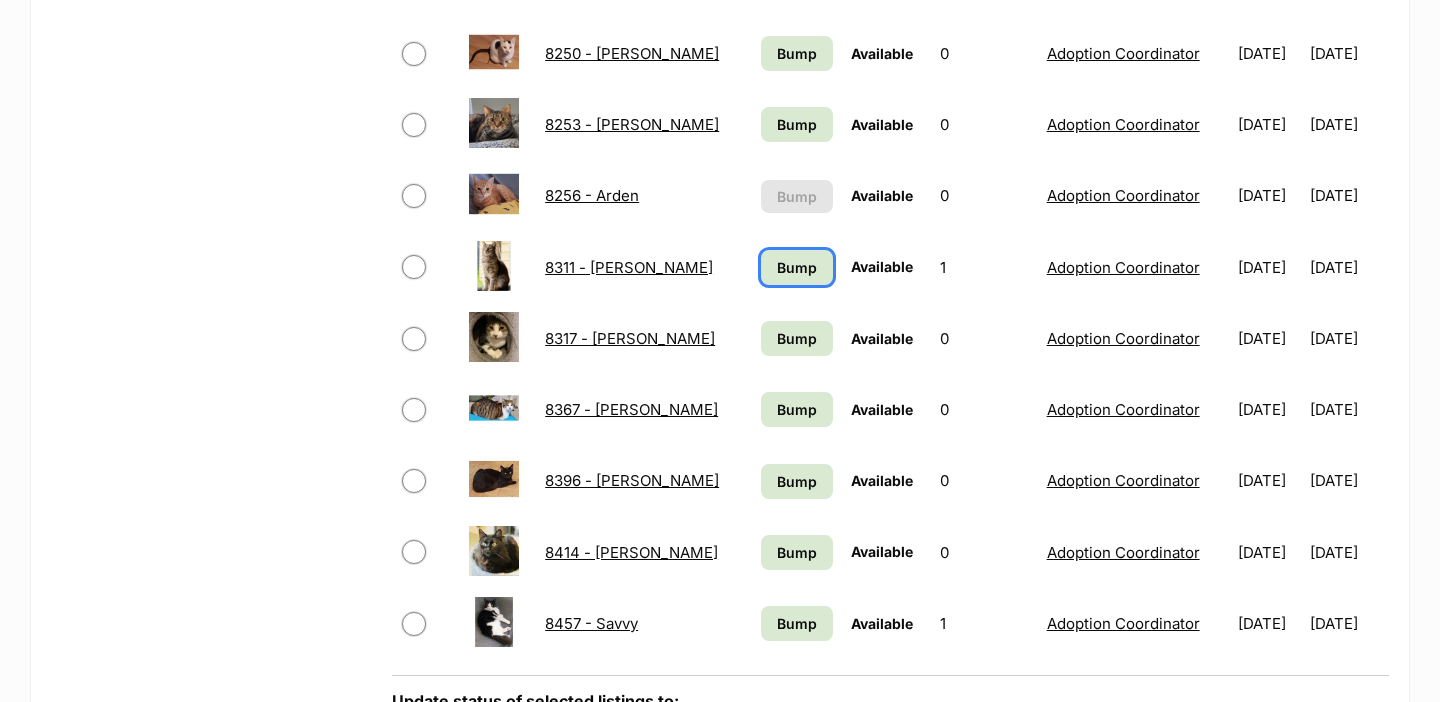 click on "Bump" at bounding box center (796, 267) 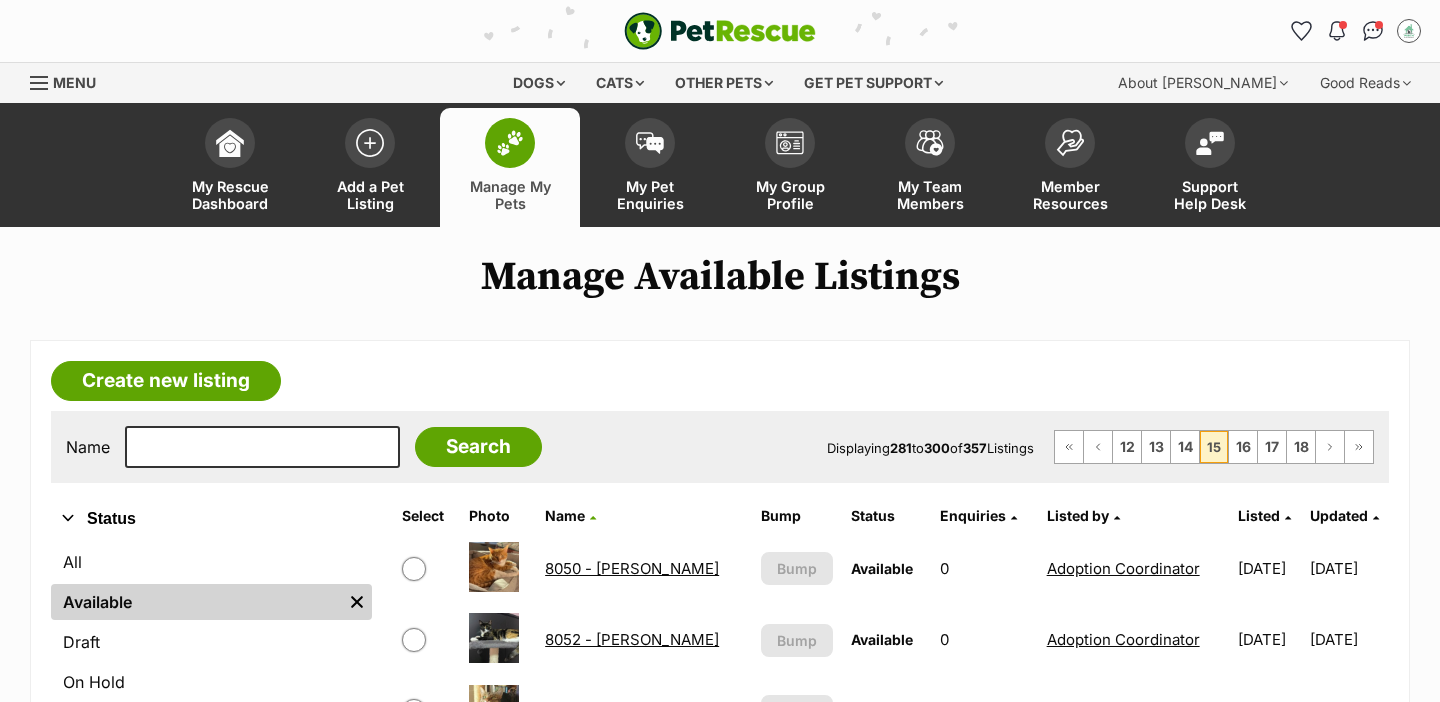 scroll, scrollTop: 0, scrollLeft: 0, axis: both 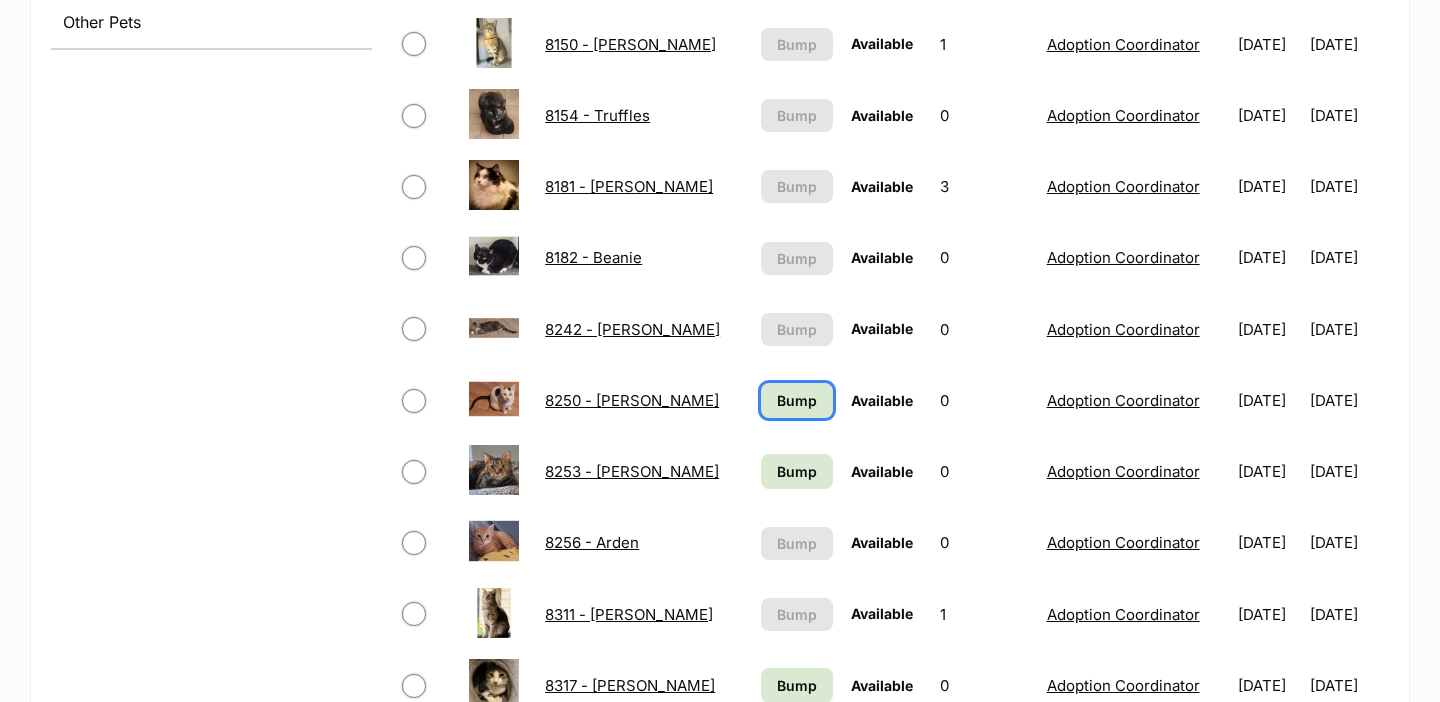click on "Bump" at bounding box center [797, 400] 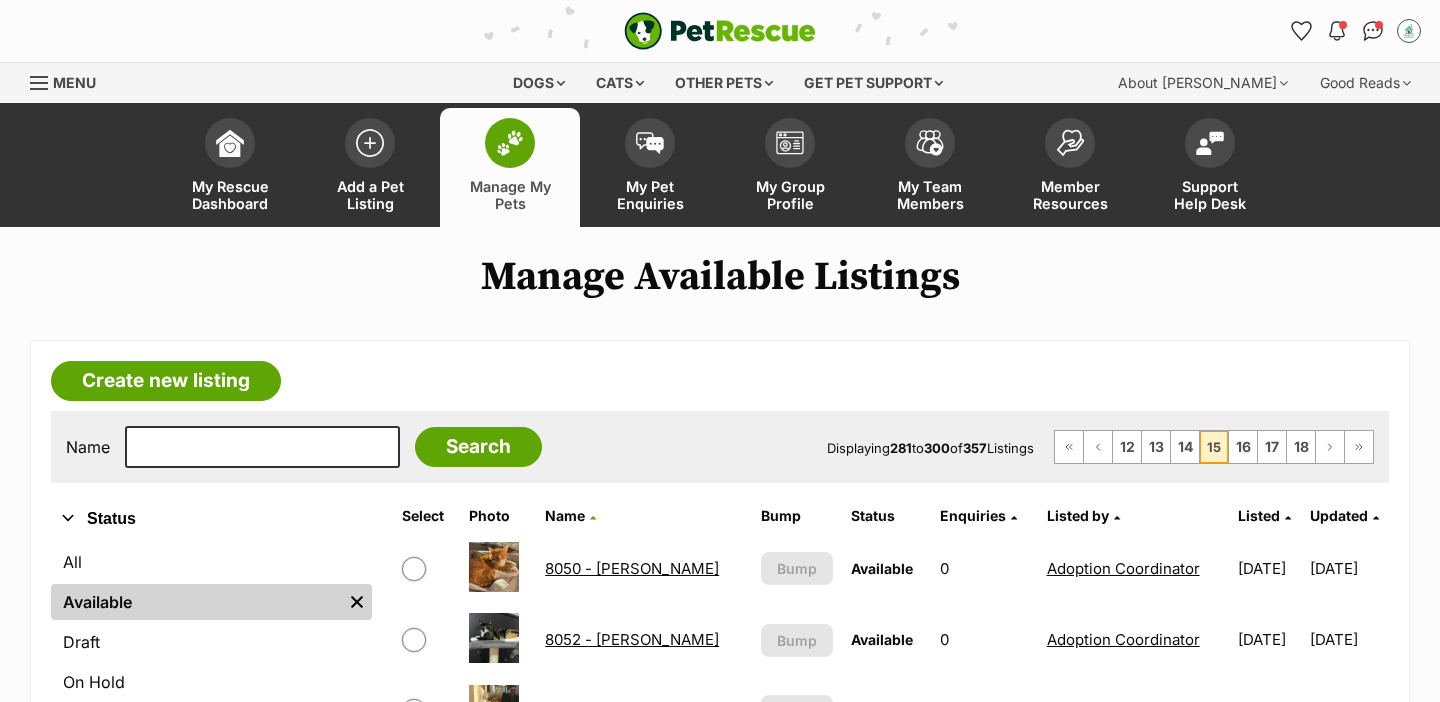 scroll, scrollTop: 0, scrollLeft: 0, axis: both 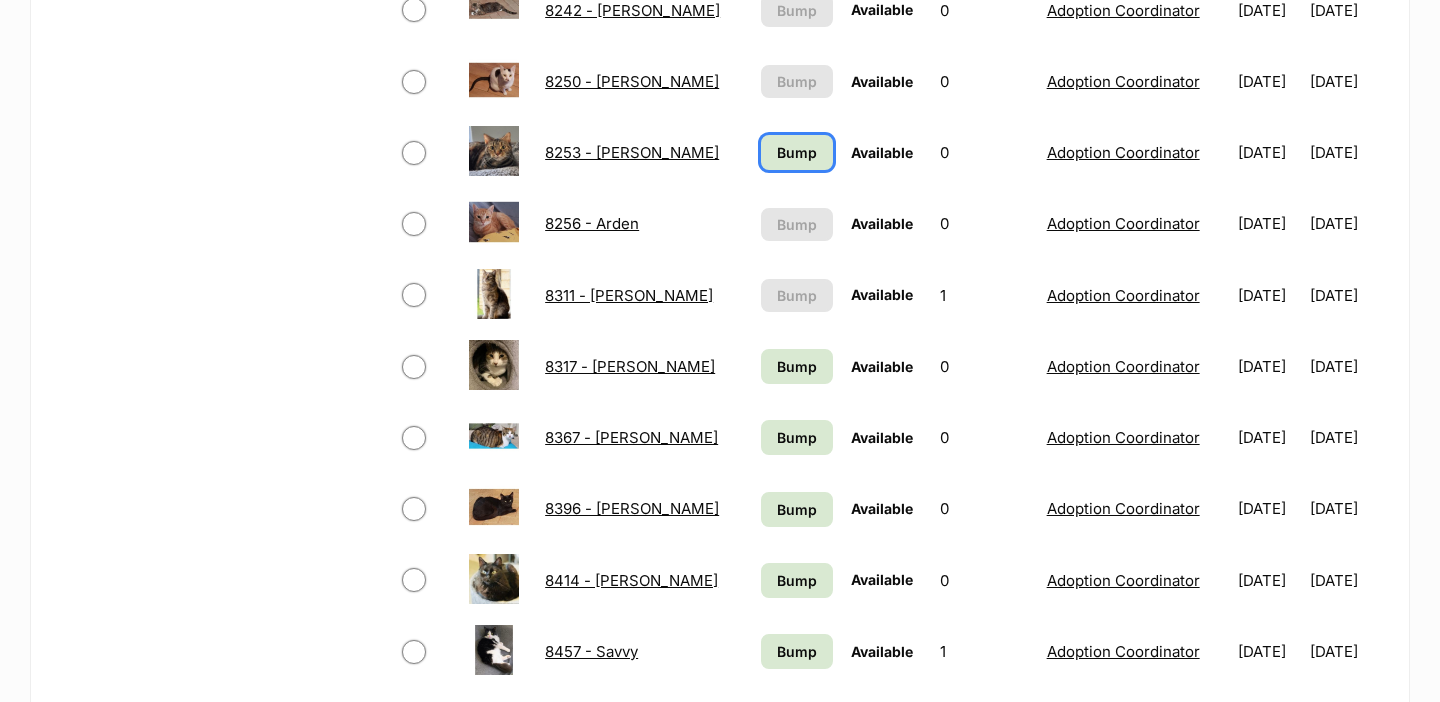click on "Bump" at bounding box center [797, 152] 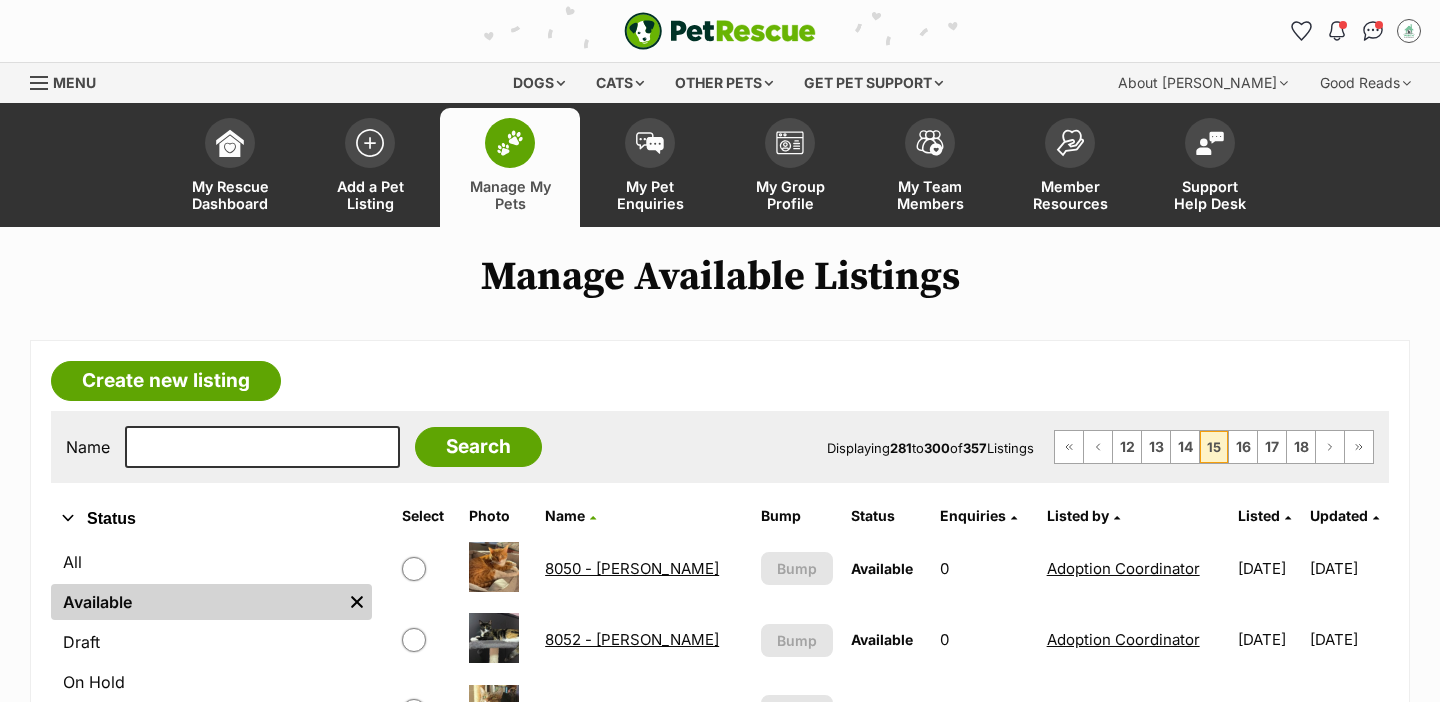 scroll, scrollTop: 0, scrollLeft: 0, axis: both 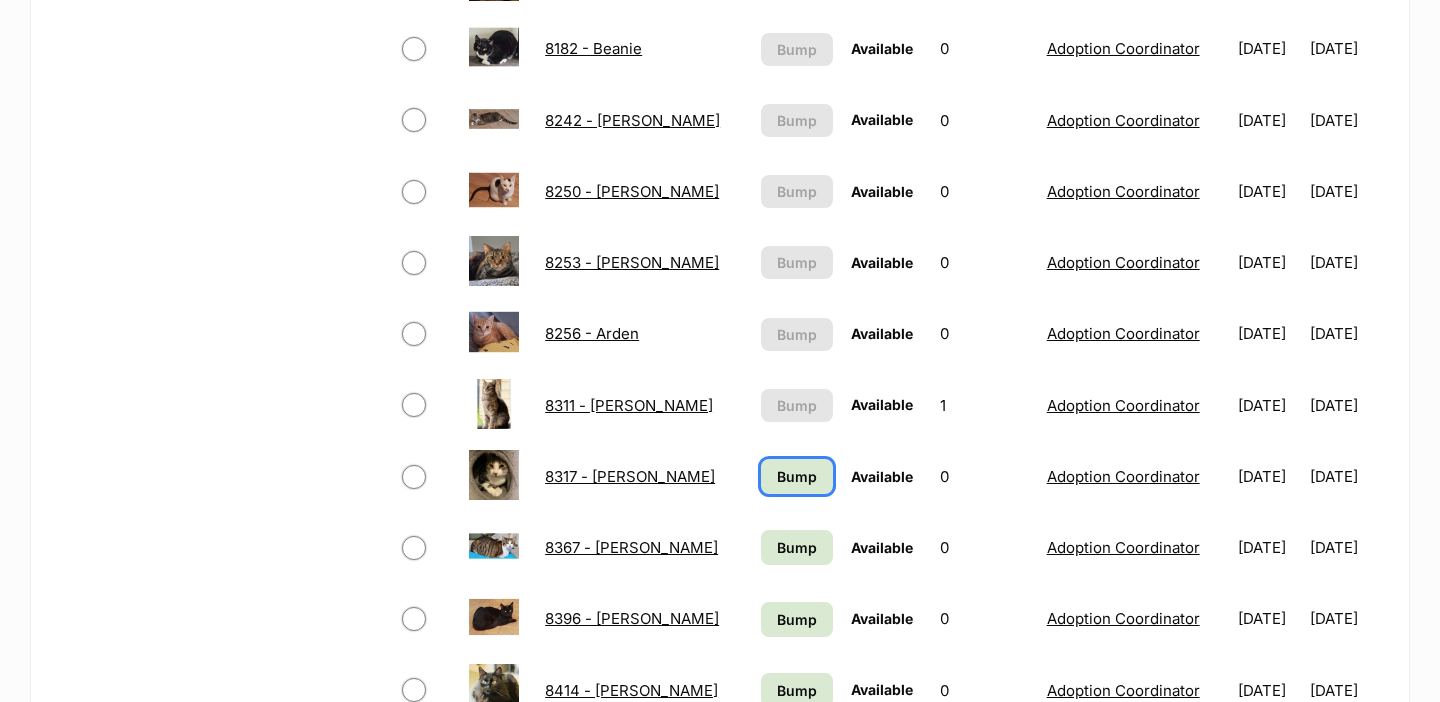 click on "Bump" at bounding box center [797, 476] 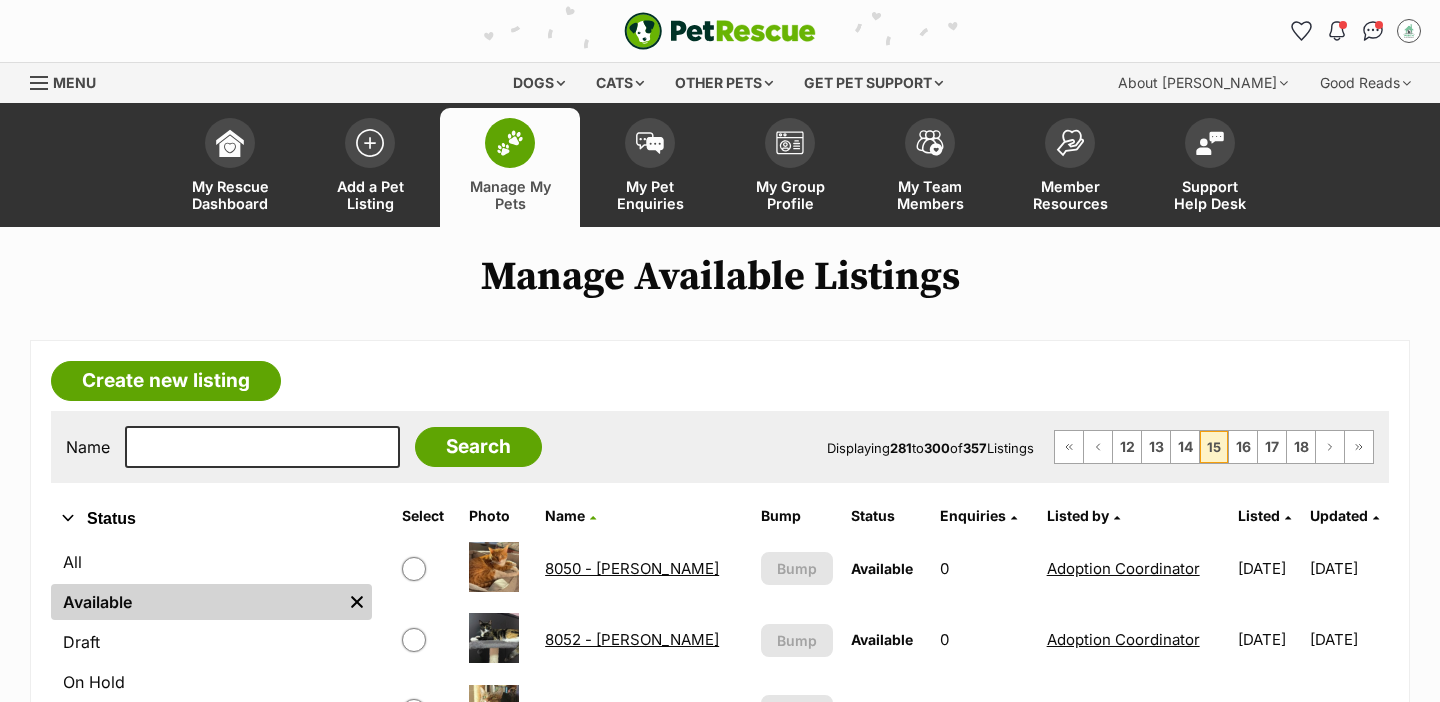 scroll, scrollTop: 0, scrollLeft: 0, axis: both 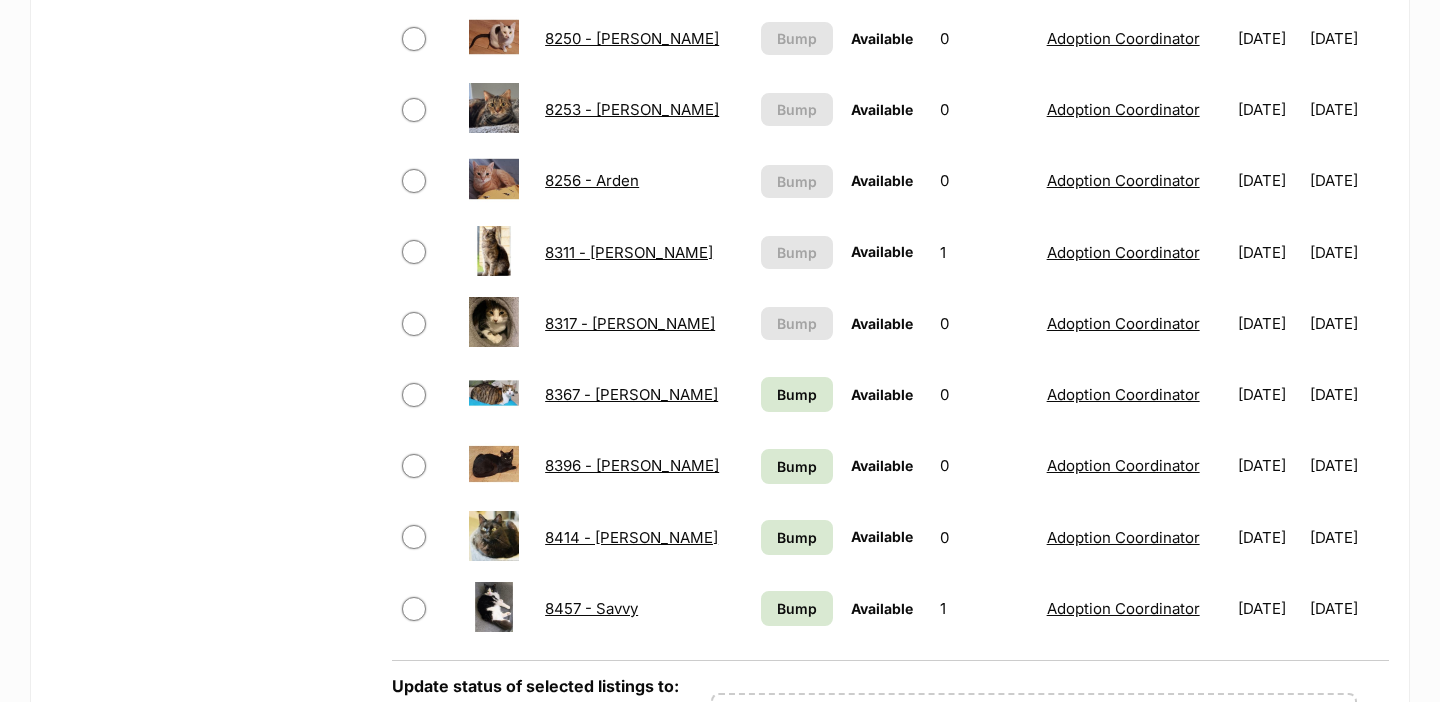 click on "Bump" at bounding box center (796, 394) 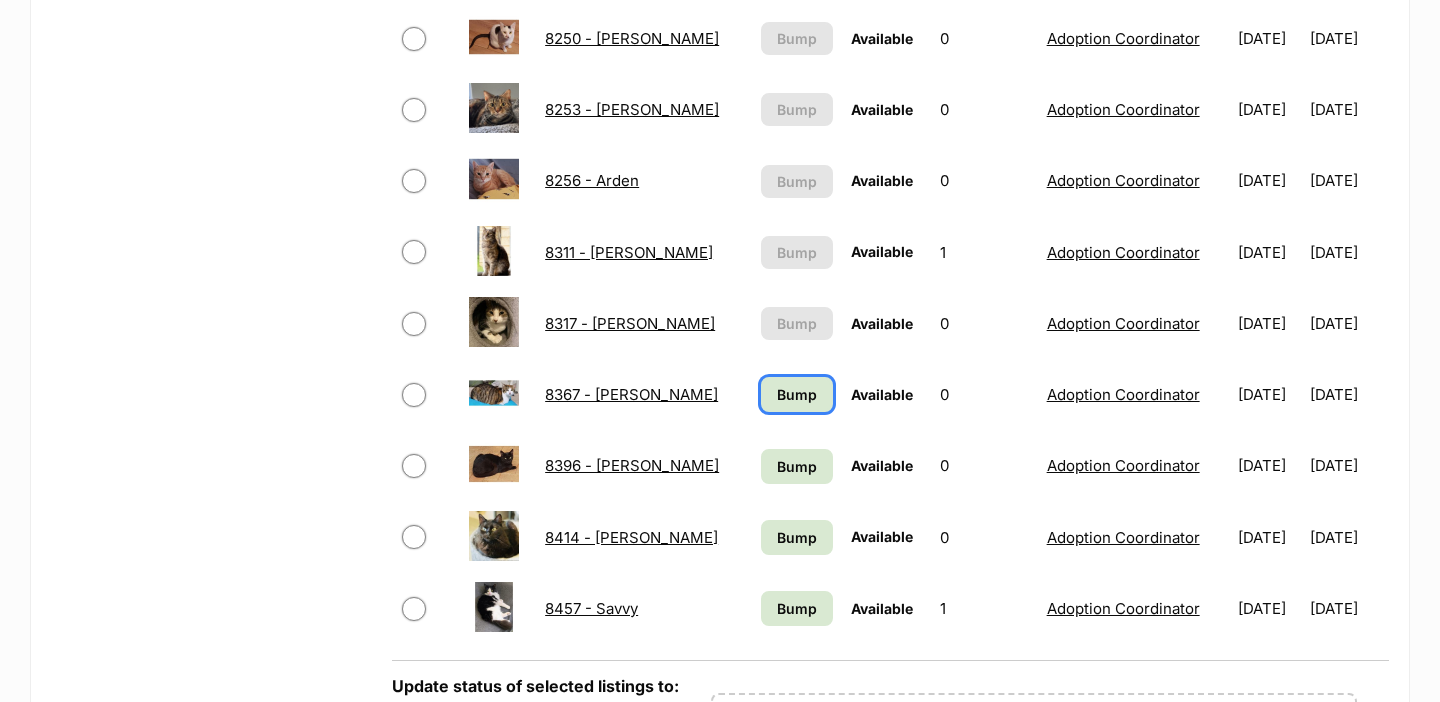 click on "Bump" at bounding box center [796, 394] 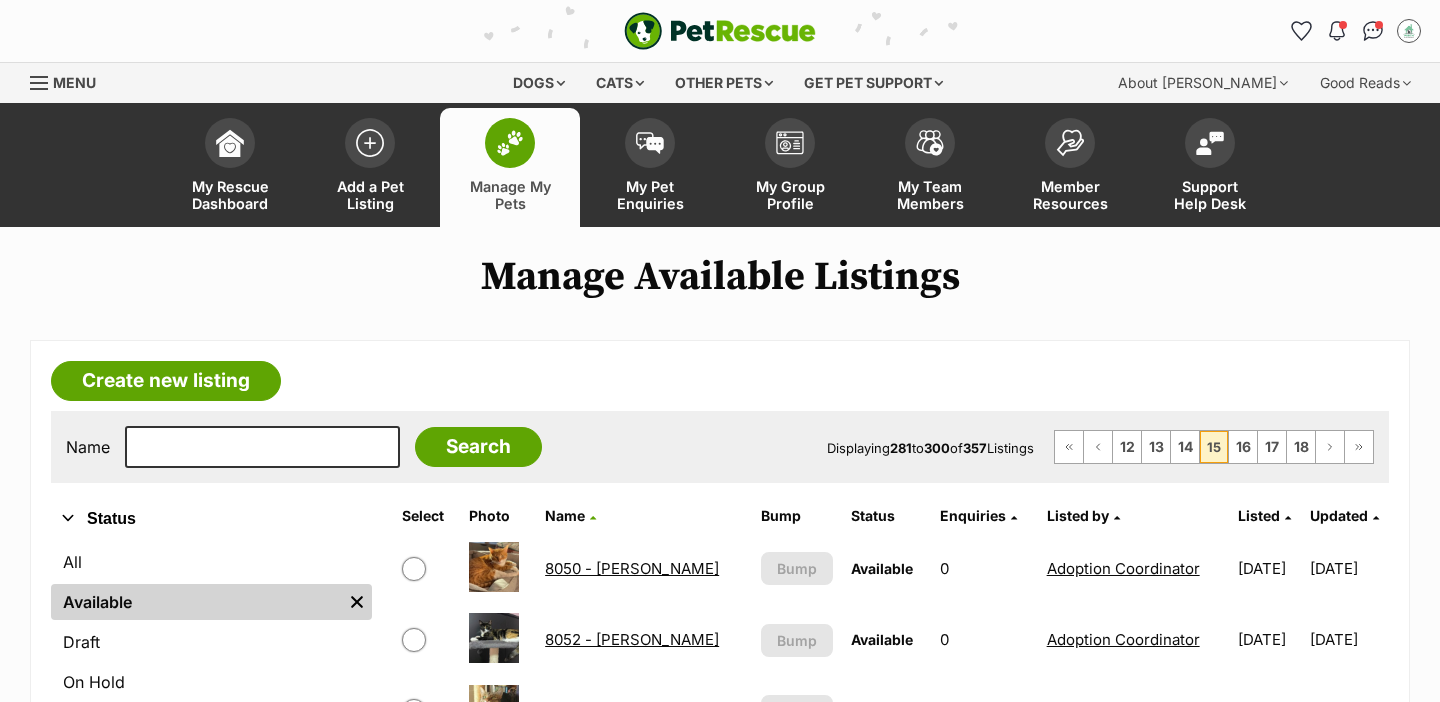 scroll, scrollTop: 0, scrollLeft: 0, axis: both 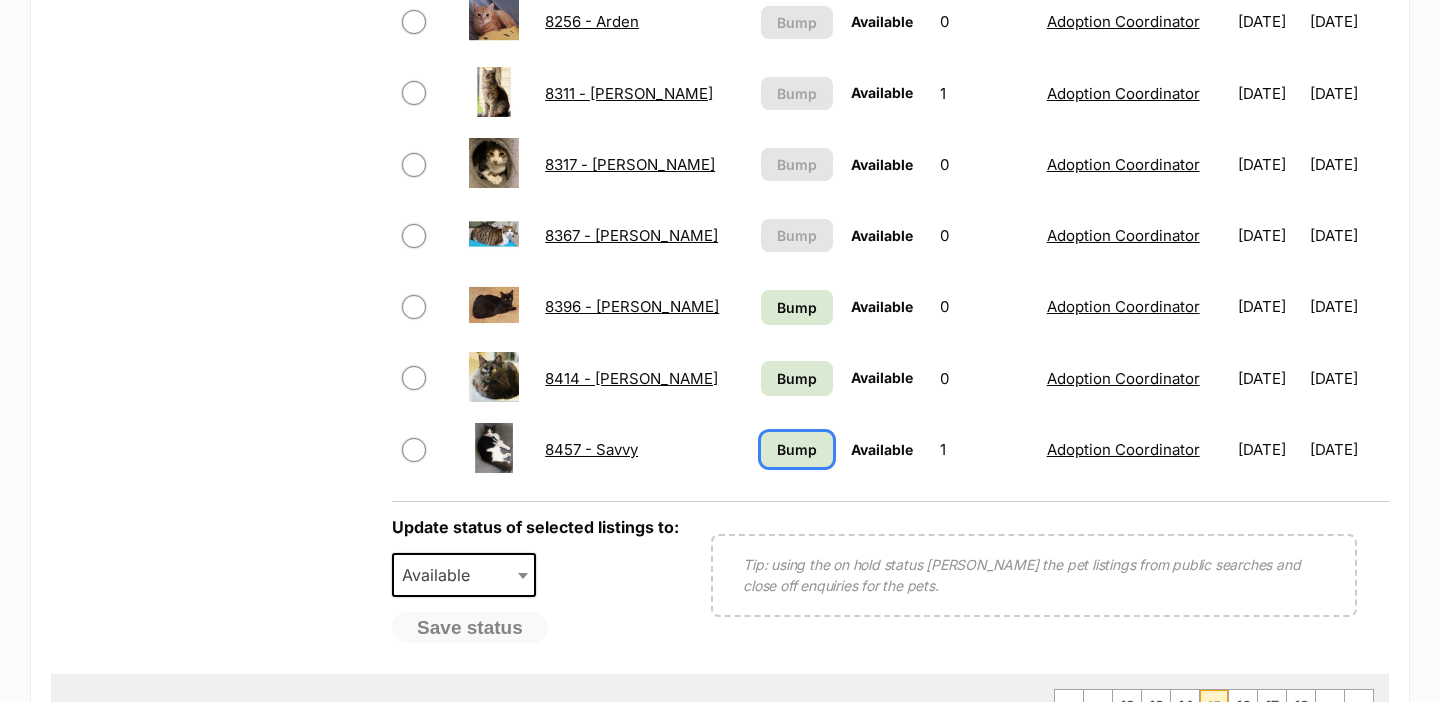 click on "Bump" at bounding box center [796, 449] 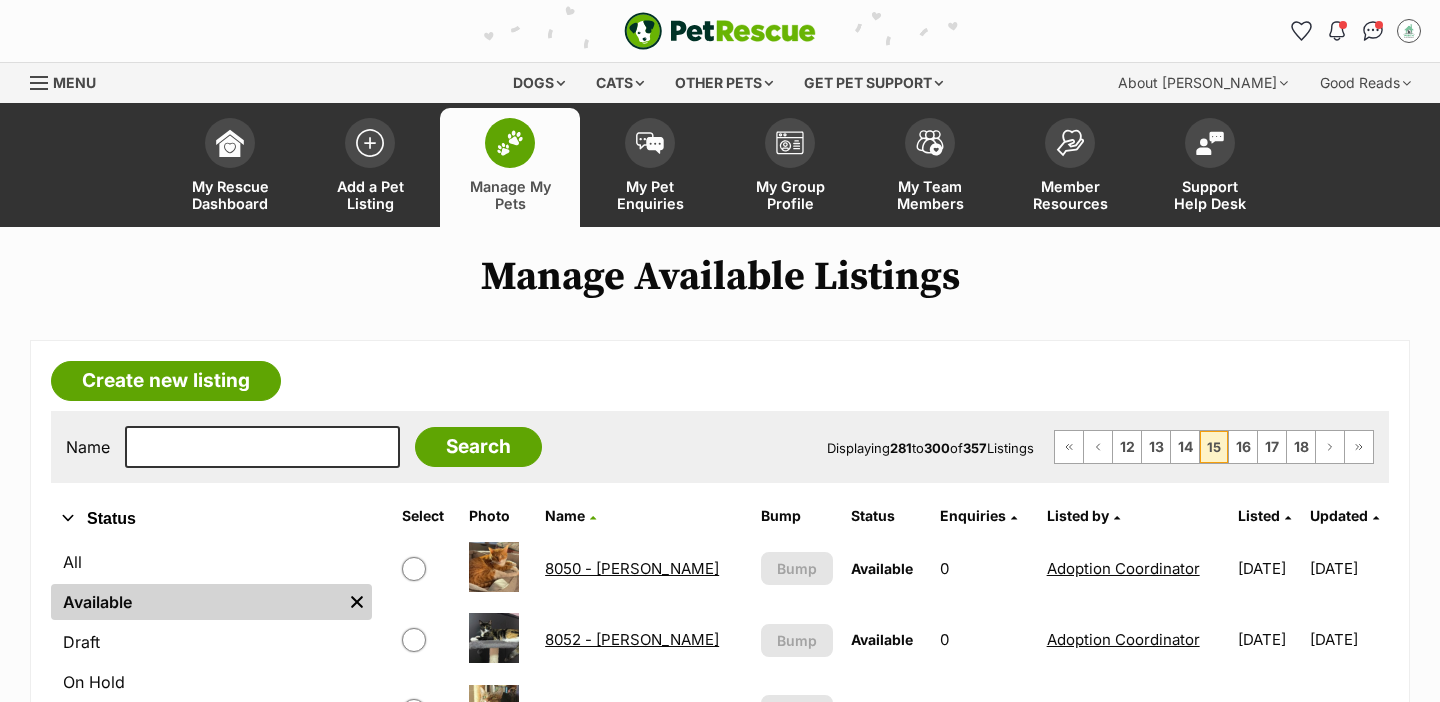 scroll, scrollTop: 0, scrollLeft: 0, axis: both 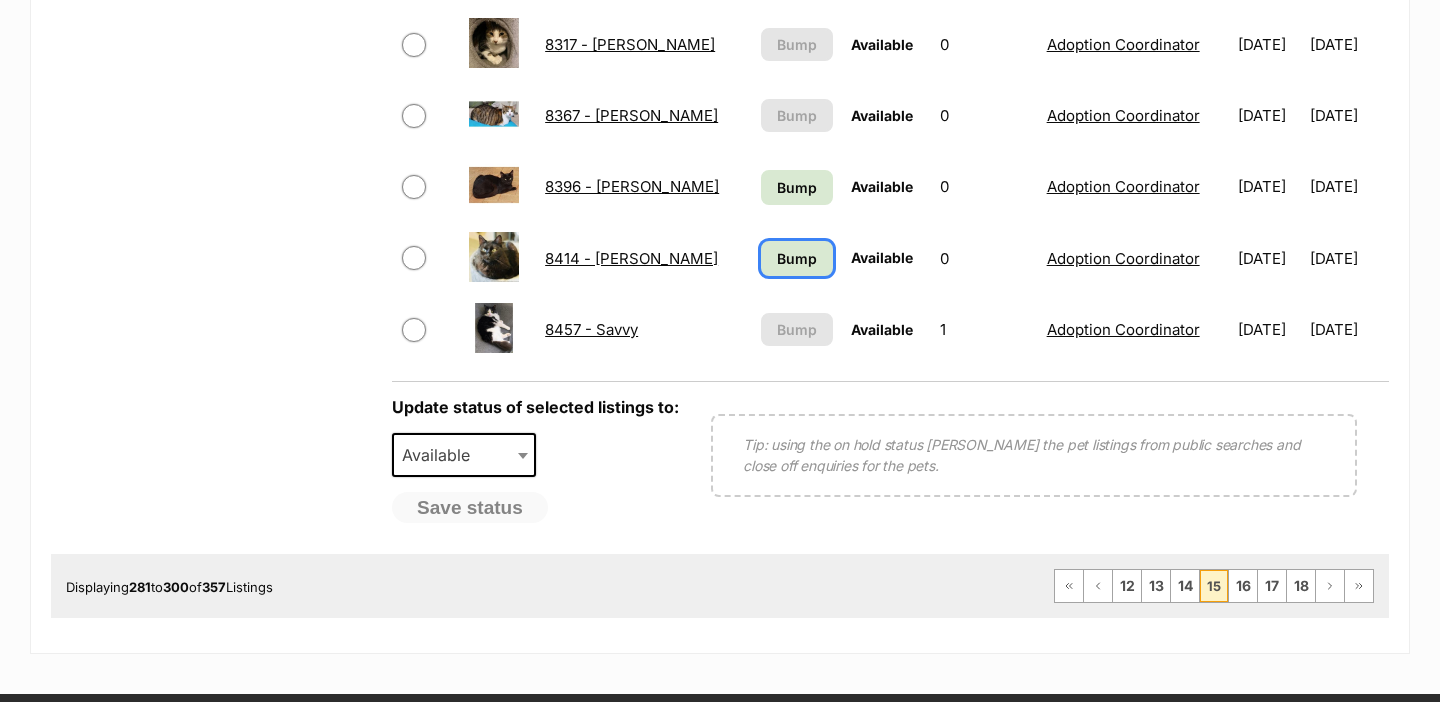 click on "Bump" at bounding box center (797, 258) 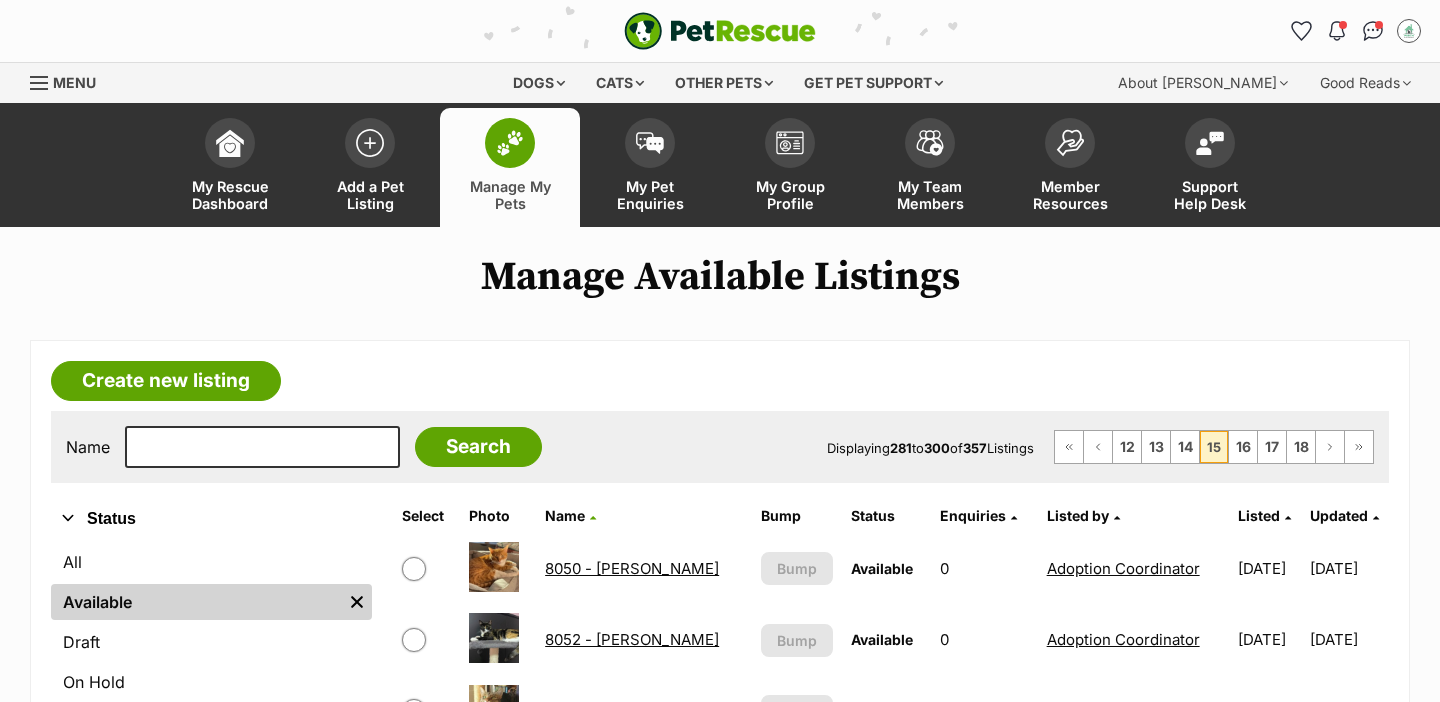 scroll, scrollTop: 0, scrollLeft: 0, axis: both 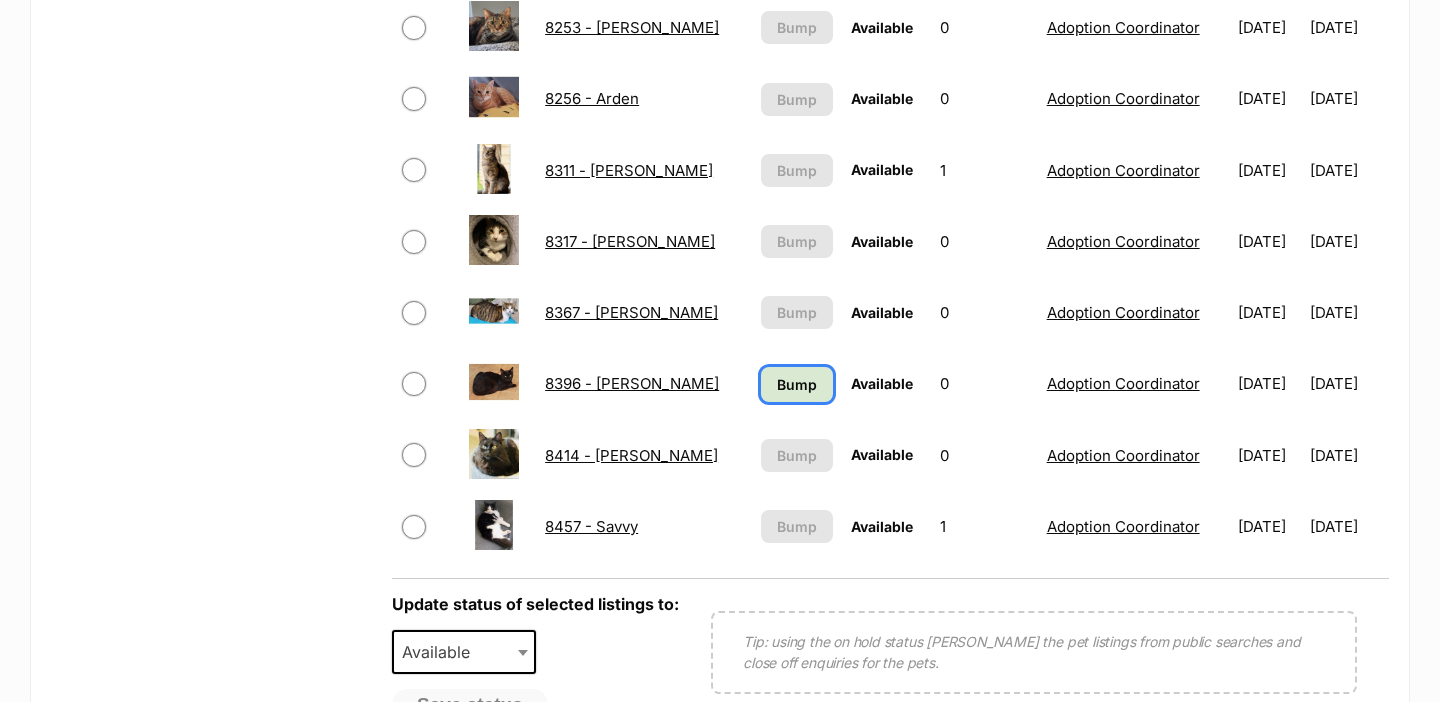 click on "Bump" at bounding box center [797, 384] 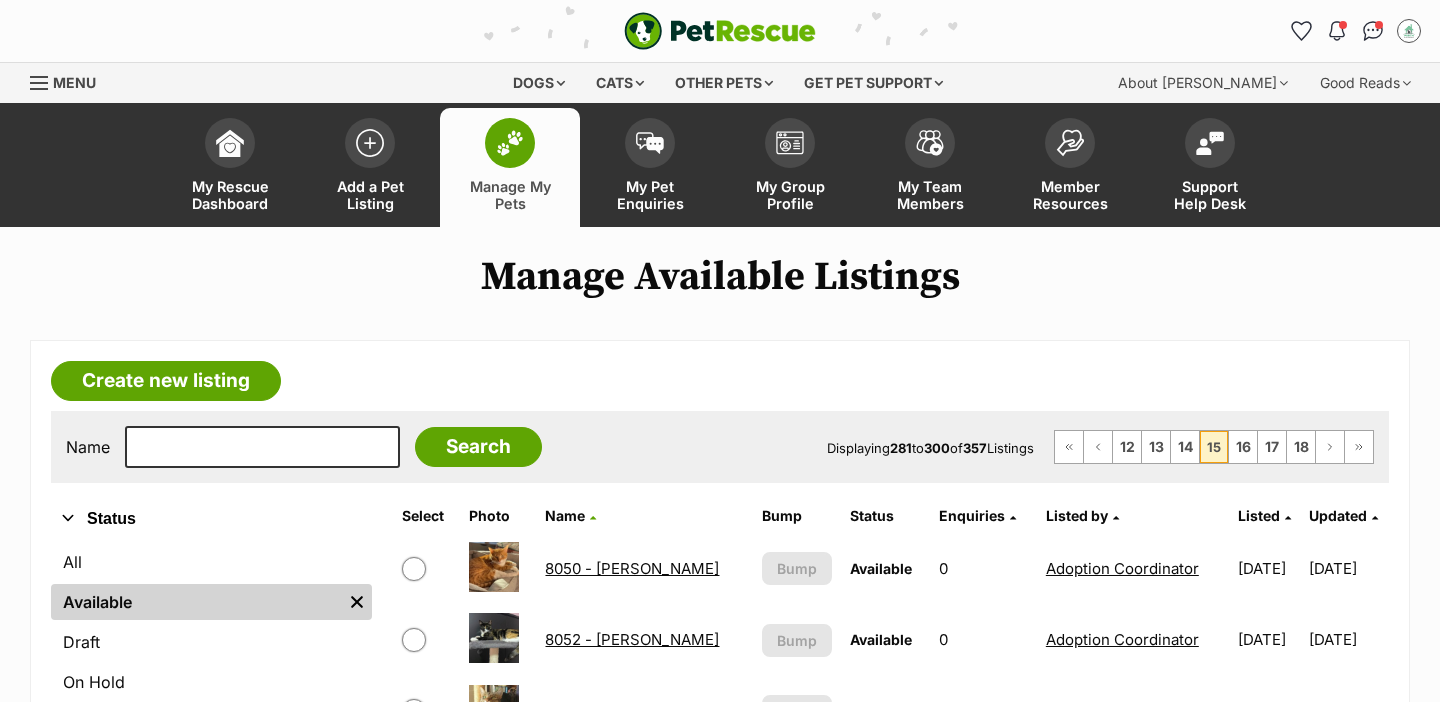 scroll, scrollTop: 1, scrollLeft: 0, axis: vertical 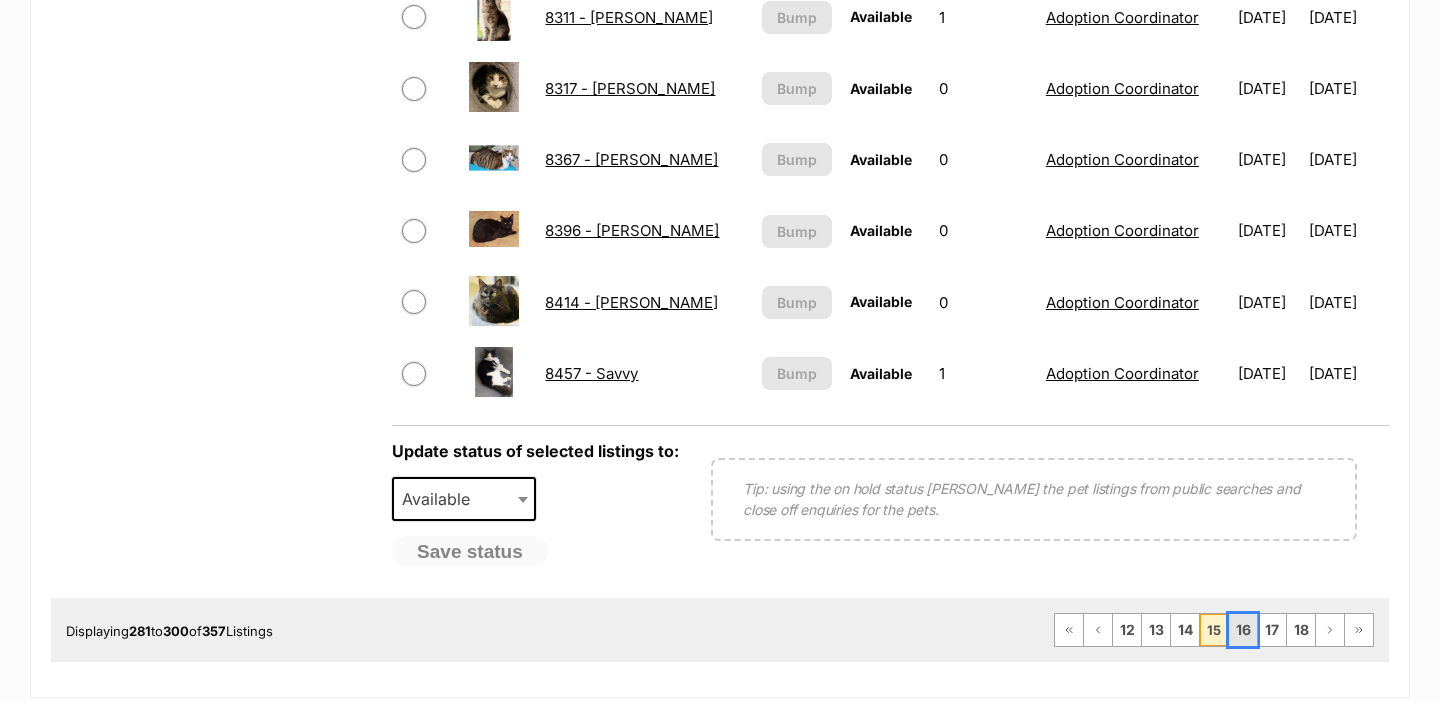 click on "16" at bounding box center [1243, 630] 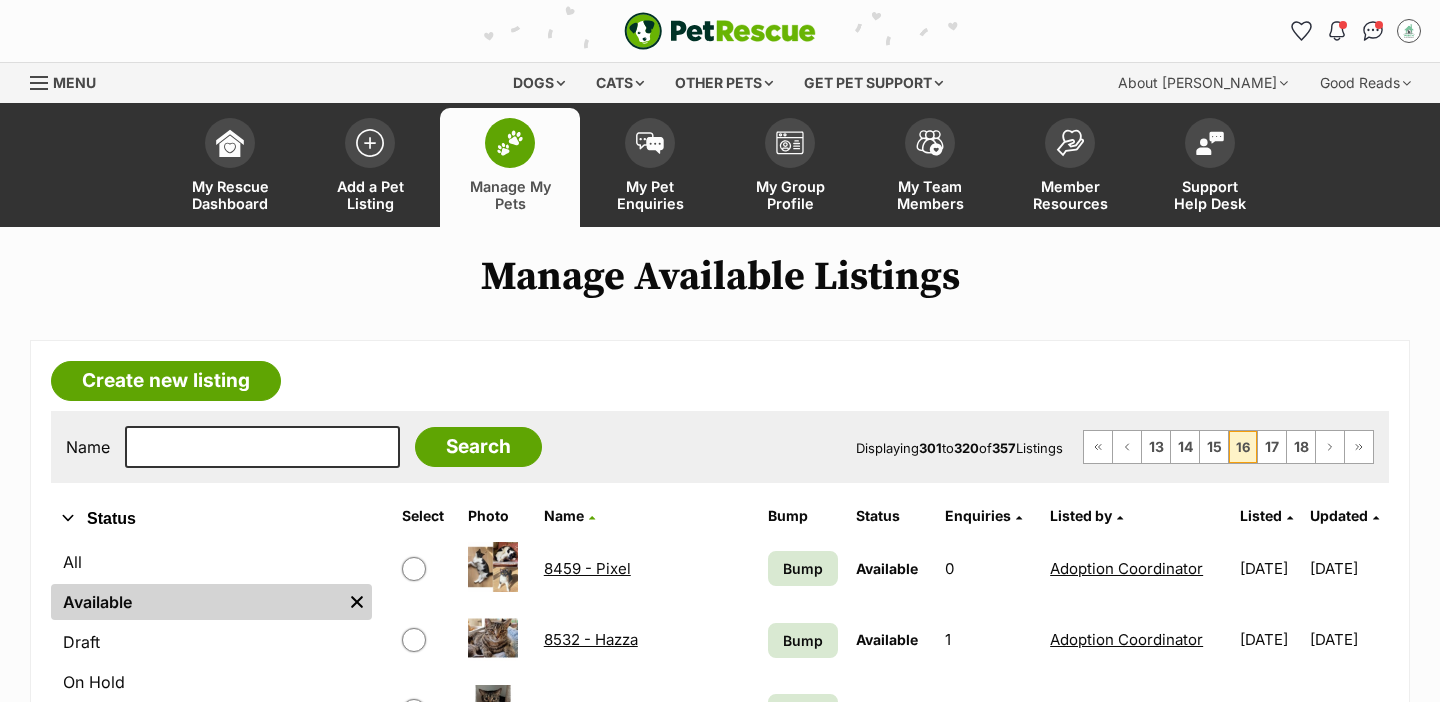 scroll, scrollTop: 0, scrollLeft: 0, axis: both 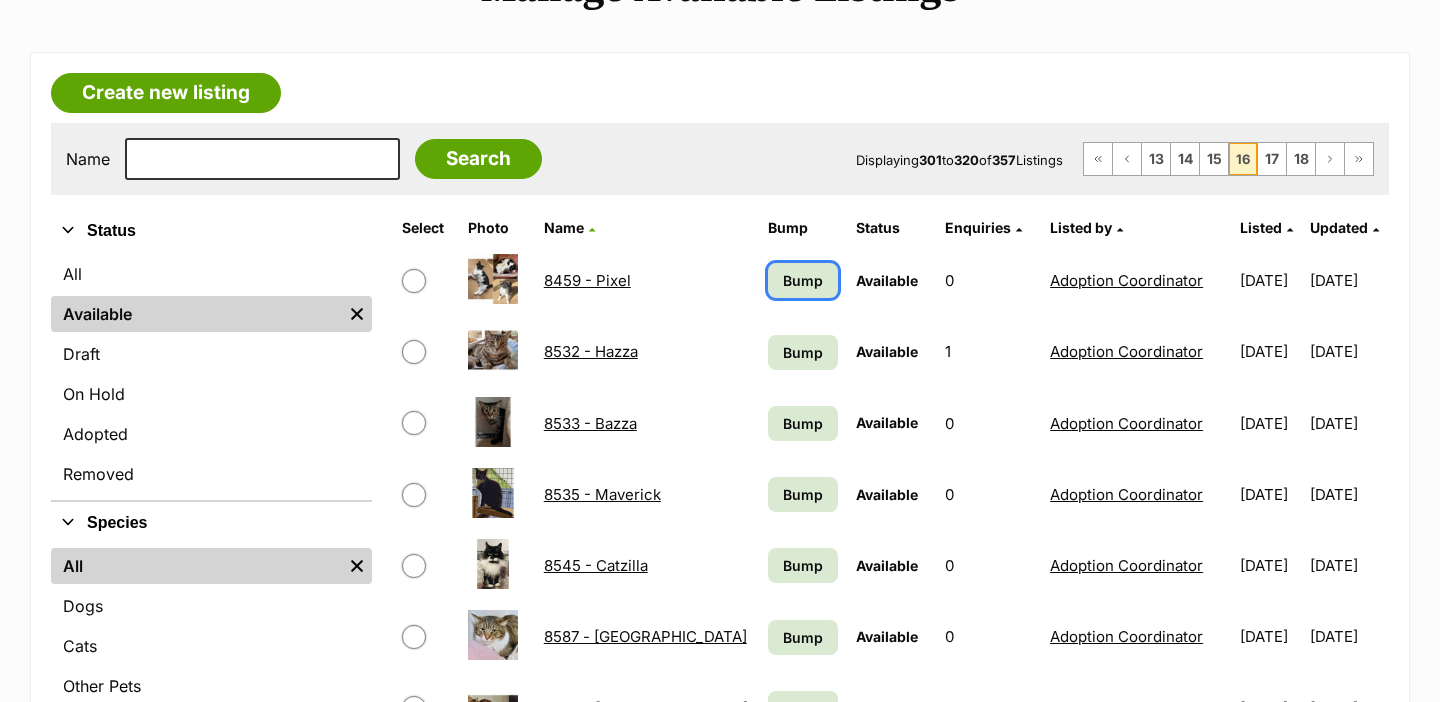 click on "Bump" at bounding box center (803, 280) 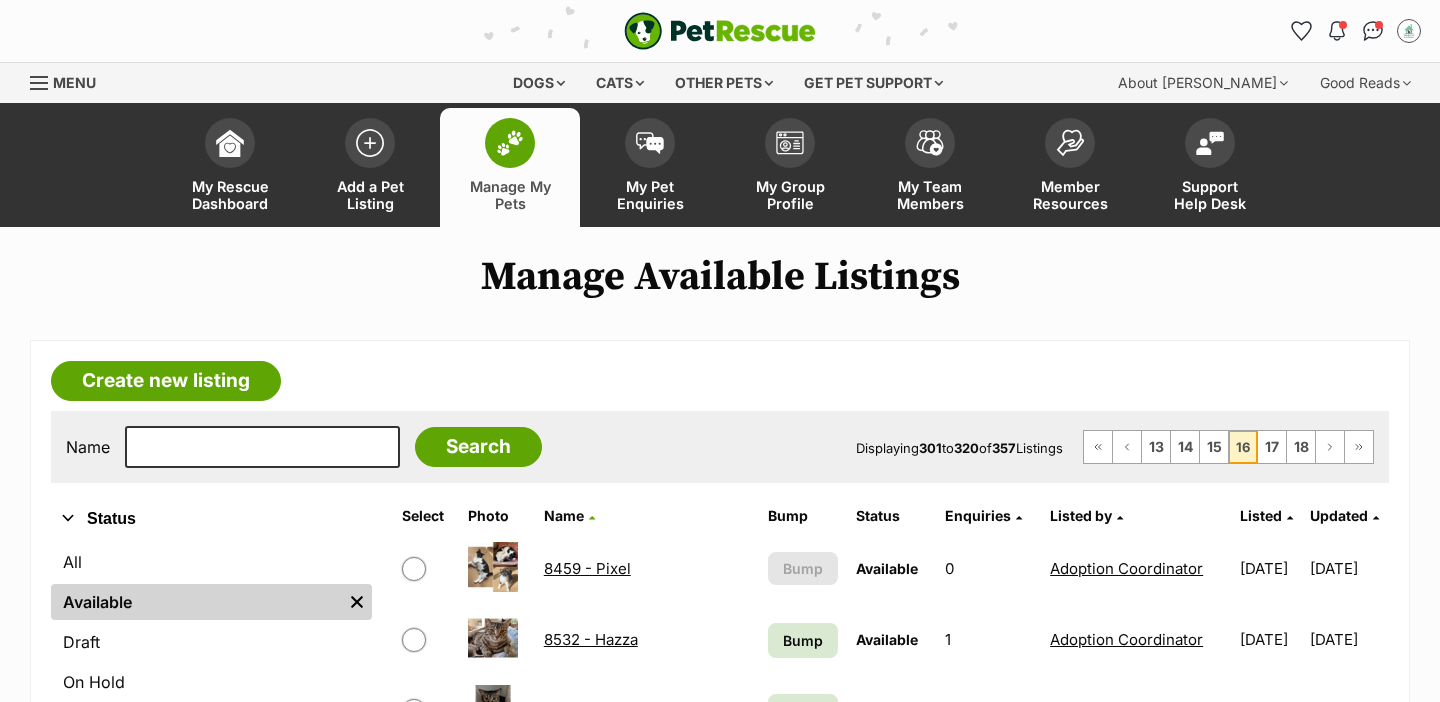 scroll, scrollTop: 0, scrollLeft: 0, axis: both 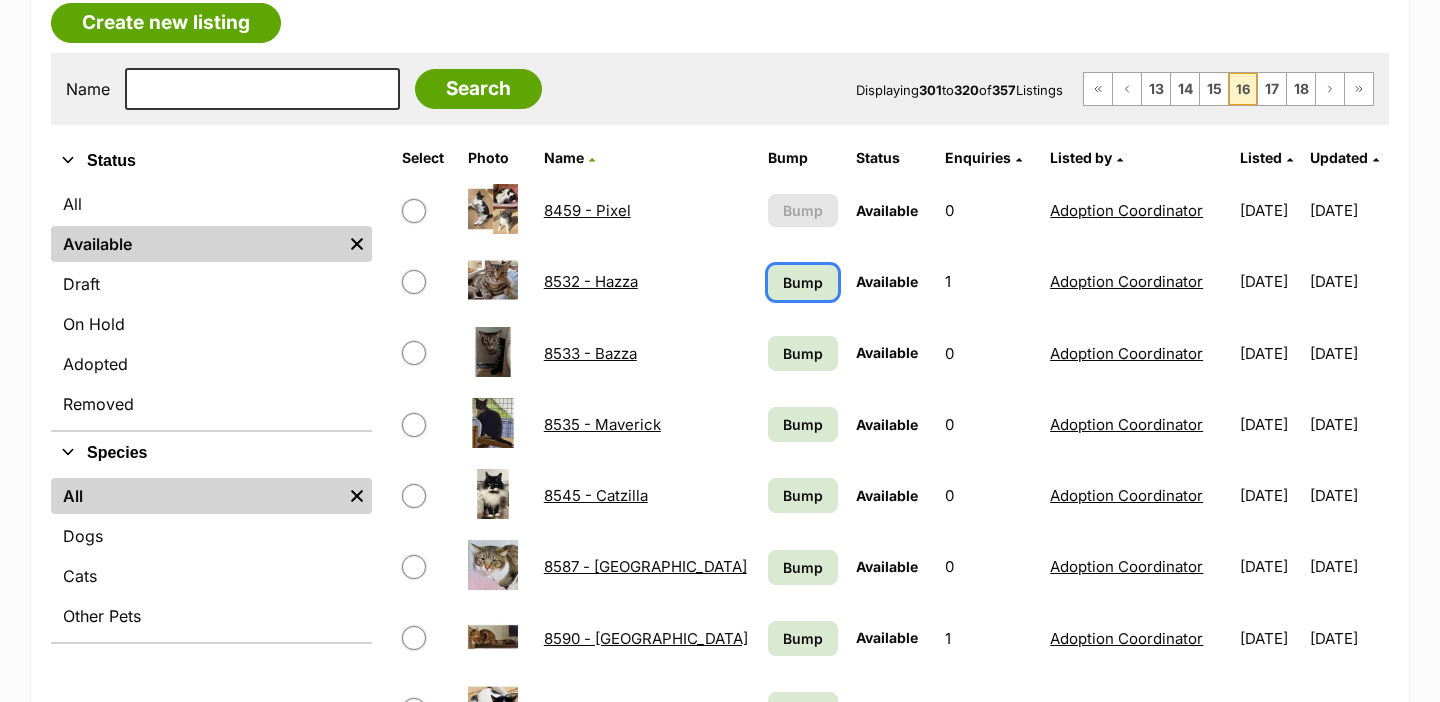 click on "Bump" at bounding box center (803, 282) 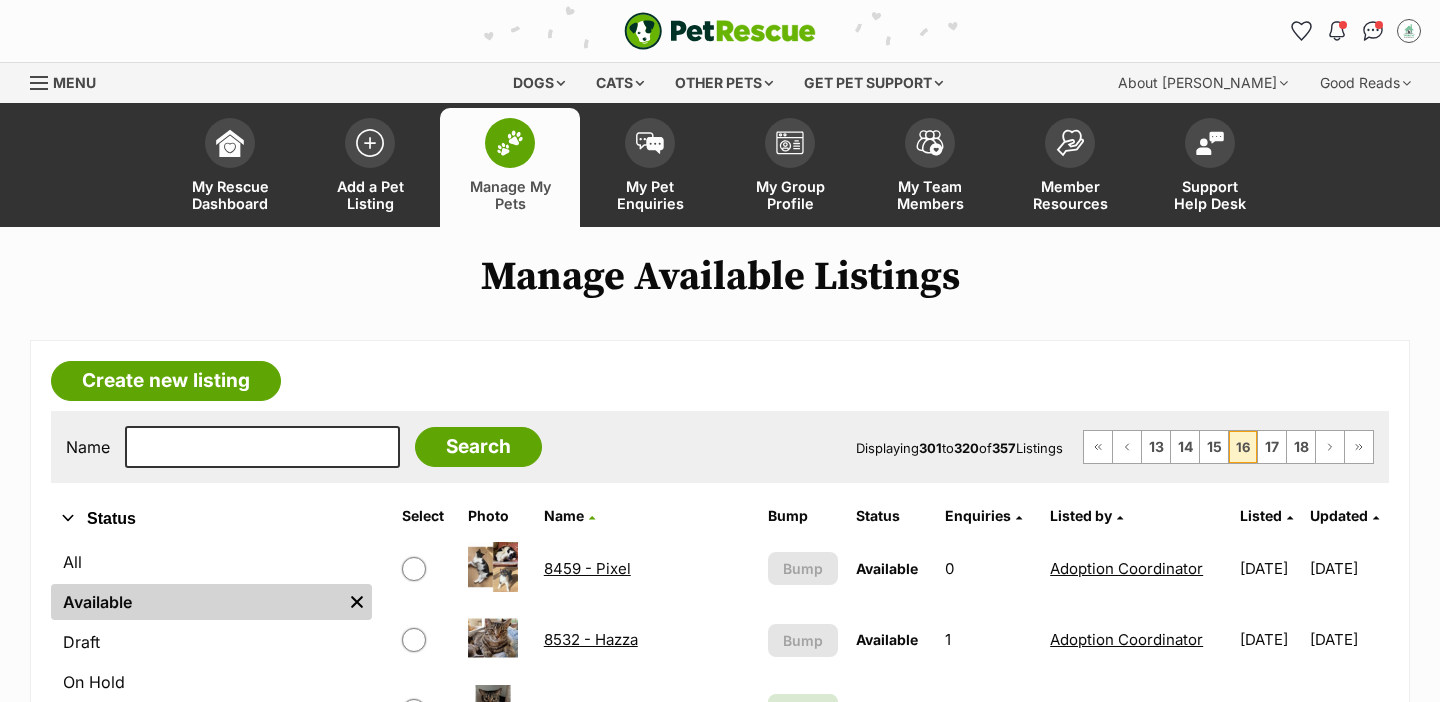 scroll, scrollTop: 0, scrollLeft: 0, axis: both 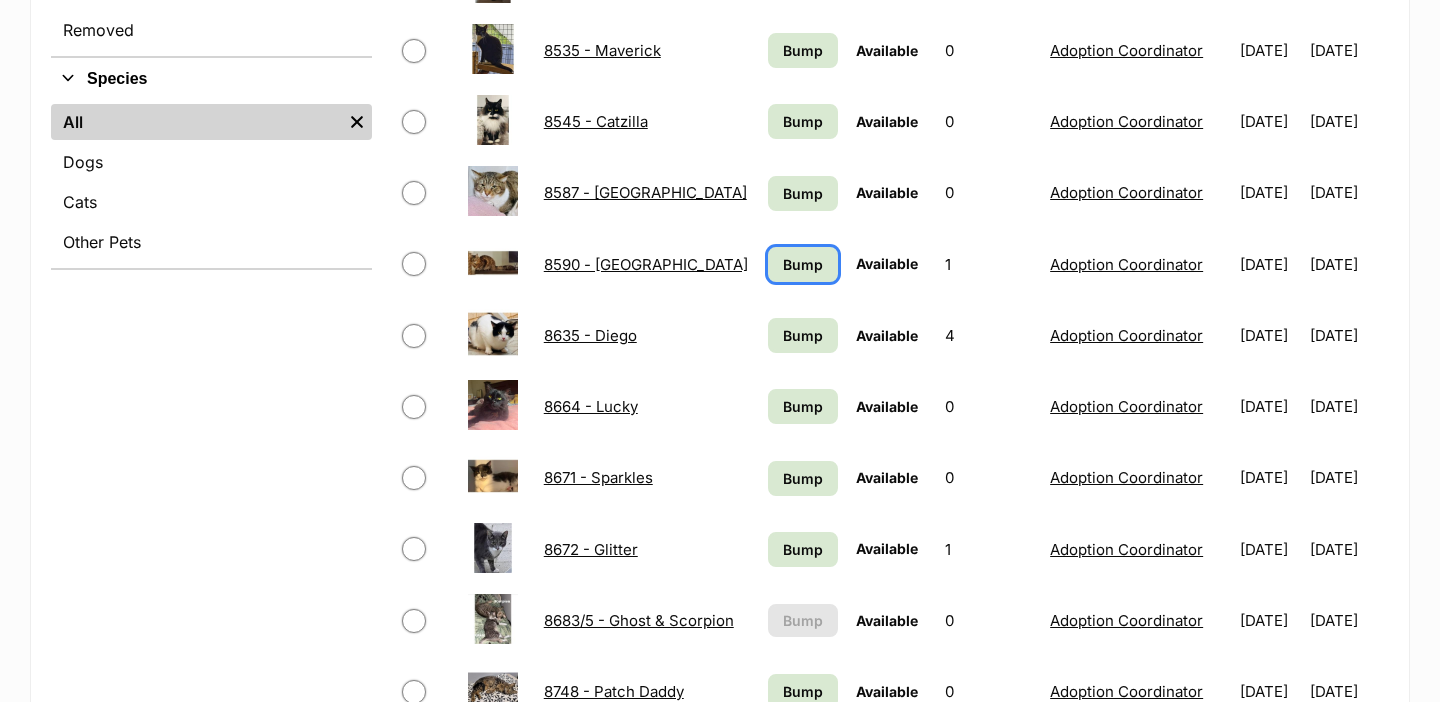 click on "Bump" at bounding box center [803, 264] 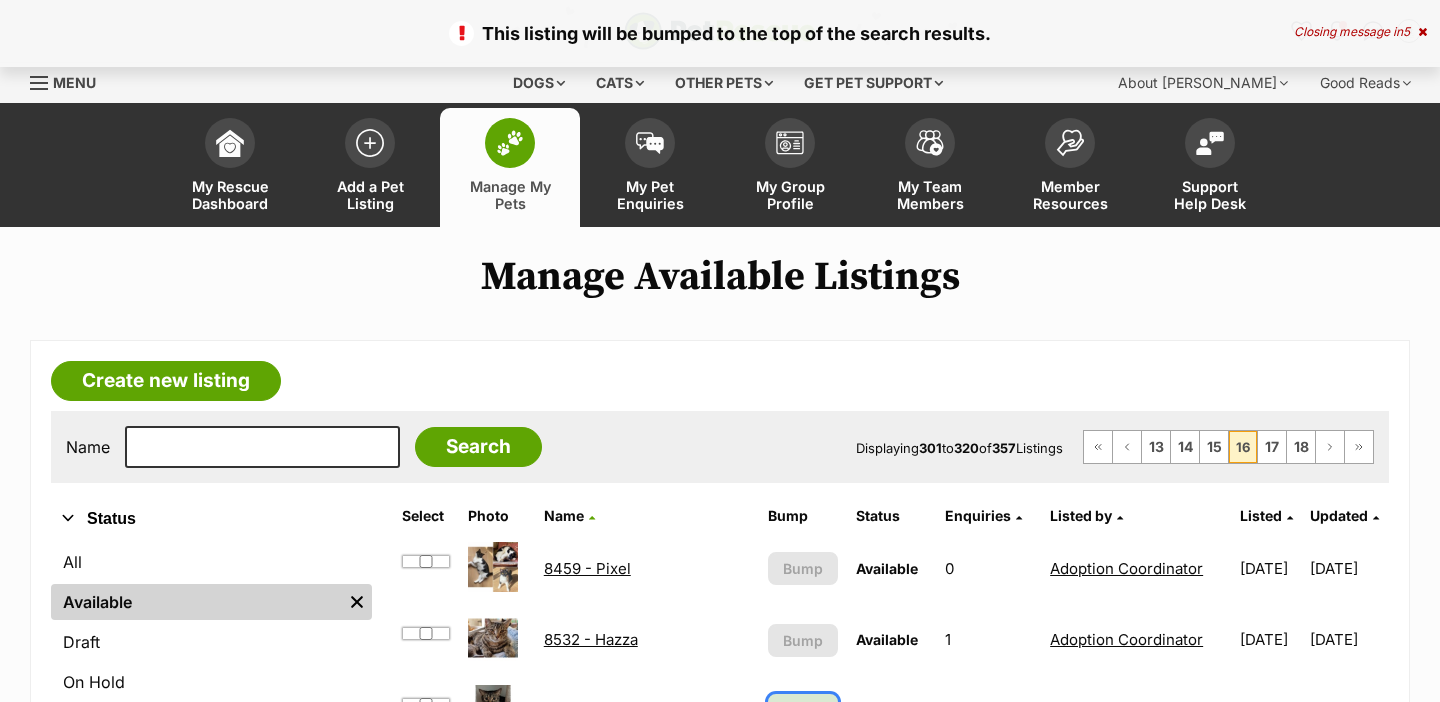 click on "Bump" at bounding box center [803, 711] 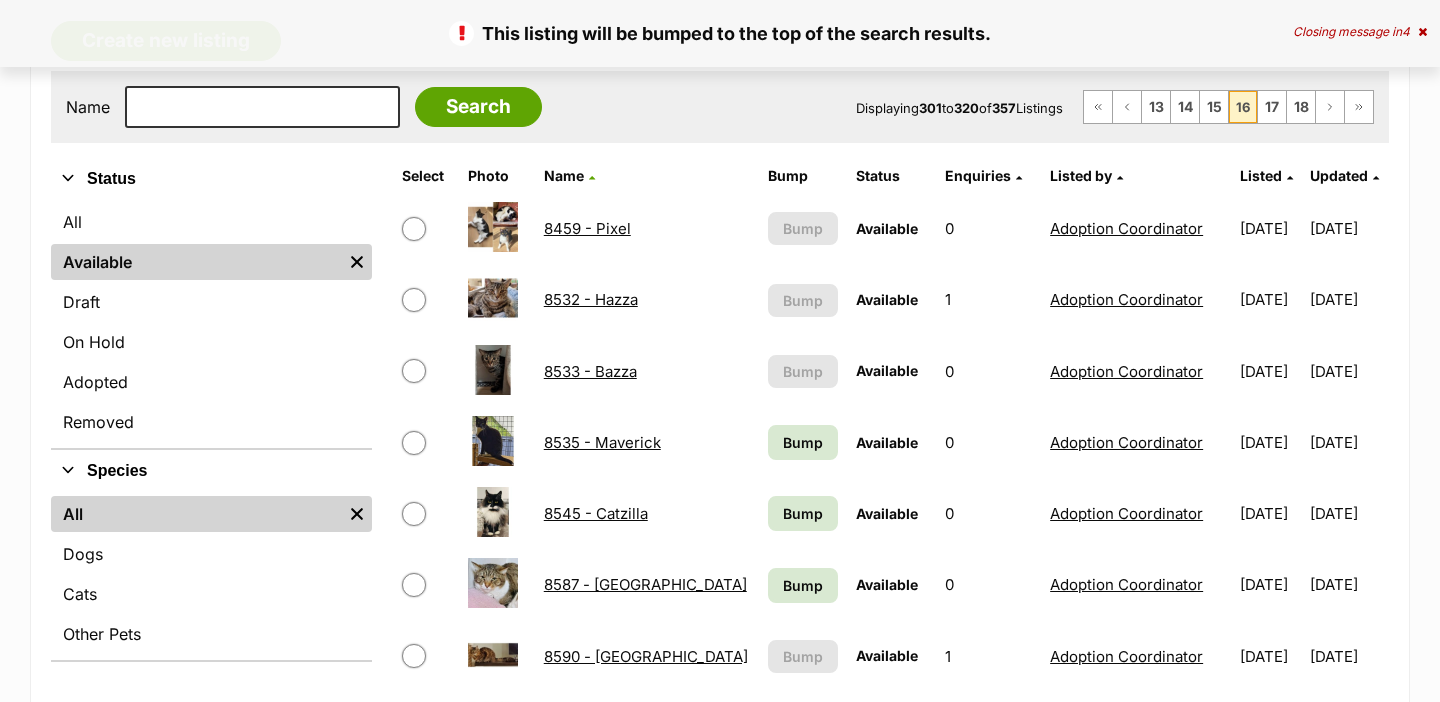 scroll, scrollTop: 340, scrollLeft: 0, axis: vertical 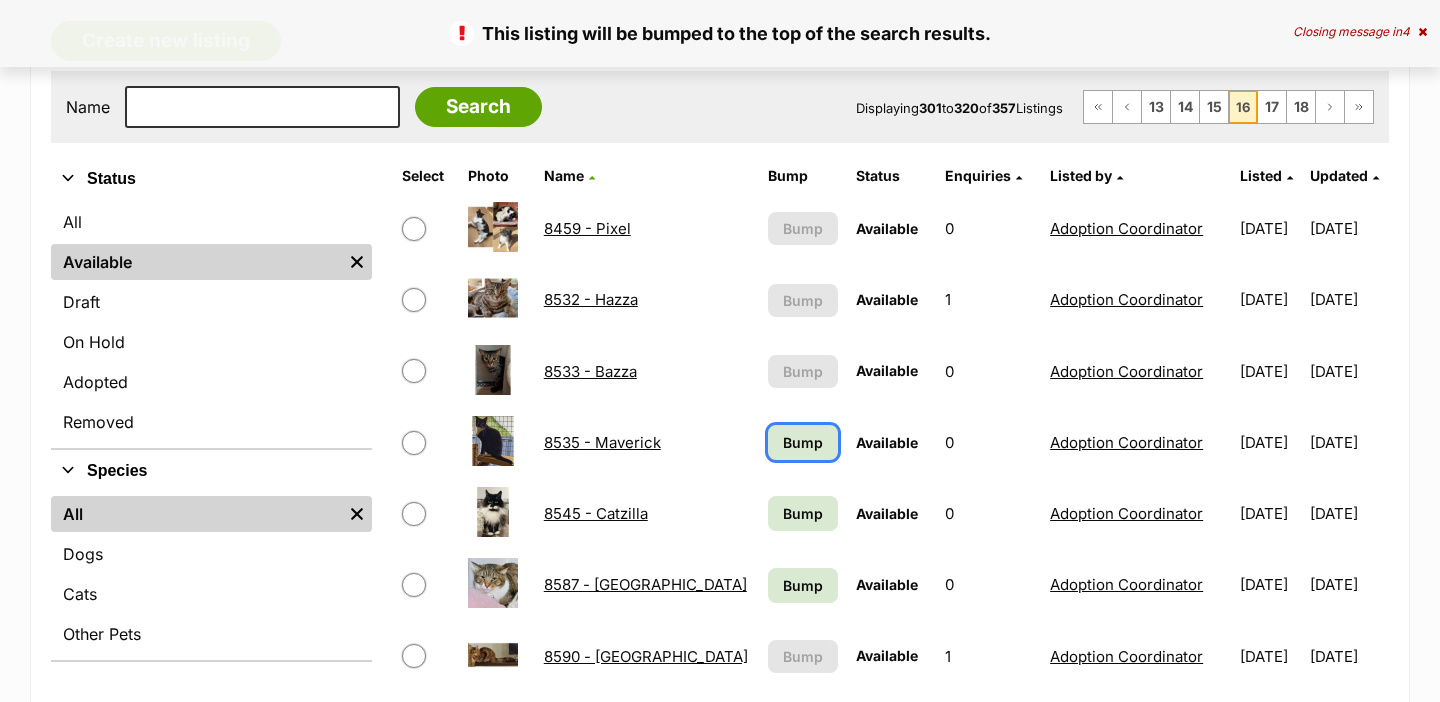 click on "Bump" at bounding box center [803, 442] 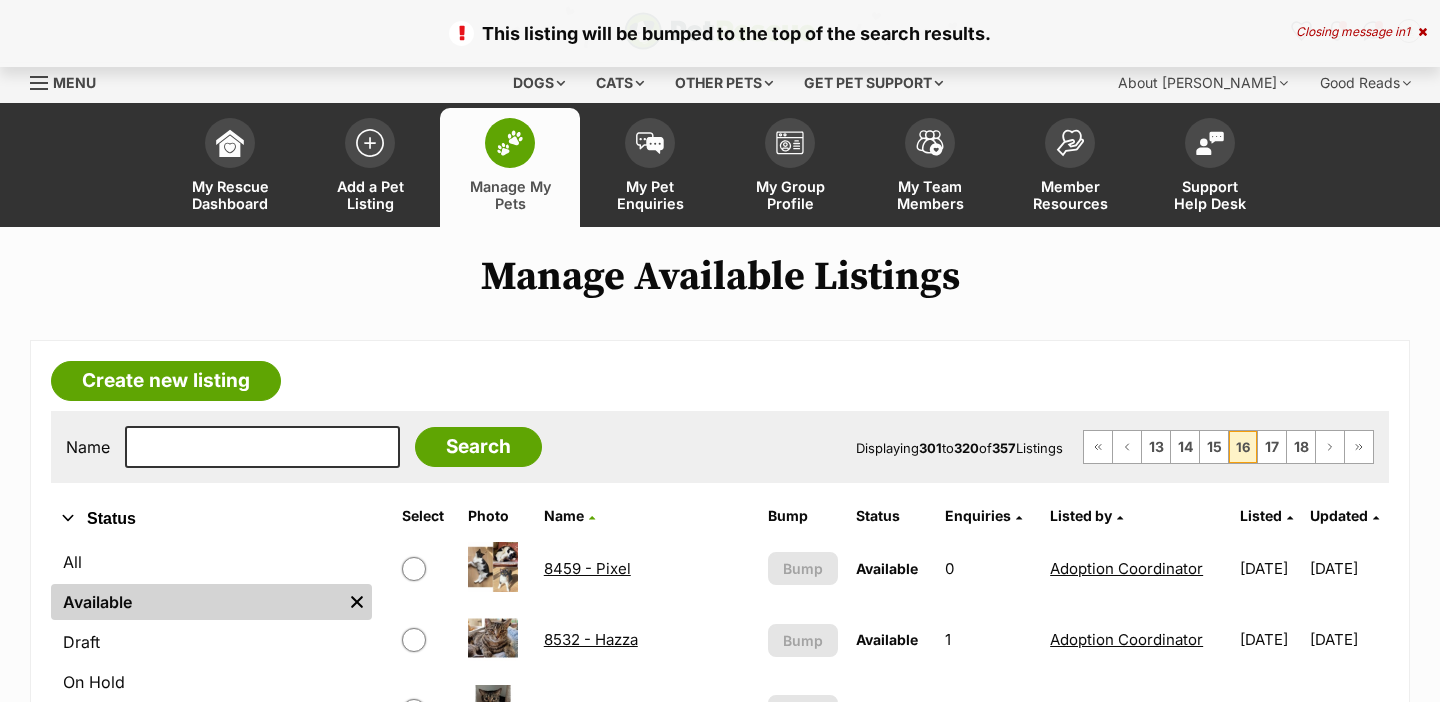 scroll, scrollTop: 0, scrollLeft: 0, axis: both 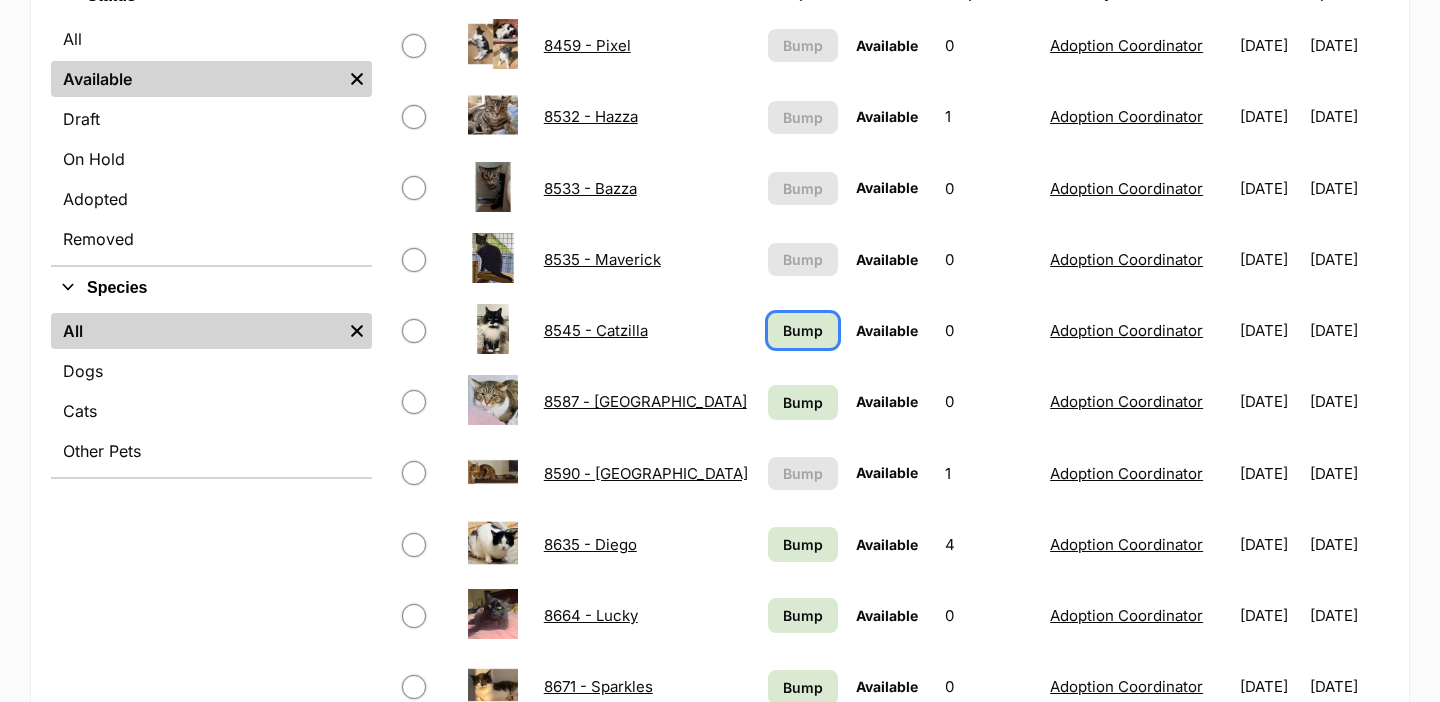 click on "Bump" at bounding box center [803, 330] 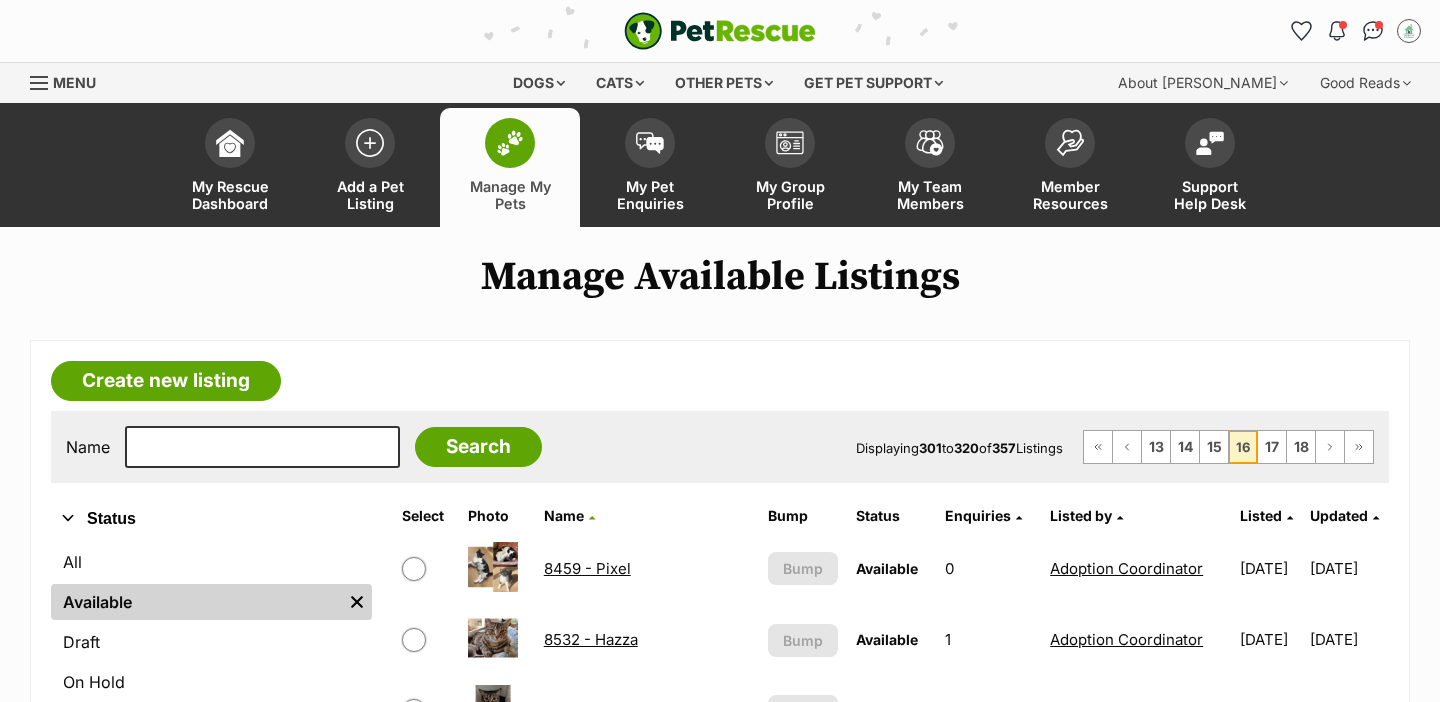 scroll, scrollTop: 0, scrollLeft: 0, axis: both 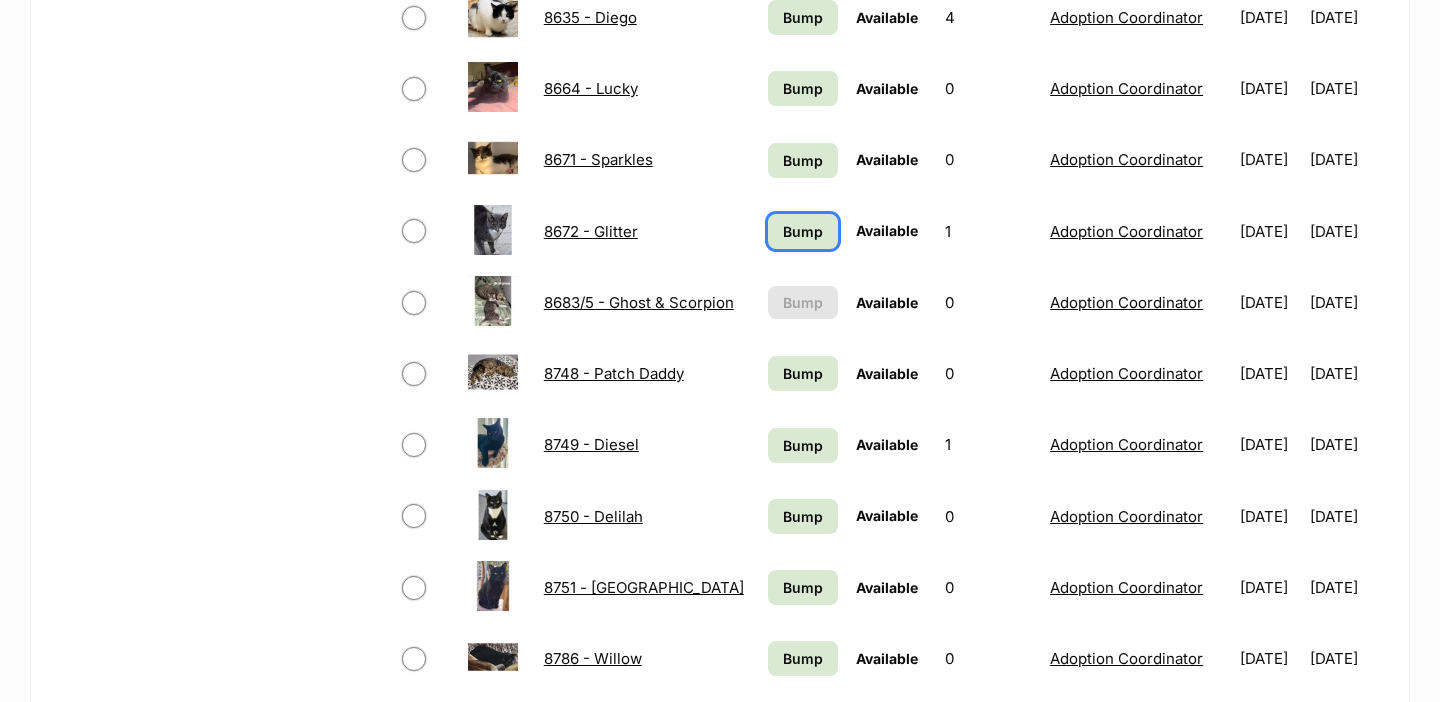 click on "Bump" at bounding box center [803, 231] 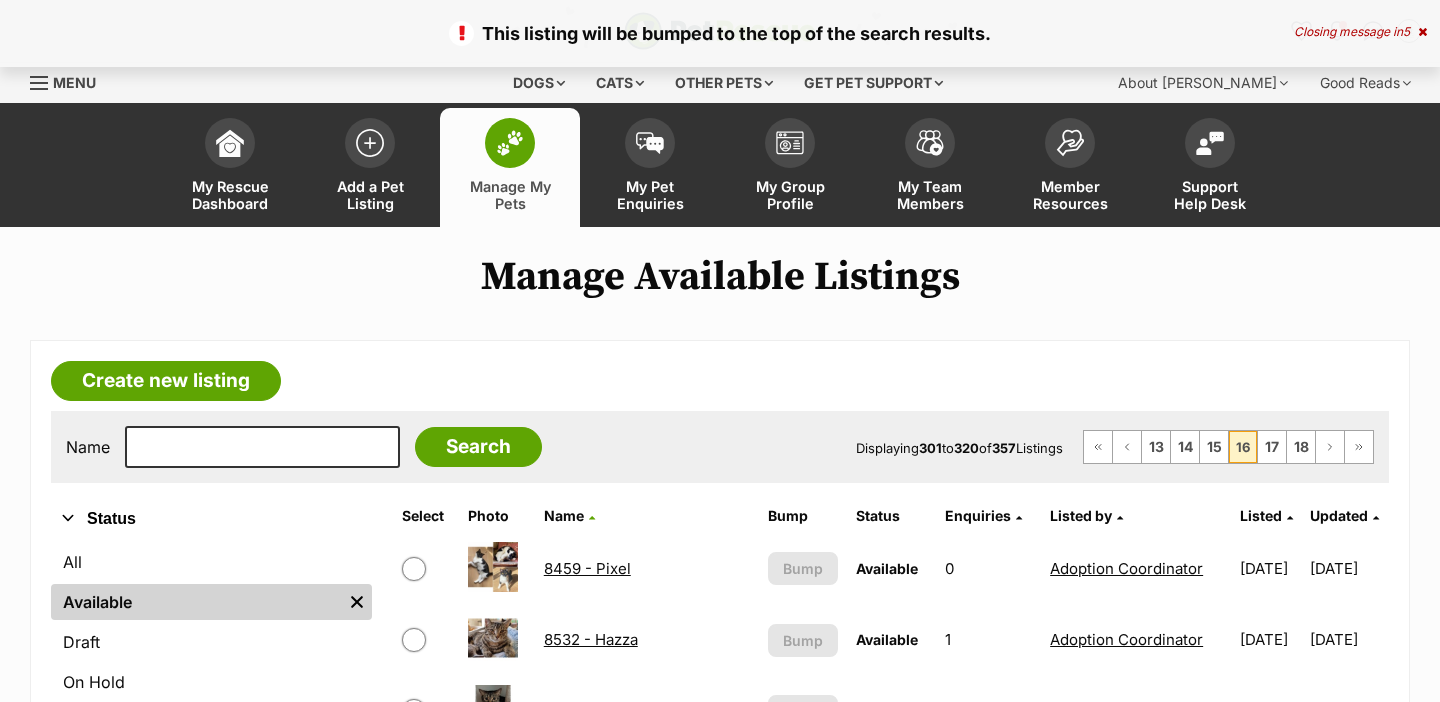 scroll, scrollTop: 0, scrollLeft: 0, axis: both 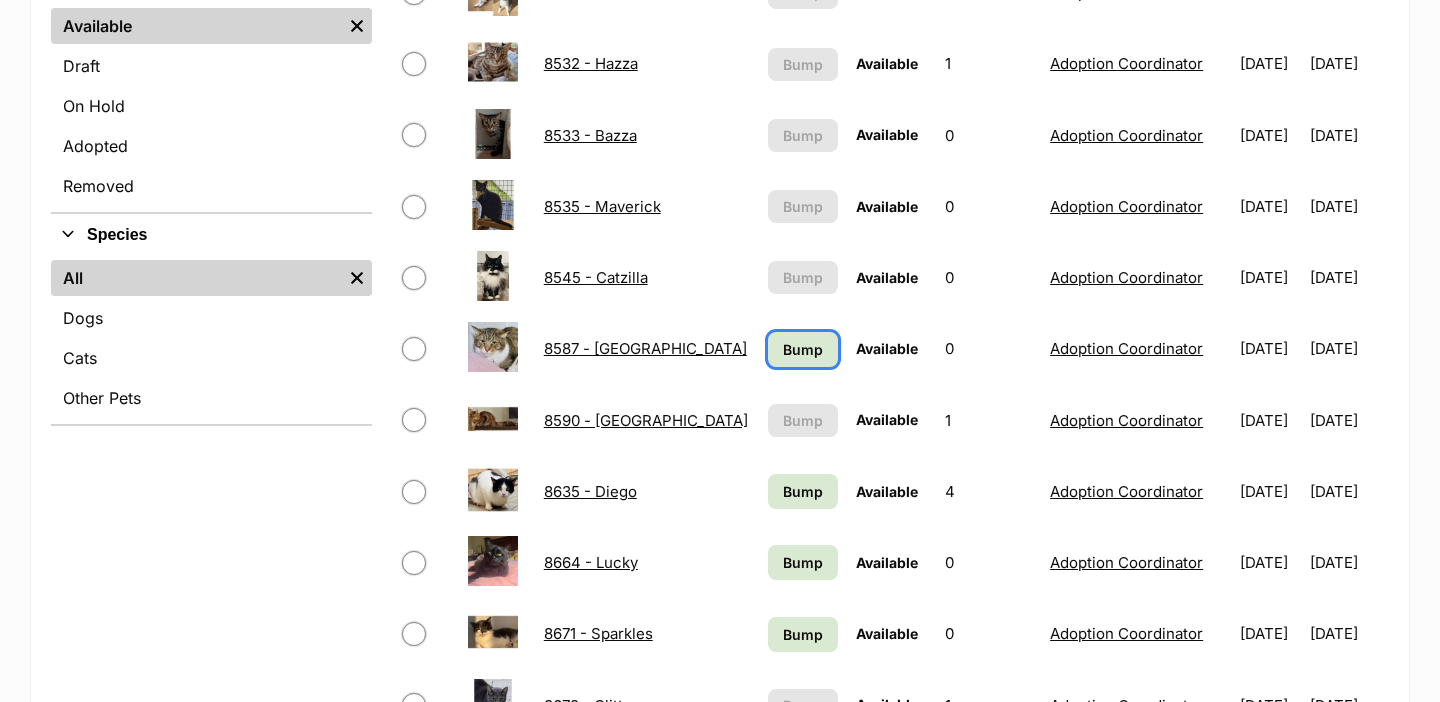 click on "Bump" at bounding box center [803, 349] 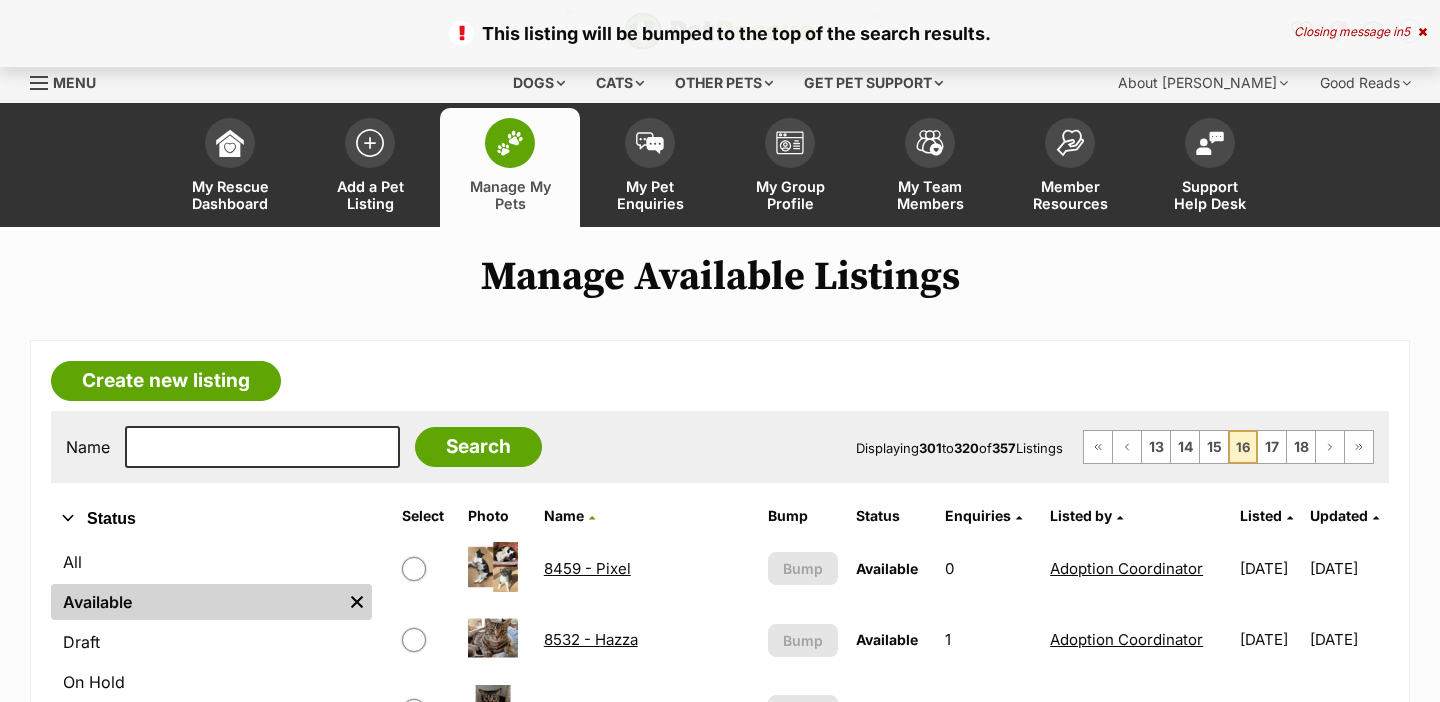scroll, scrollTop: 0, scrollLeft: 0, axis: both 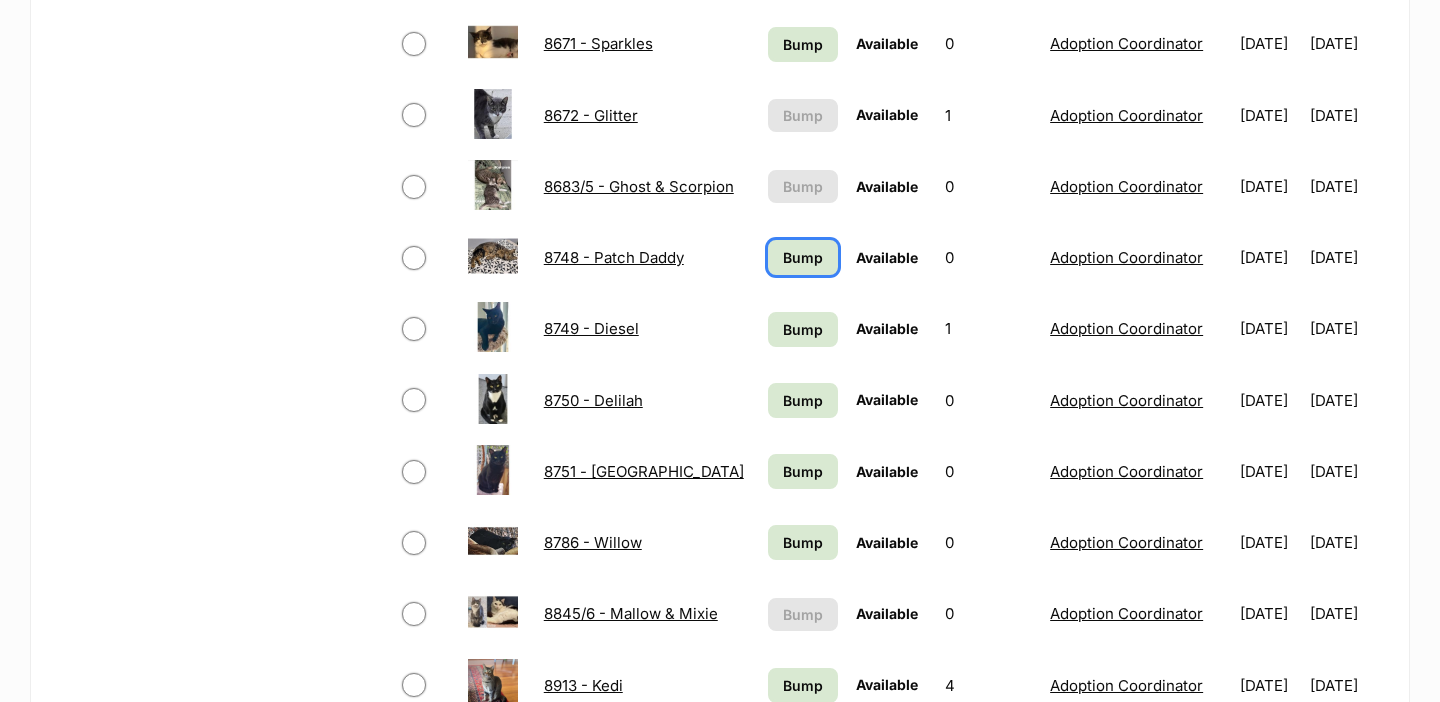 click on "Bump" at bounding box center [803, 257] 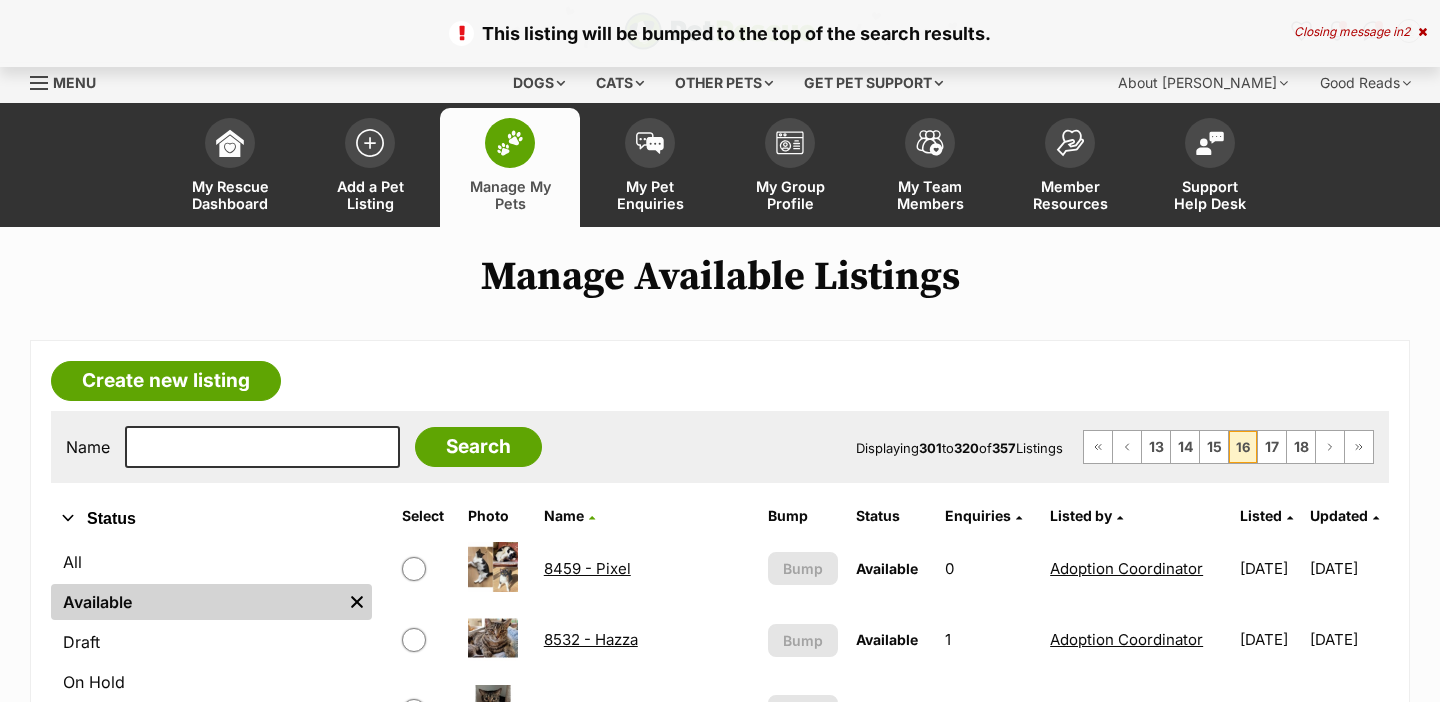 scroll, scrollTop: 0, scrollLeft: 0, axis: both 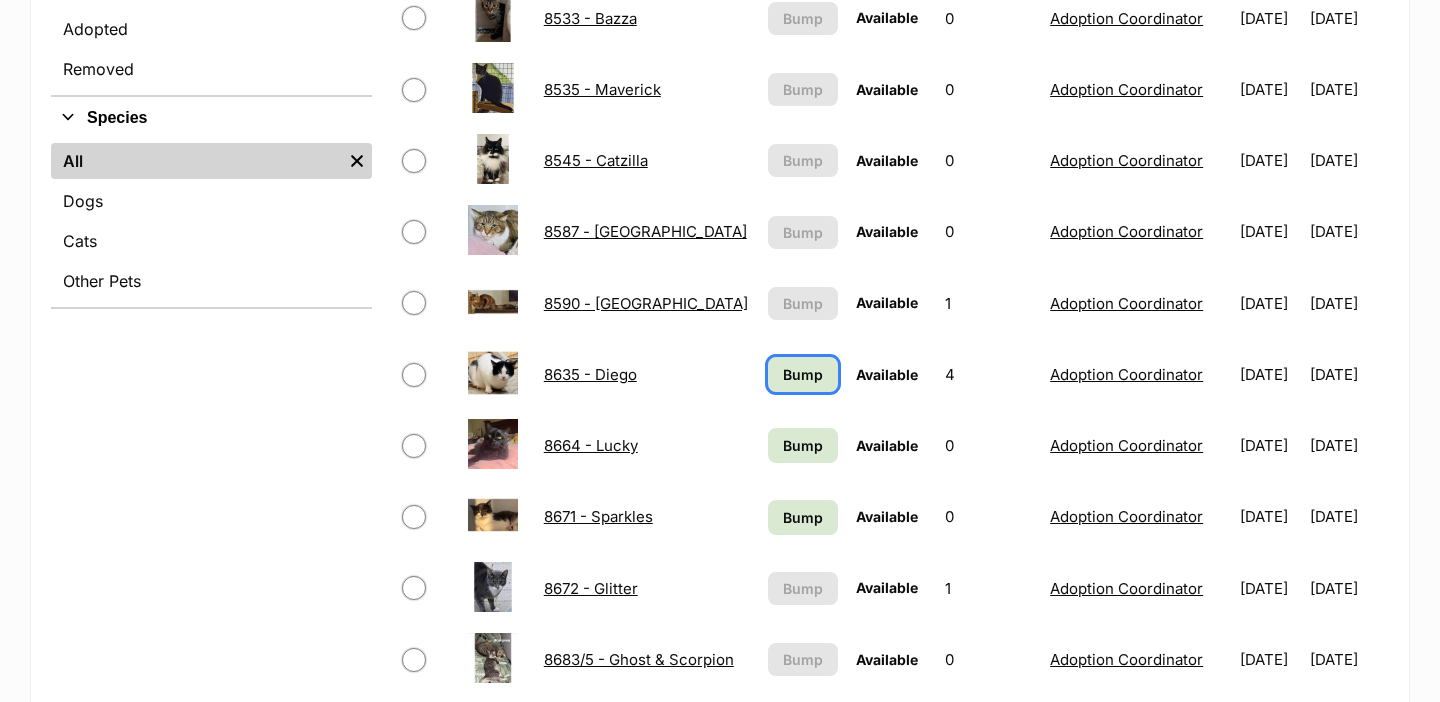 click on "Bump" at bounding box center [803, 374] 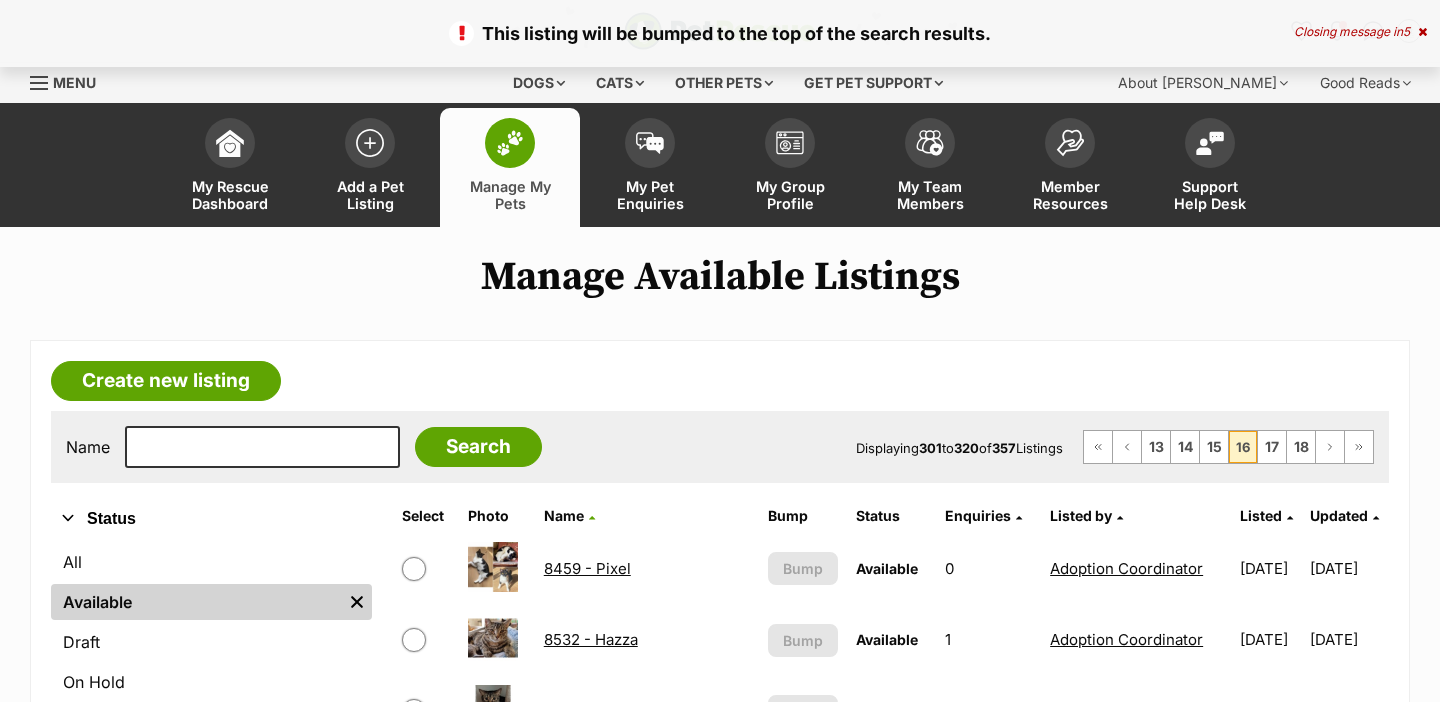 scroll, scrollTop: 891, scrollLeft: 0, axis: vertical 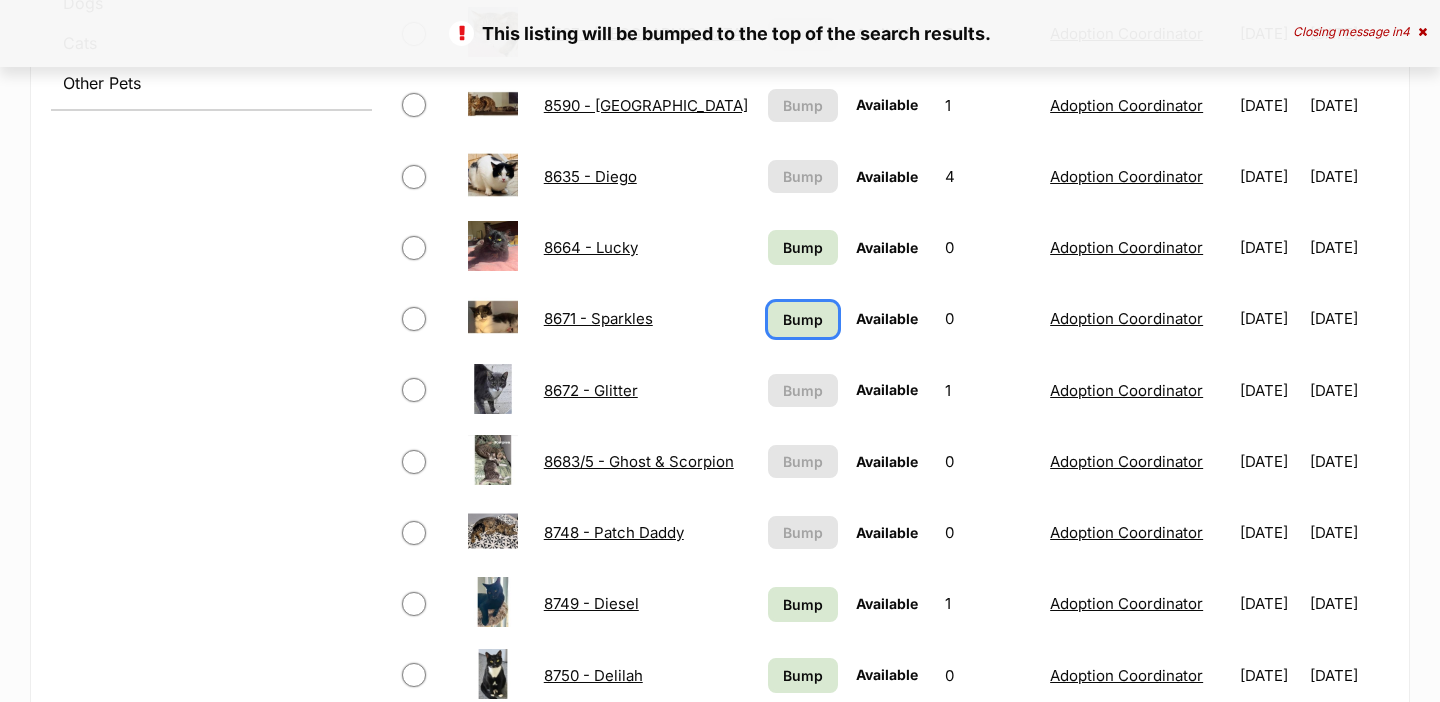 click on "Bump" at bounding box center [803, 319] 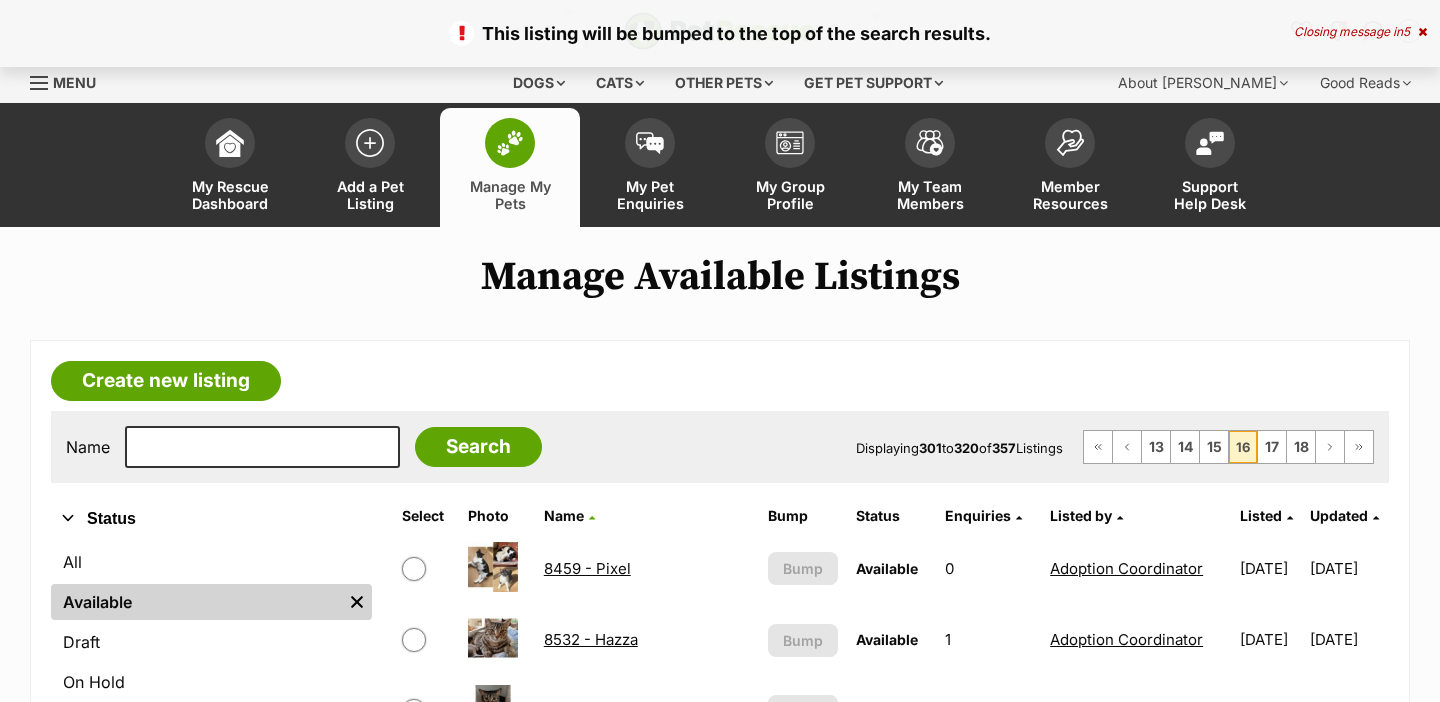 scroll, scrollTop: 0, scrollLeft: 0, axis: both 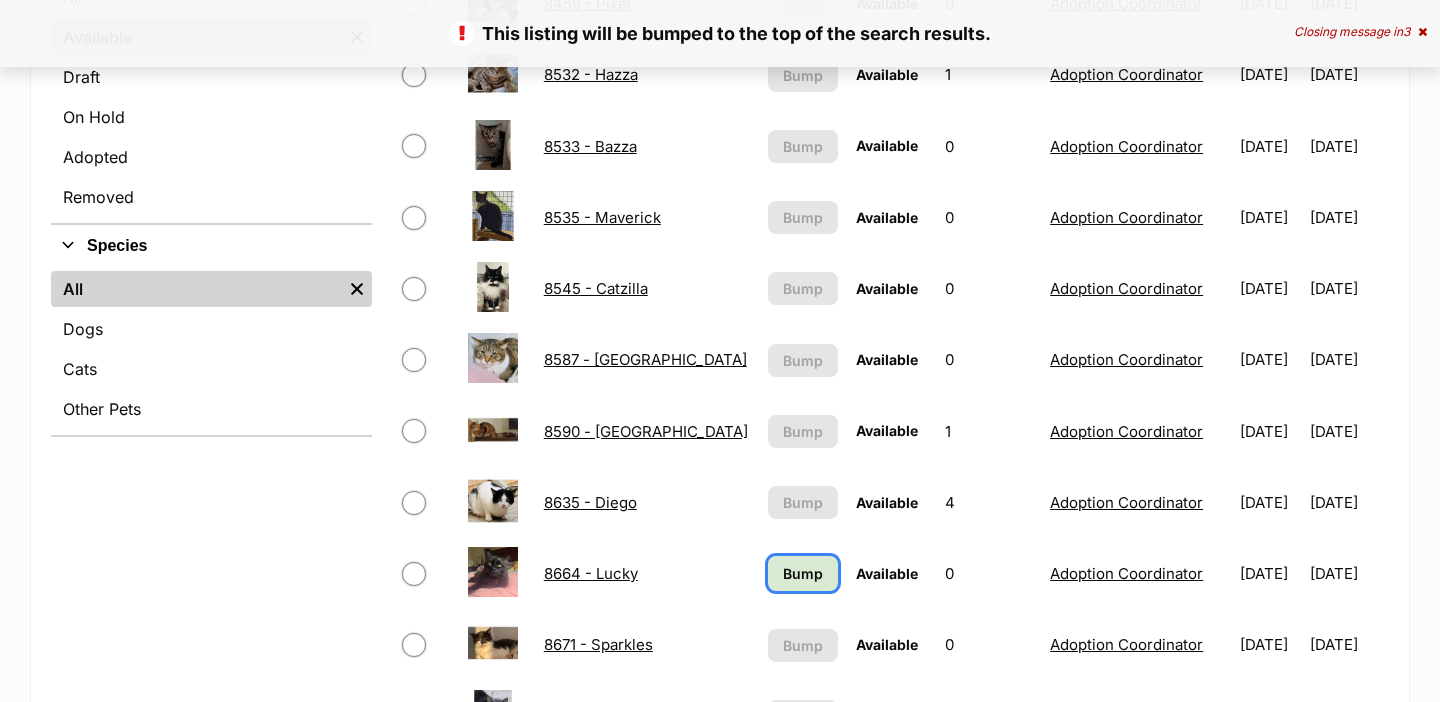 click on "Bump" at bounding box center (803, 573) 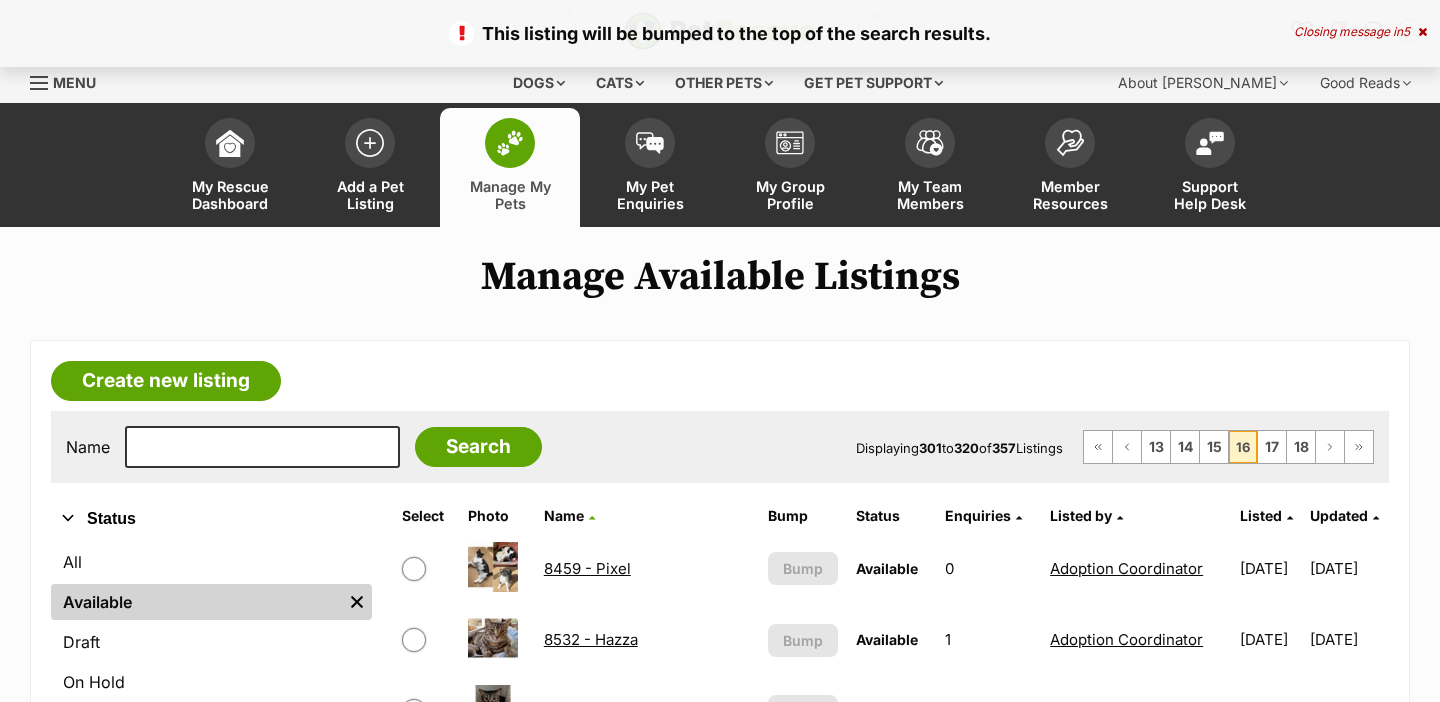 scroll, scrollTop: 0, scrollLeft: 0, axis: both 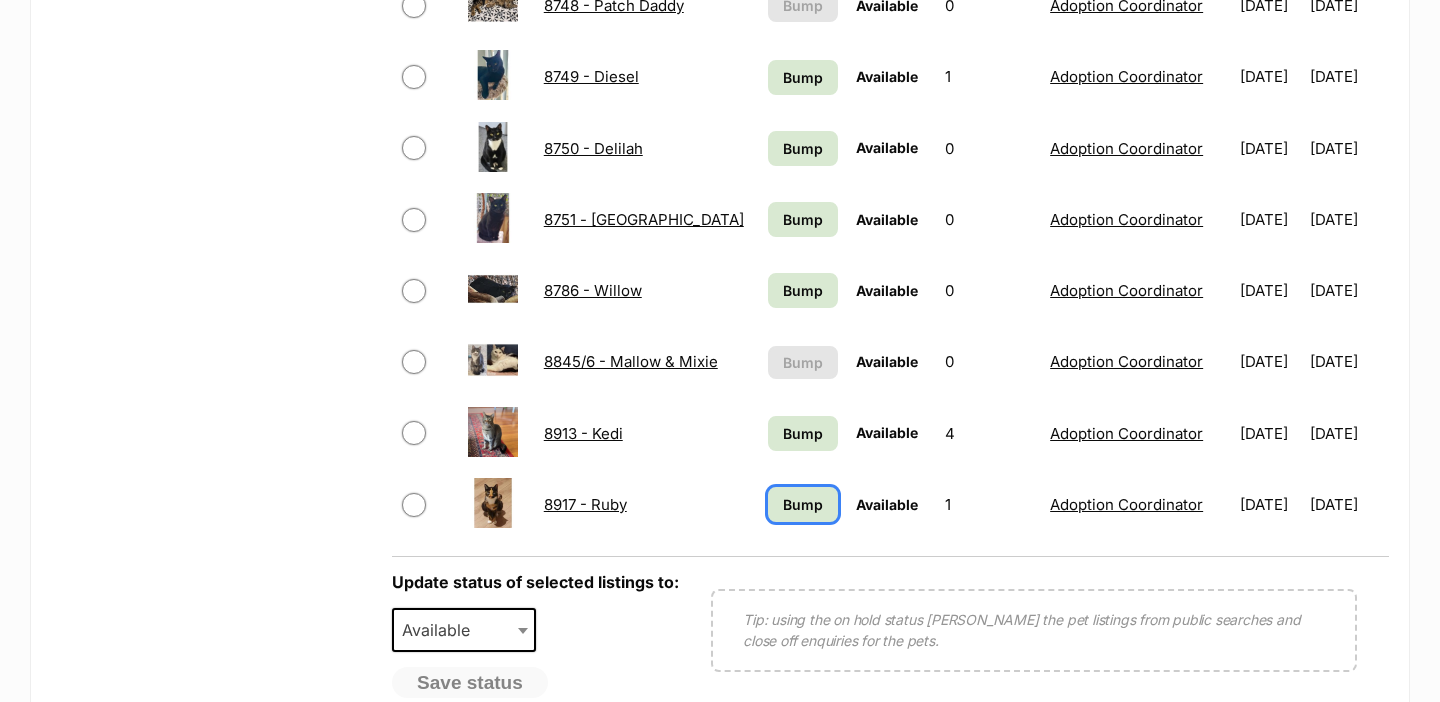 click on "Bump" at bounding box center (803, 504) 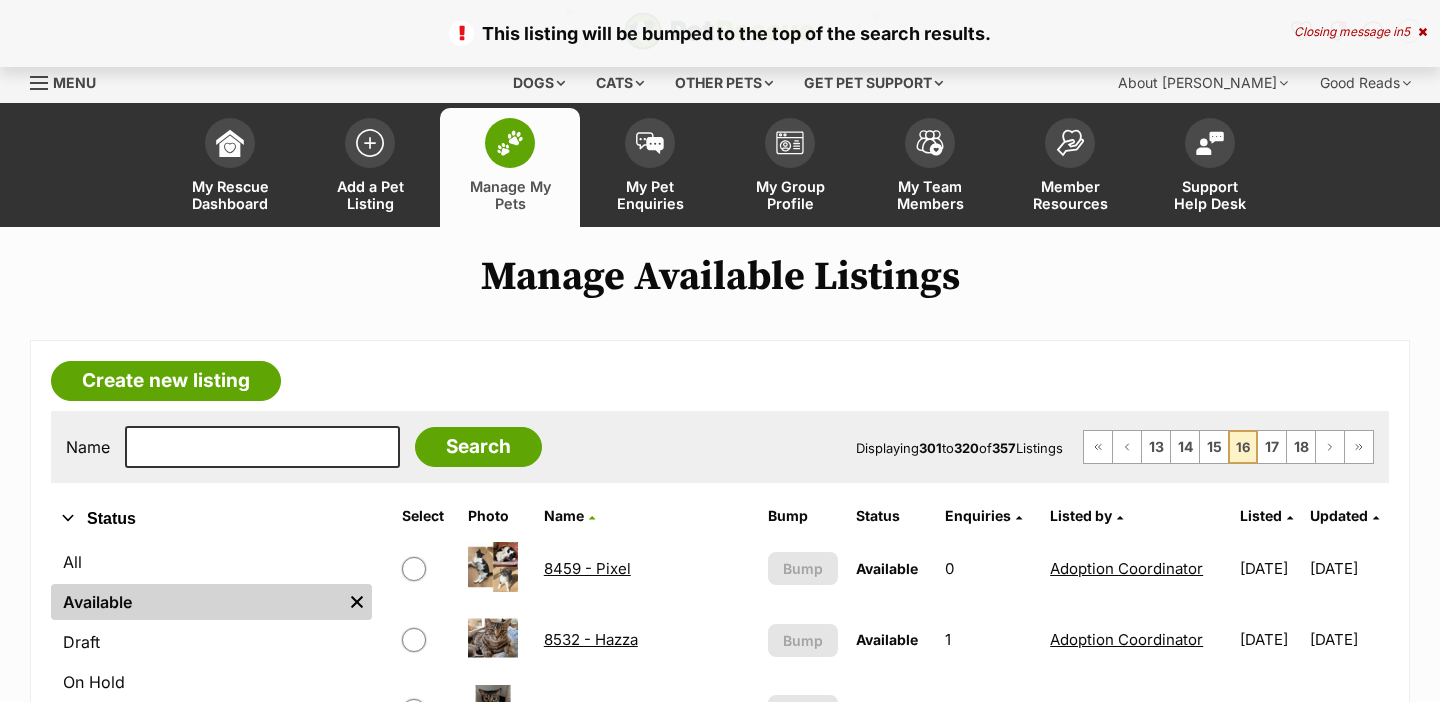 scroll, scrollTop: 0, scrollLeft: 0, axis: both 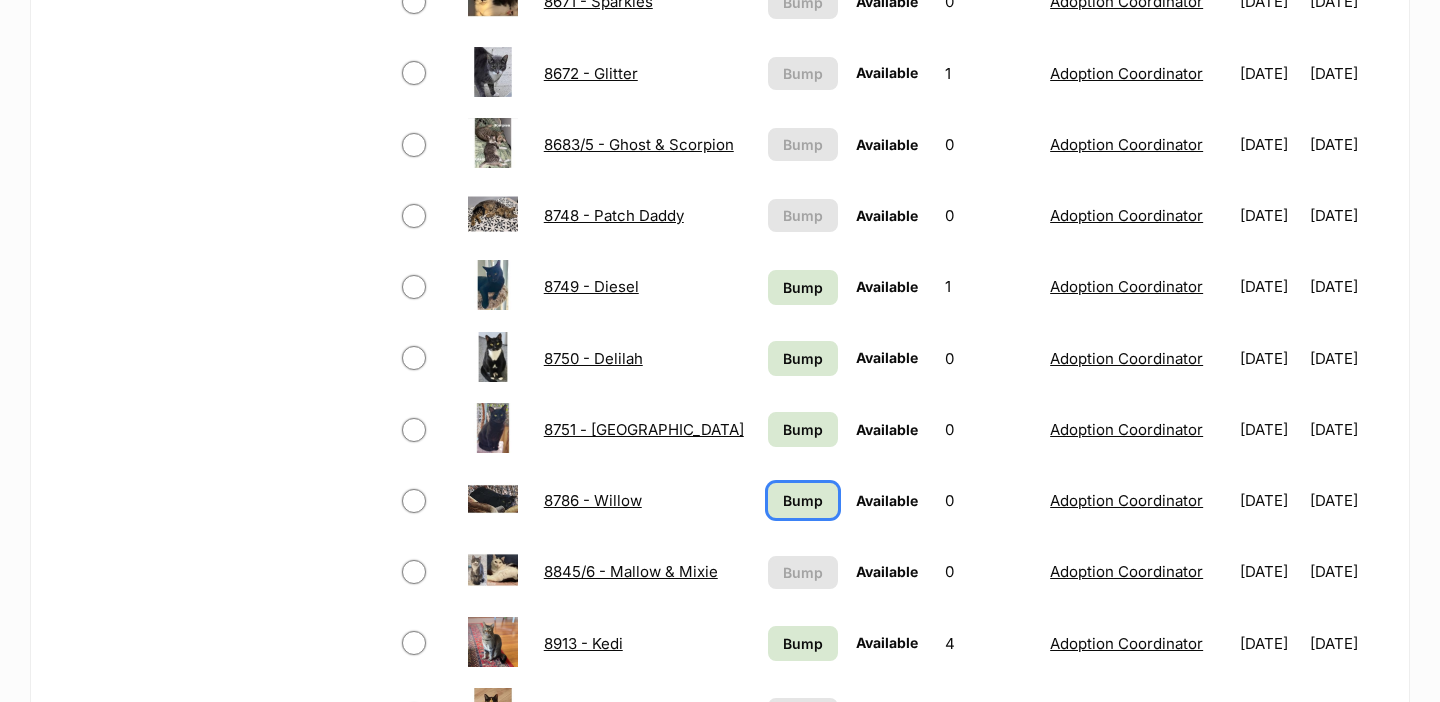 click on "Bump" at bounding box center (803, 500) 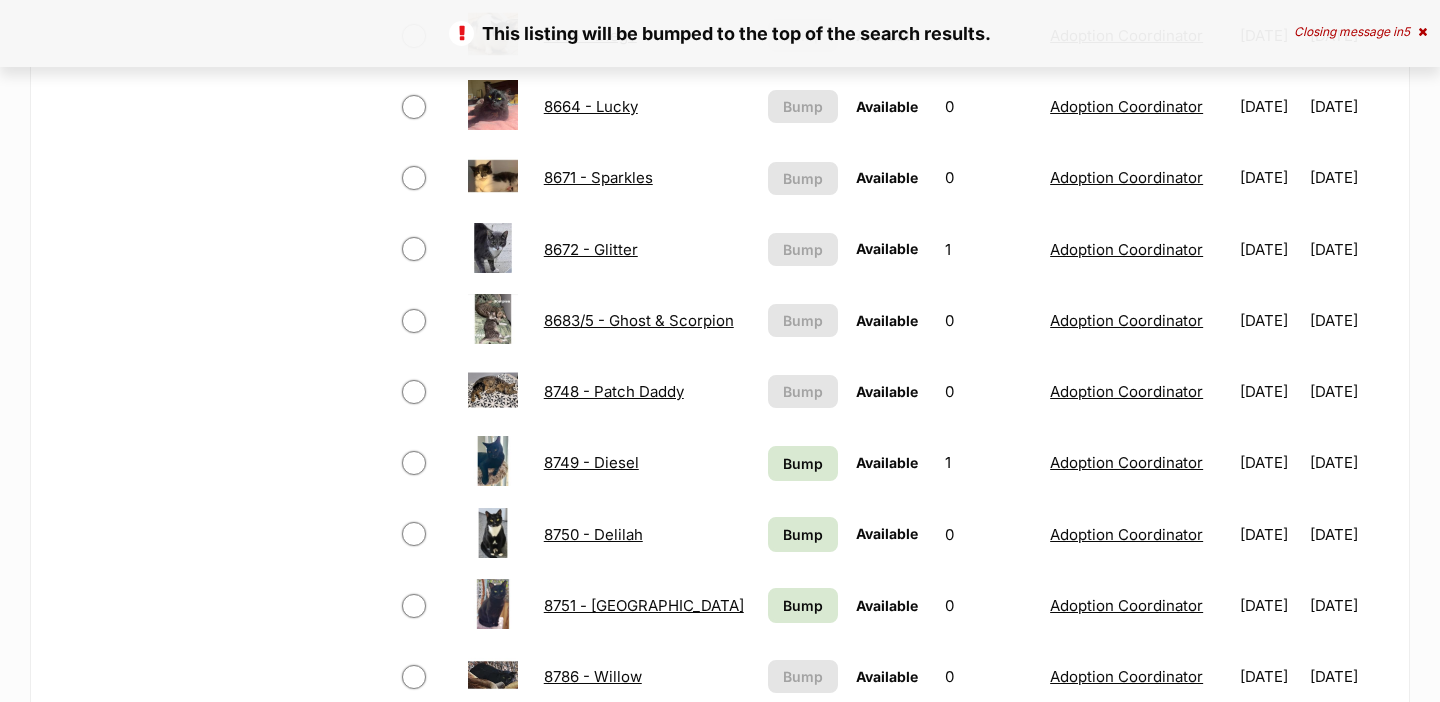 scroll, scrollTop: 1032, scrollLeft: 0, axis: vertical 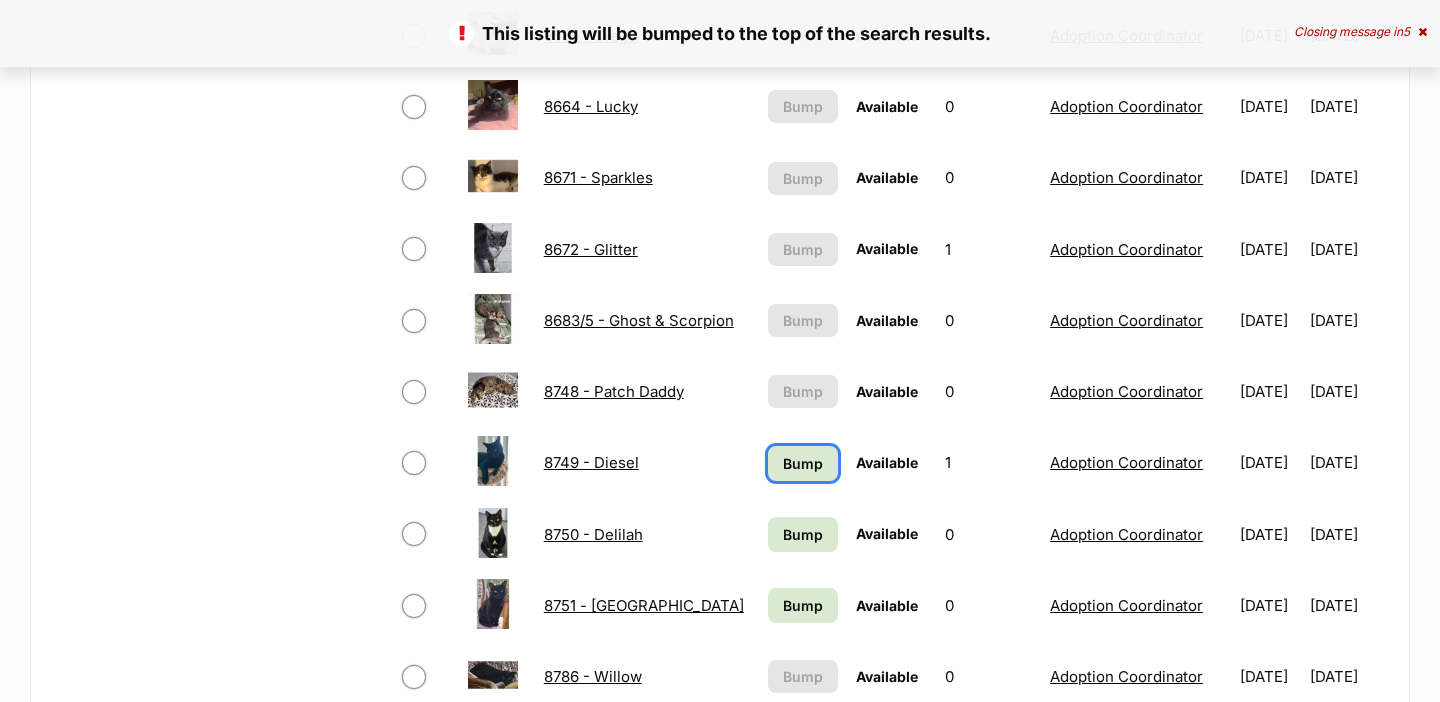 click on "Bump" at bounding box center [803, 463] 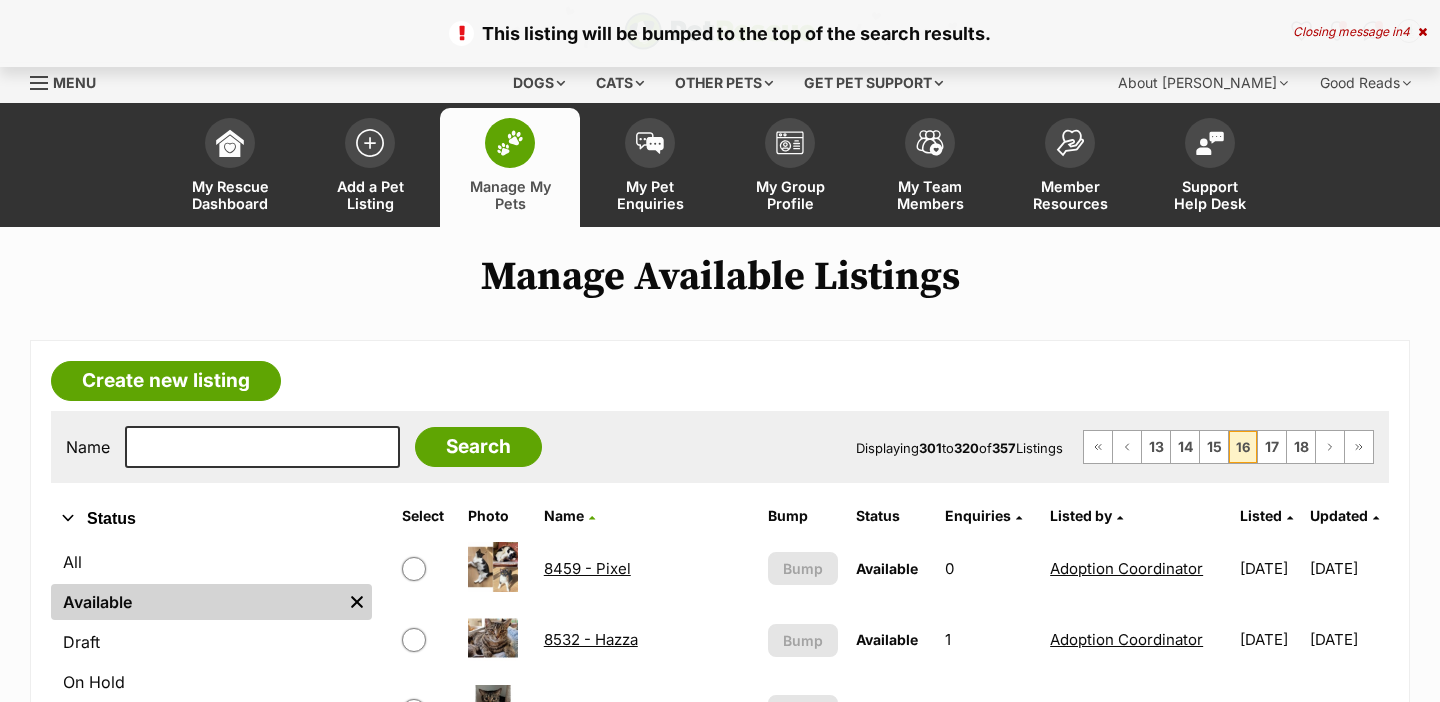 scroll, scrollTop: 0, scrollLeft: 0, axis: both 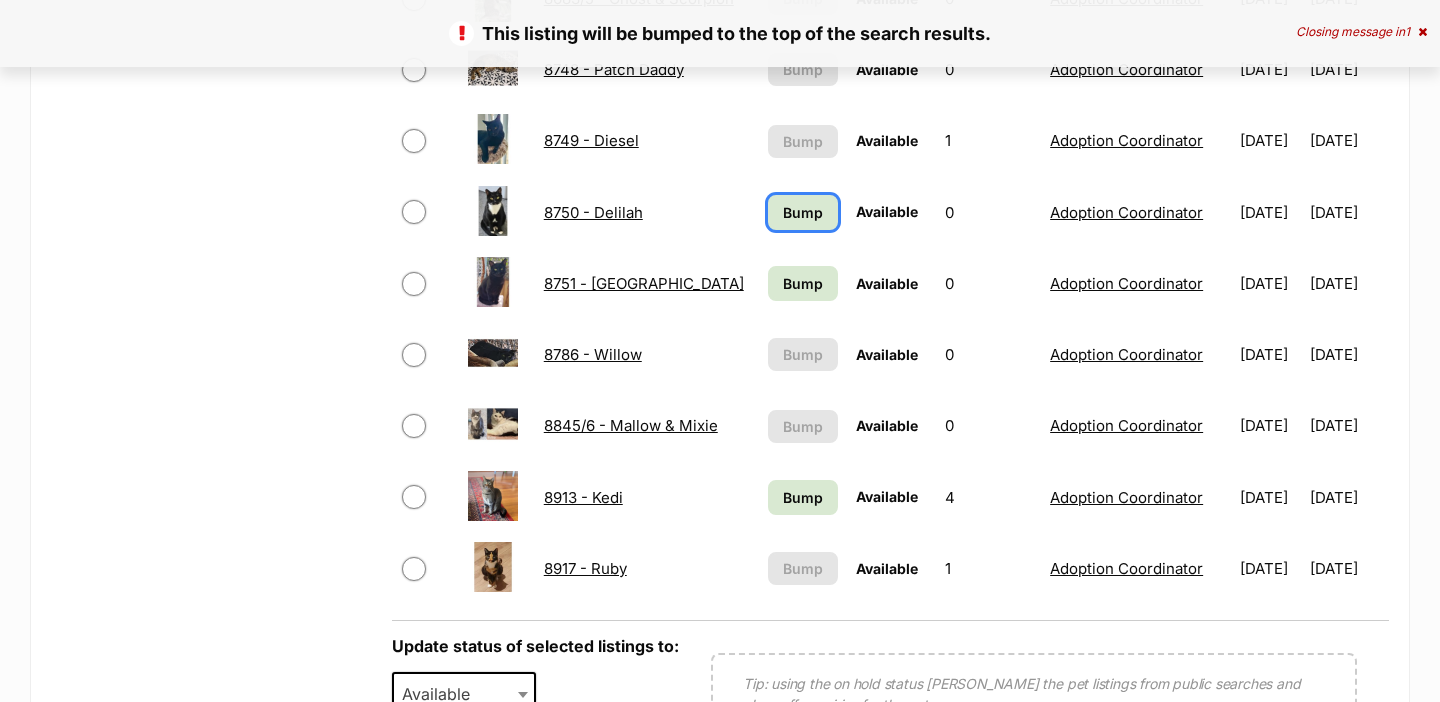 click on "Bump" at bounding box center (803, 212) 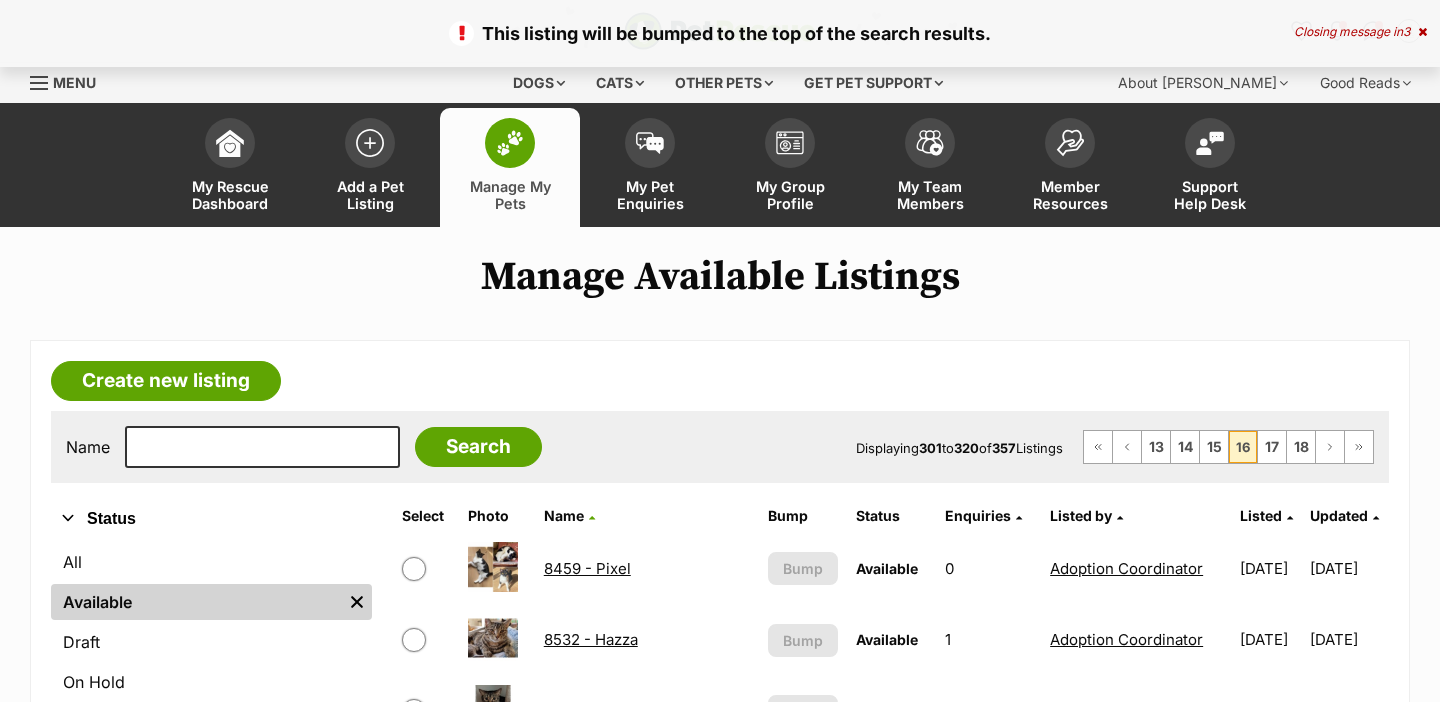 scroll, scrollTop: 0, scrollLeft: 0, axis: both 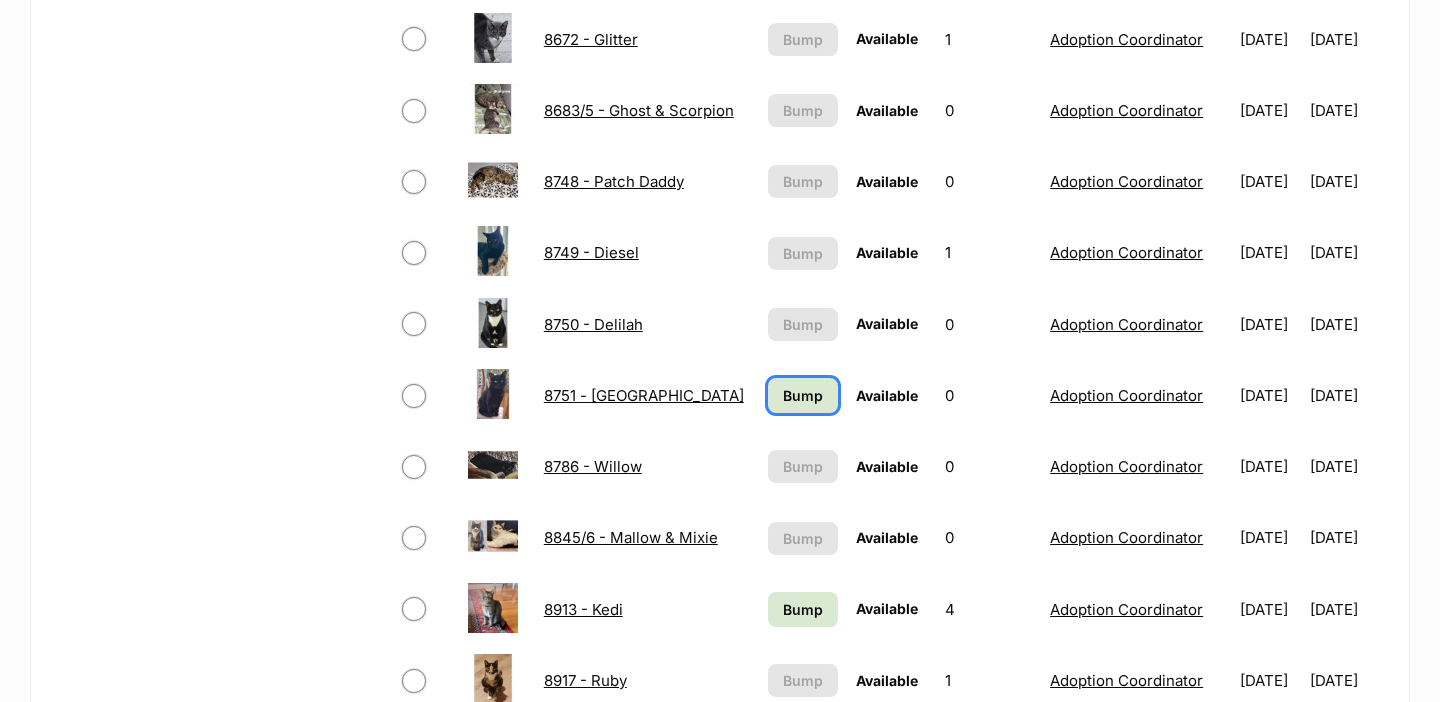 click on "Bump" at bounding box center (803, 395) 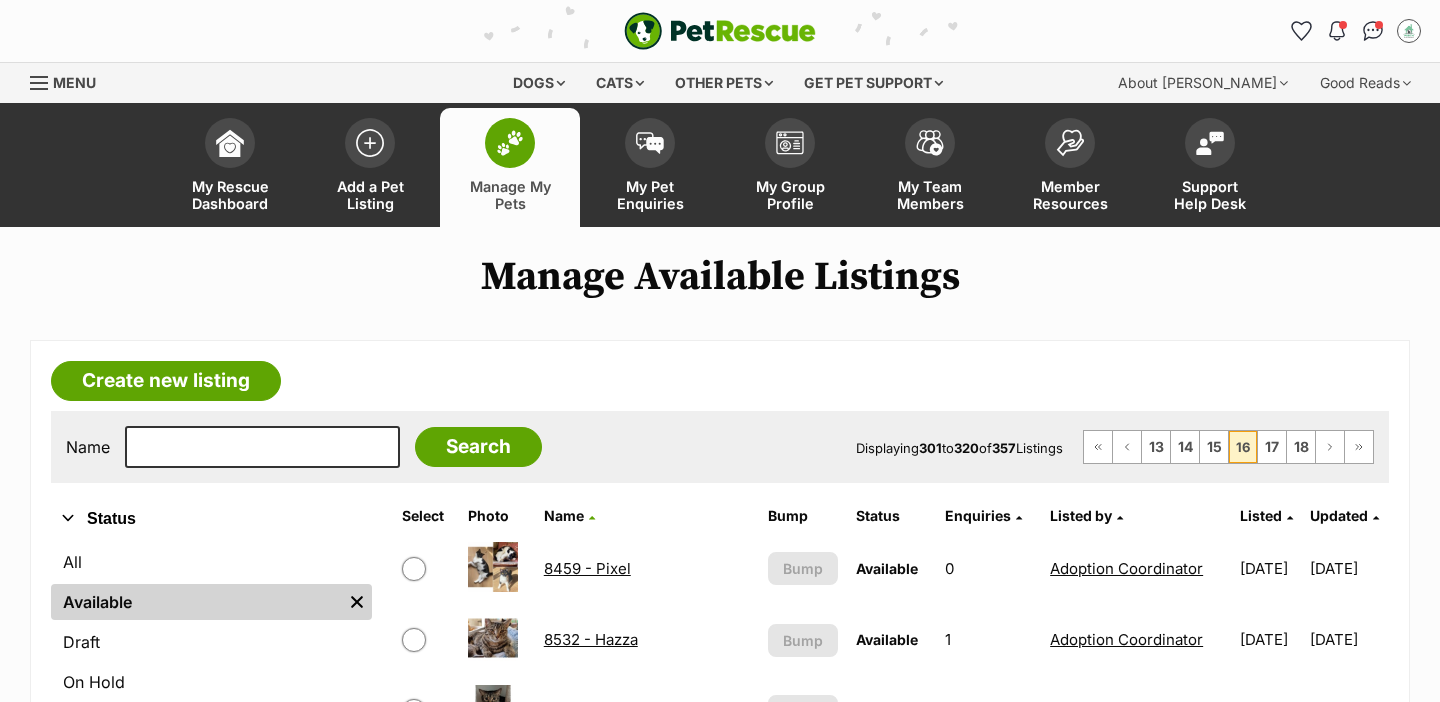 scroll, scrollTop: 0, scrollLeft: 0, axis: both 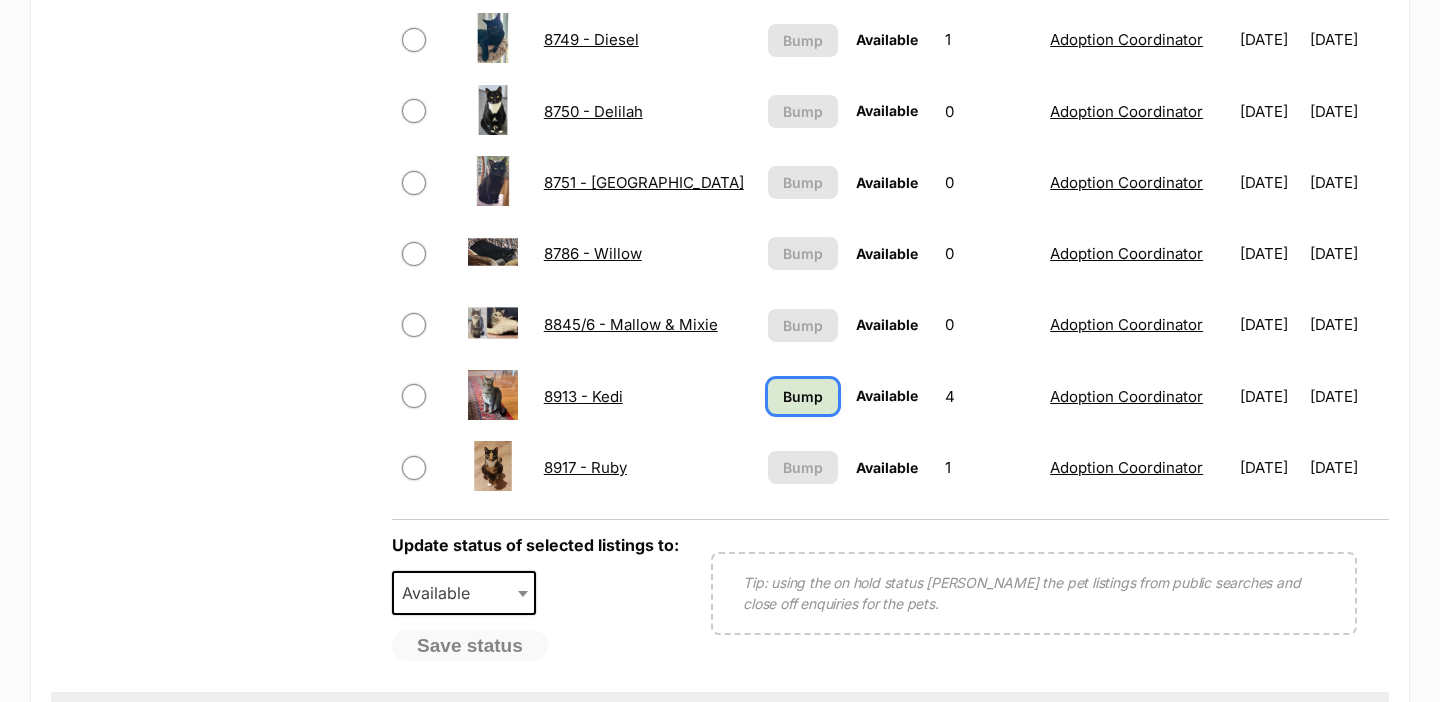 click on "Bump" at bounding box center [803, 396] 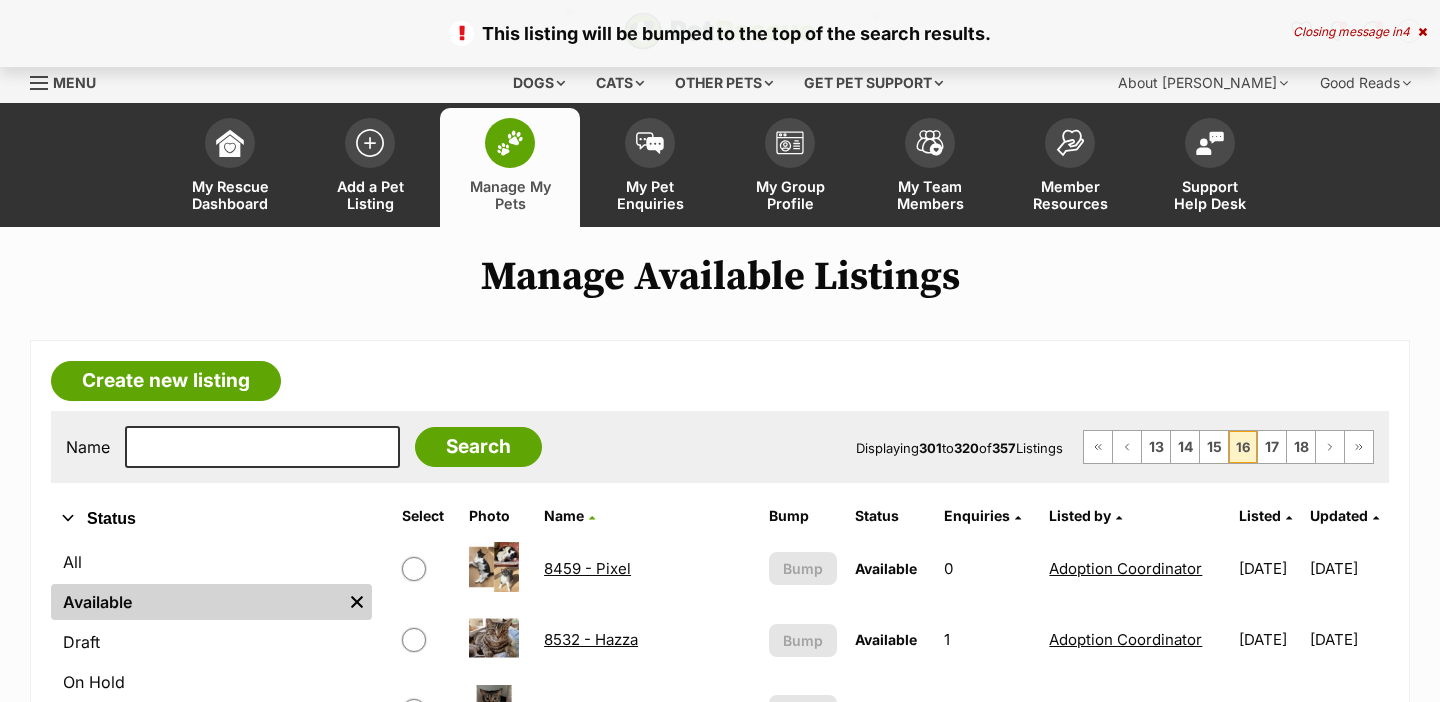 scroll, scrollTop: 0, scrollLeft: 0, axis: both 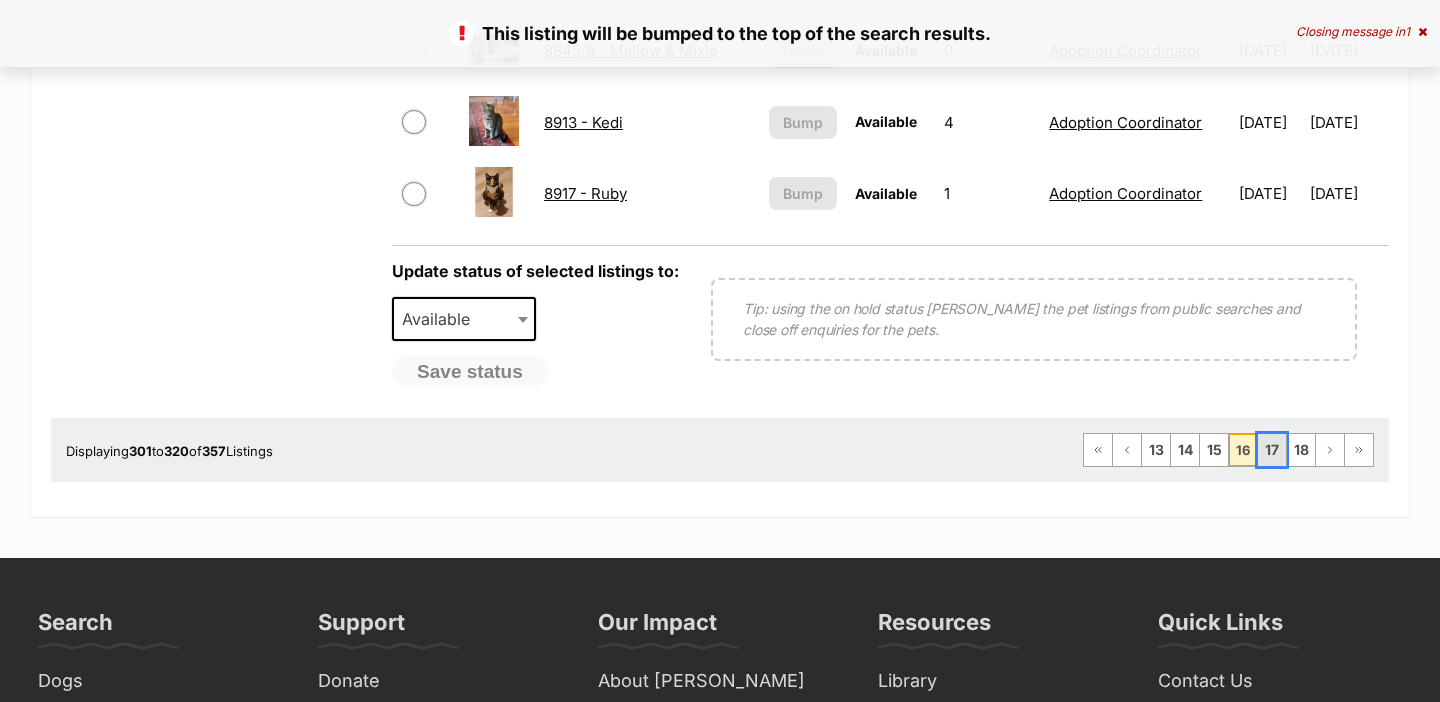 click on "17" at bounding box center [1272, 450] 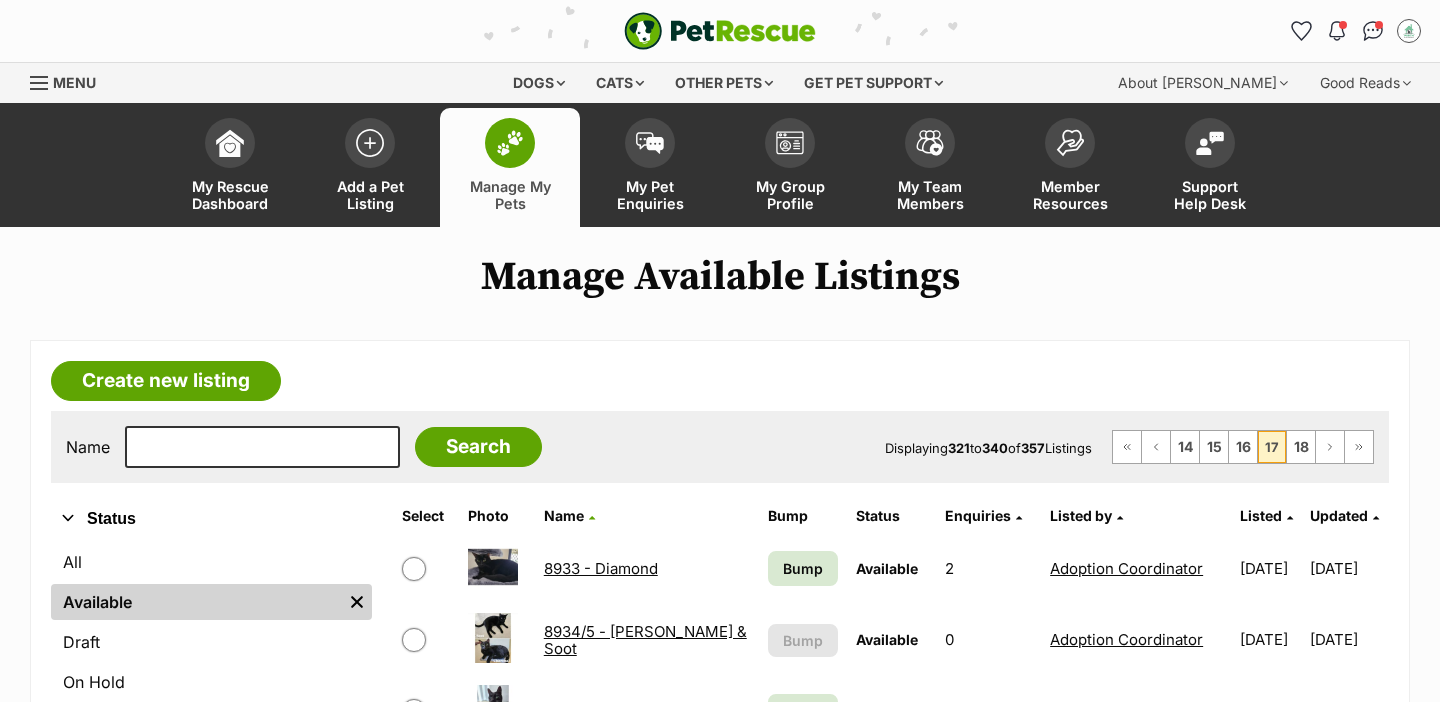 scroll, scrollTop: 0, scrollLeft: 0, axis: both 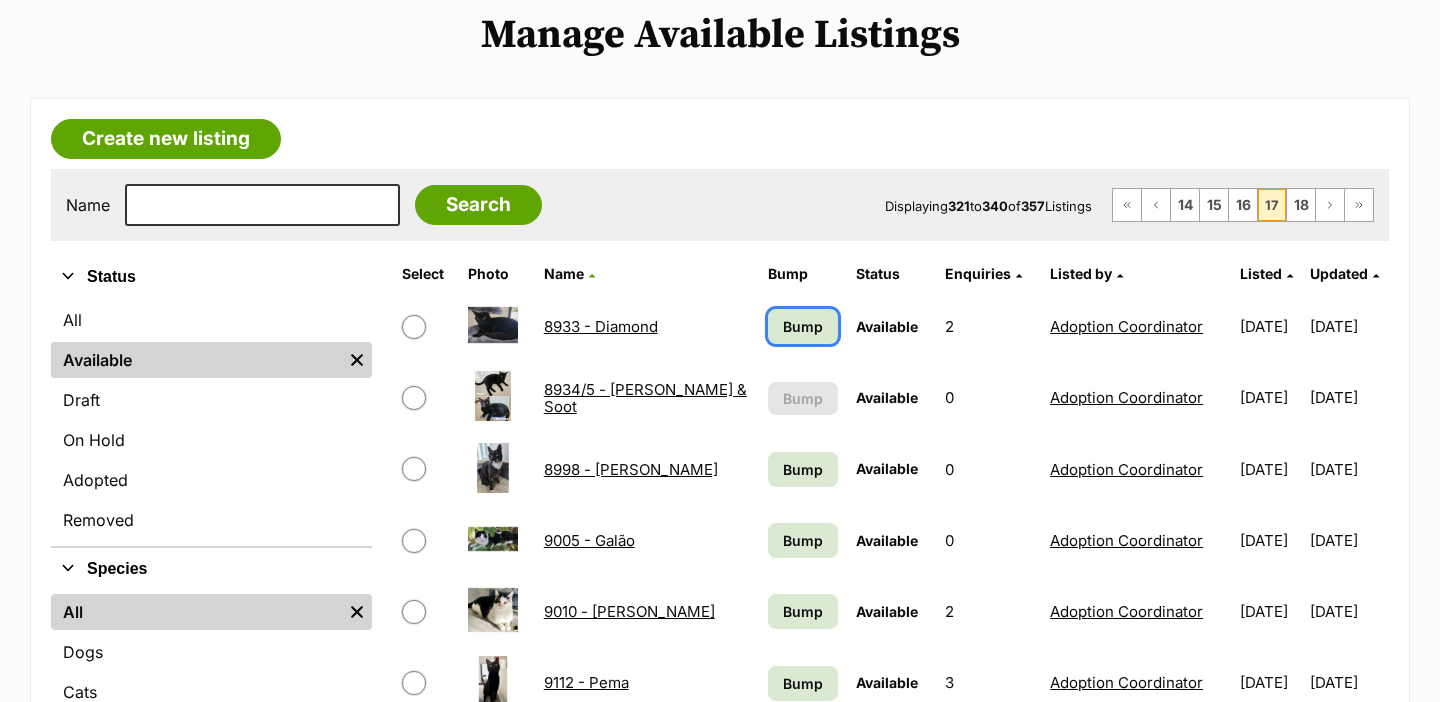 click on "Bump" at bounding box center [803, 326] 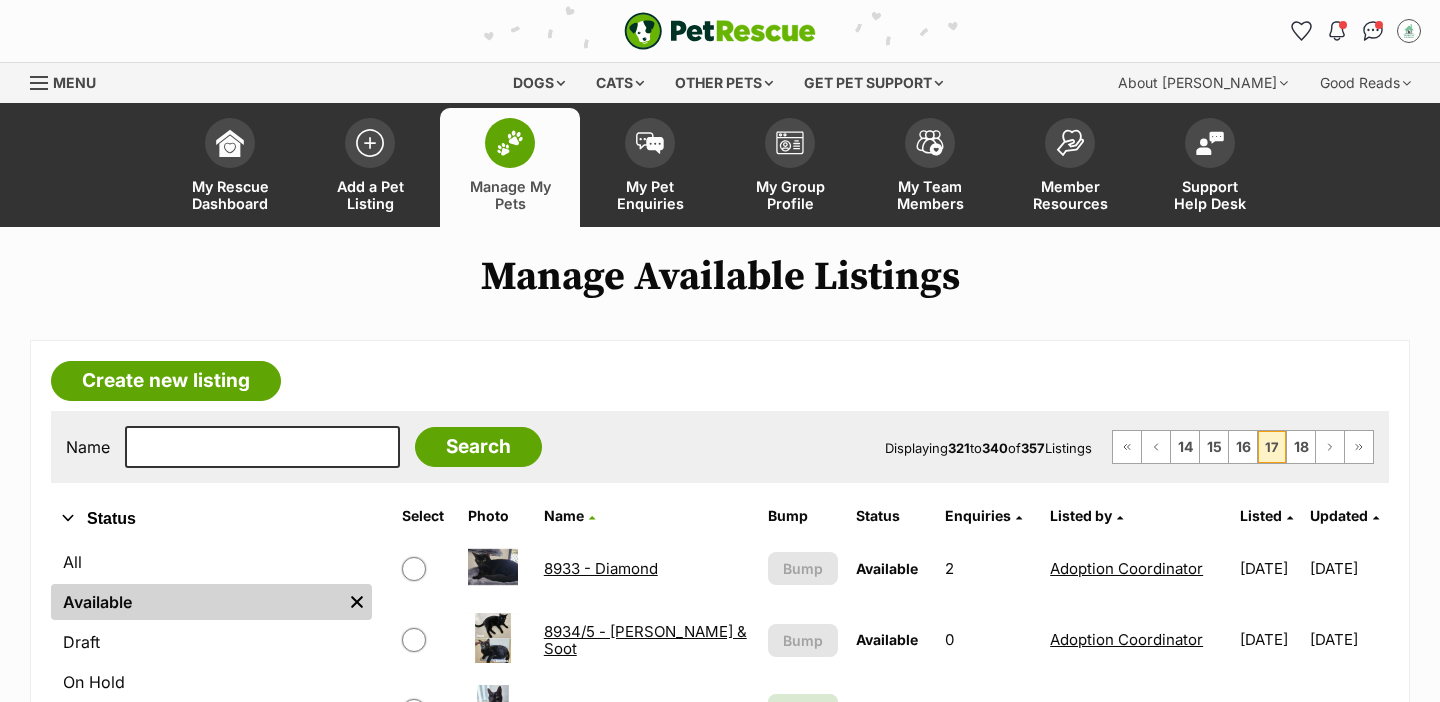 scroll, scrollTop: 0, scrollLeft: 0, axis: both 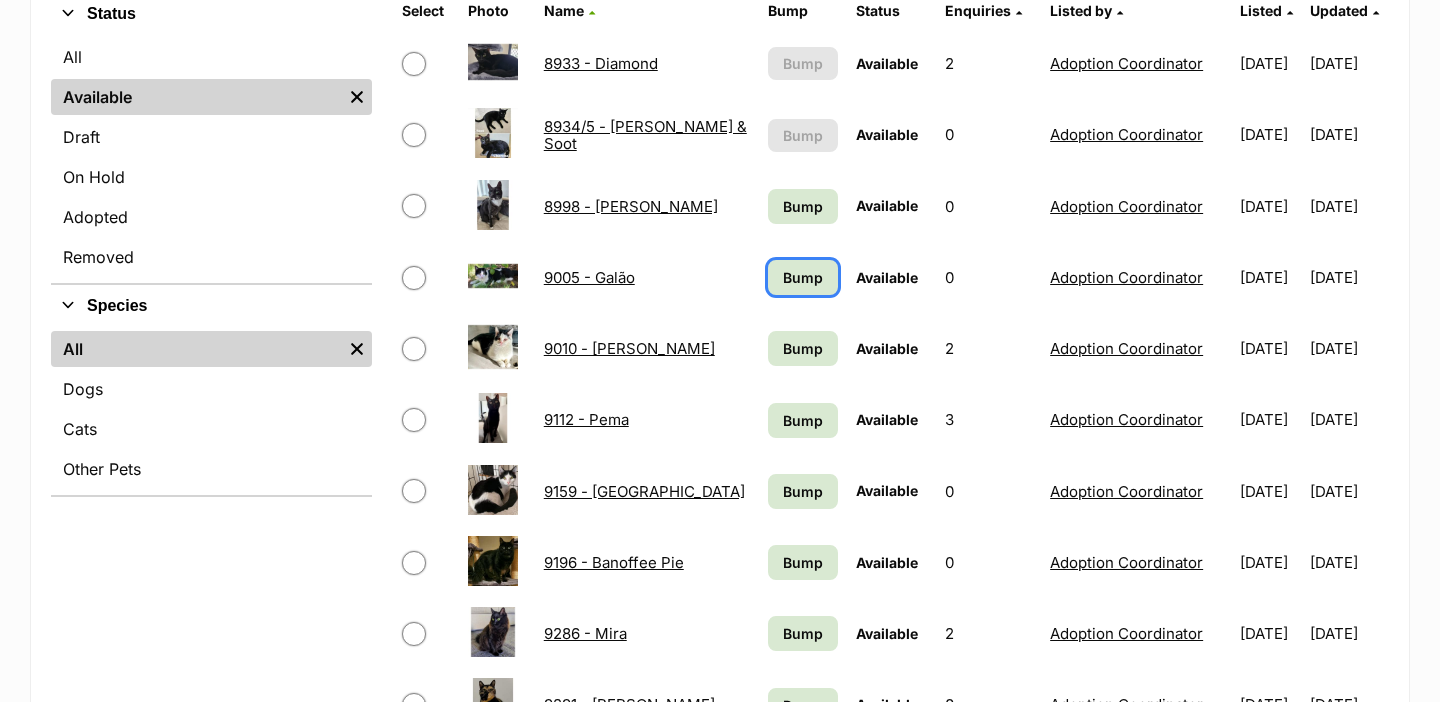 click on "Bump" at bounding box center (803, 277) 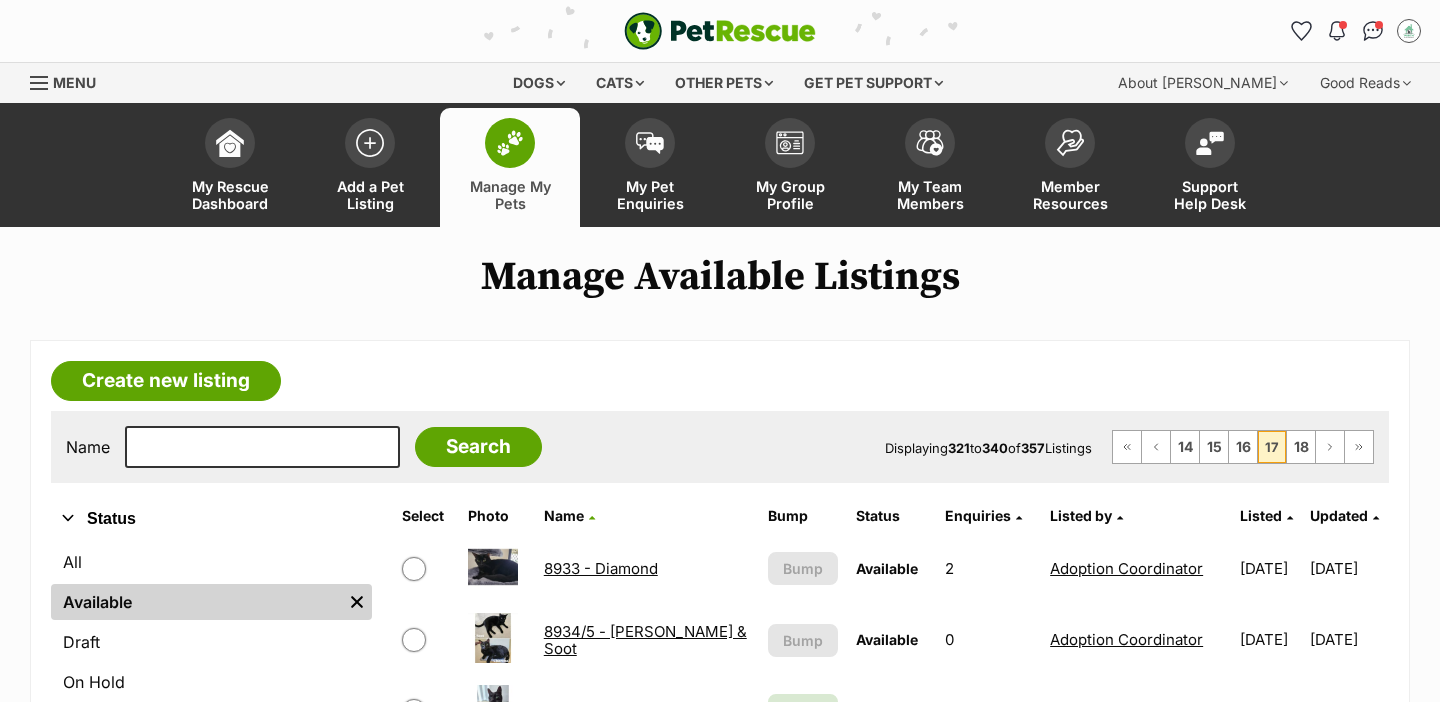 scroll, scrollTop: 0, scrollLeft: 0, axis: both 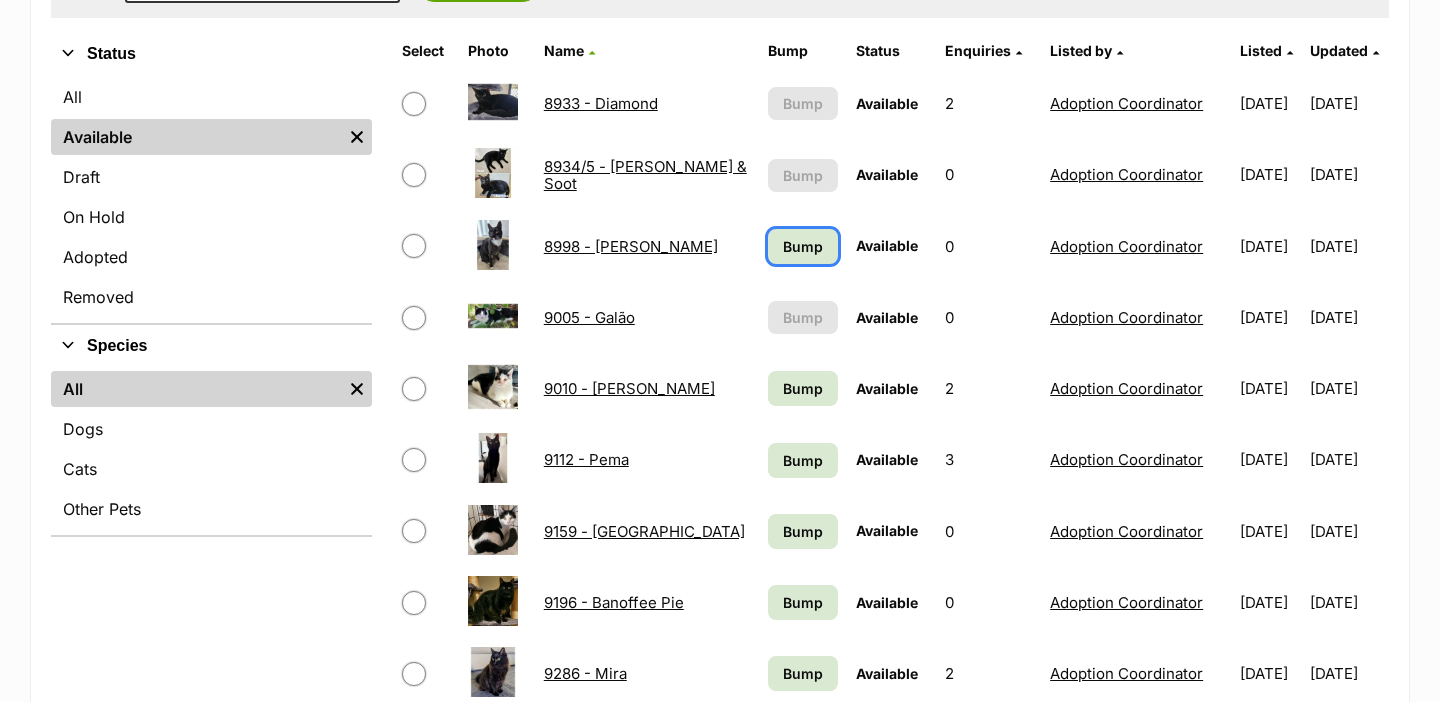 click on "Bump" at bounding box center [803, 246] 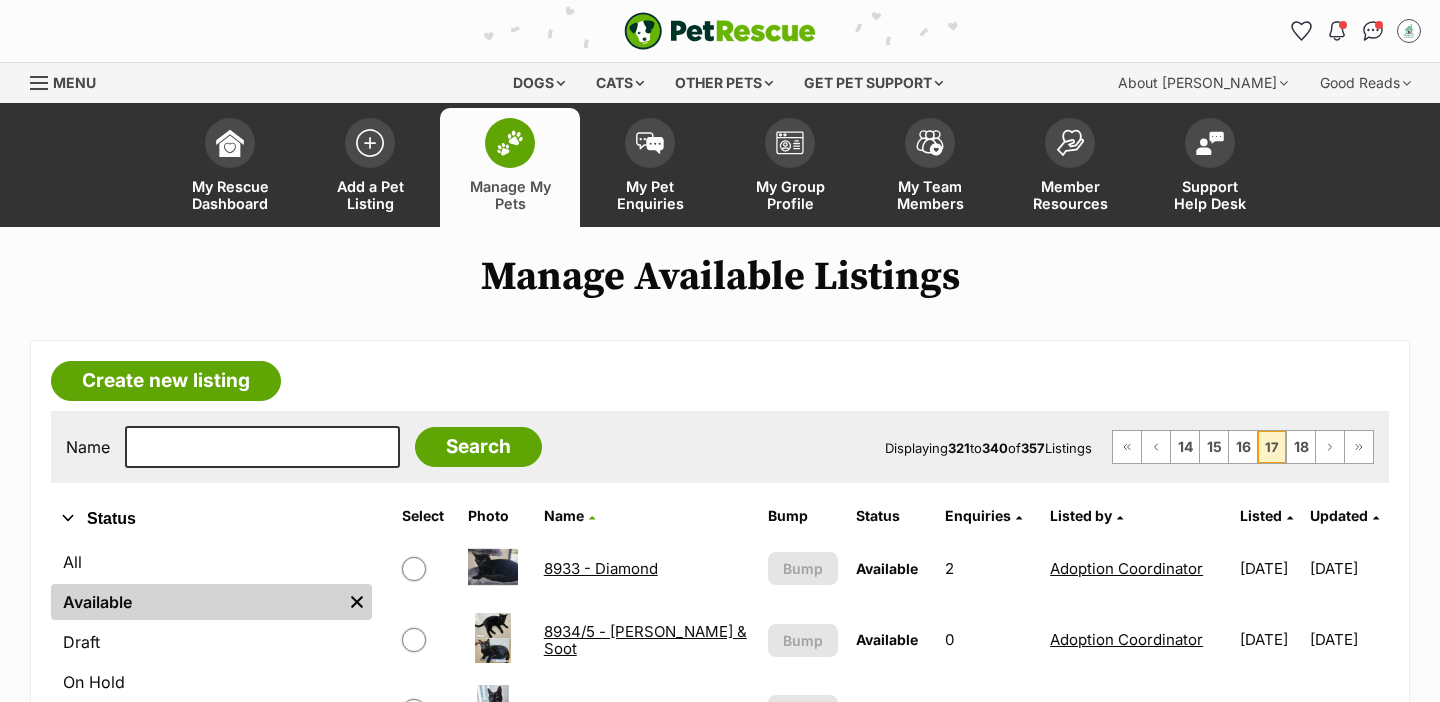 scroll, scrollTop: 0, scrollLeft: 0, axis: both 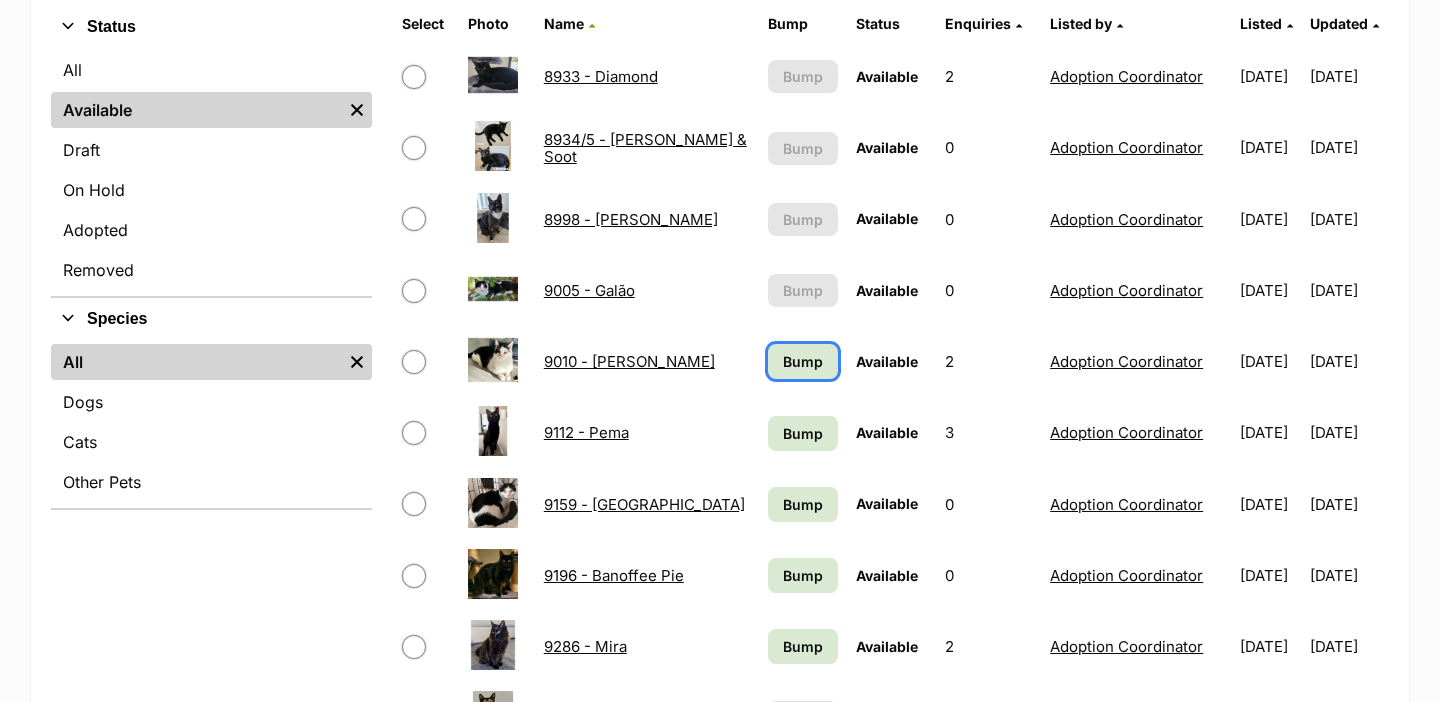 click on "Bump" at bounding box center (803, 361) 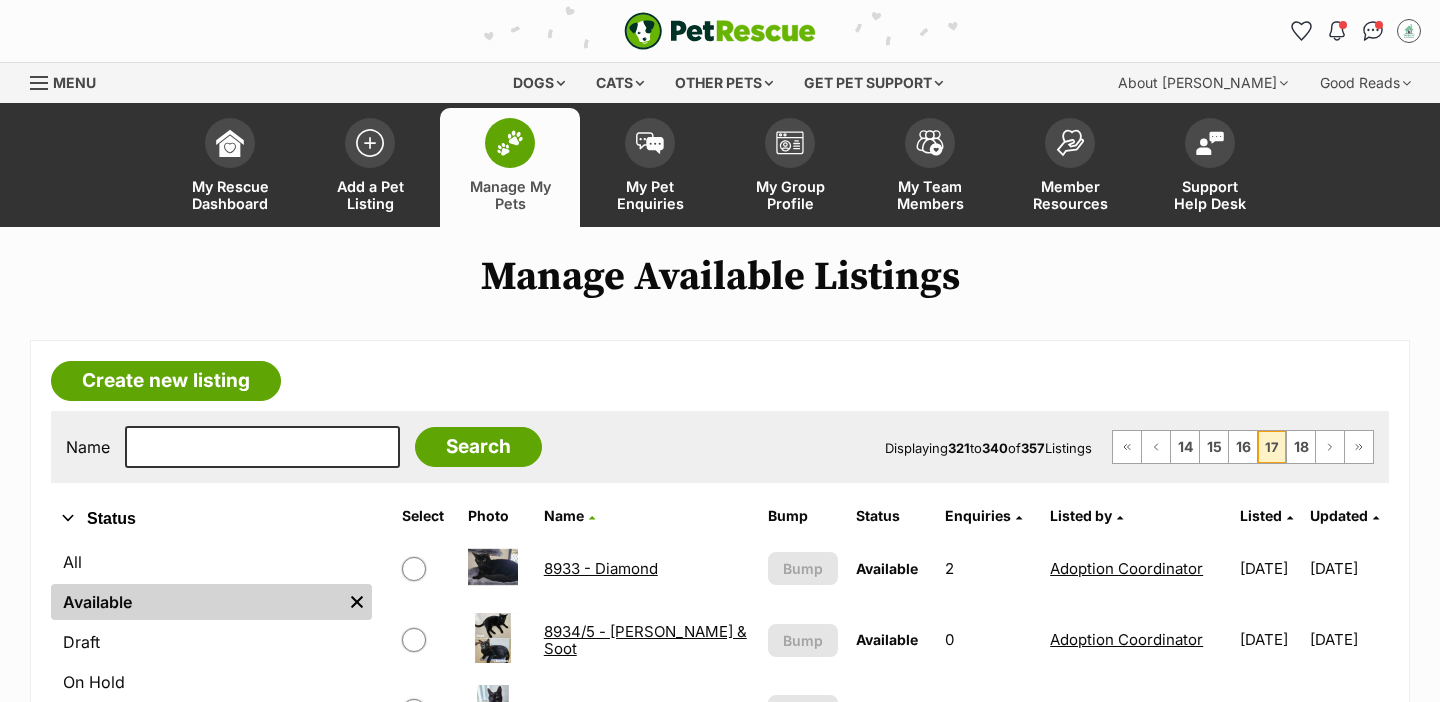 scroll, scrollTop: 0, scrollLeft: 0, axis: both 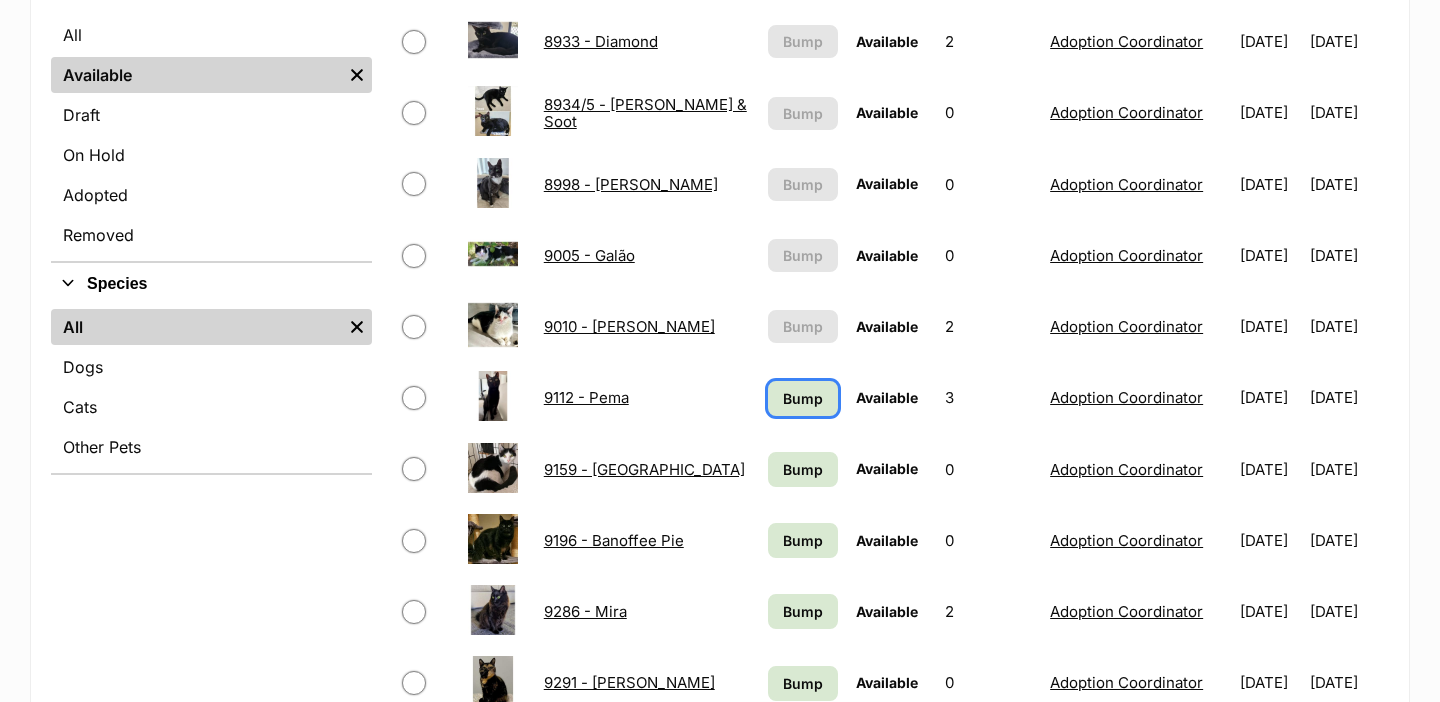 click on "Bump" at bounding box center [803, 398] 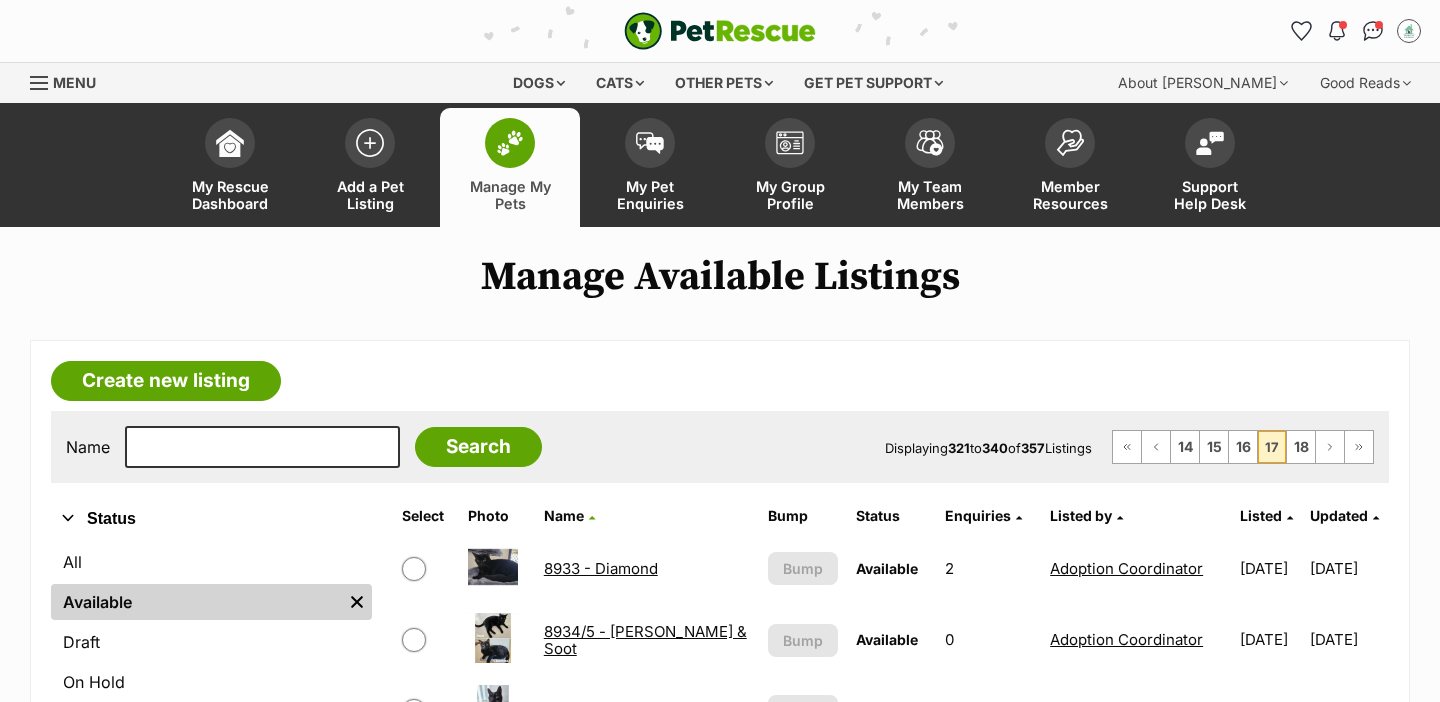 scroll, scrollTop: 0, scrollLeft: 0, axis: both 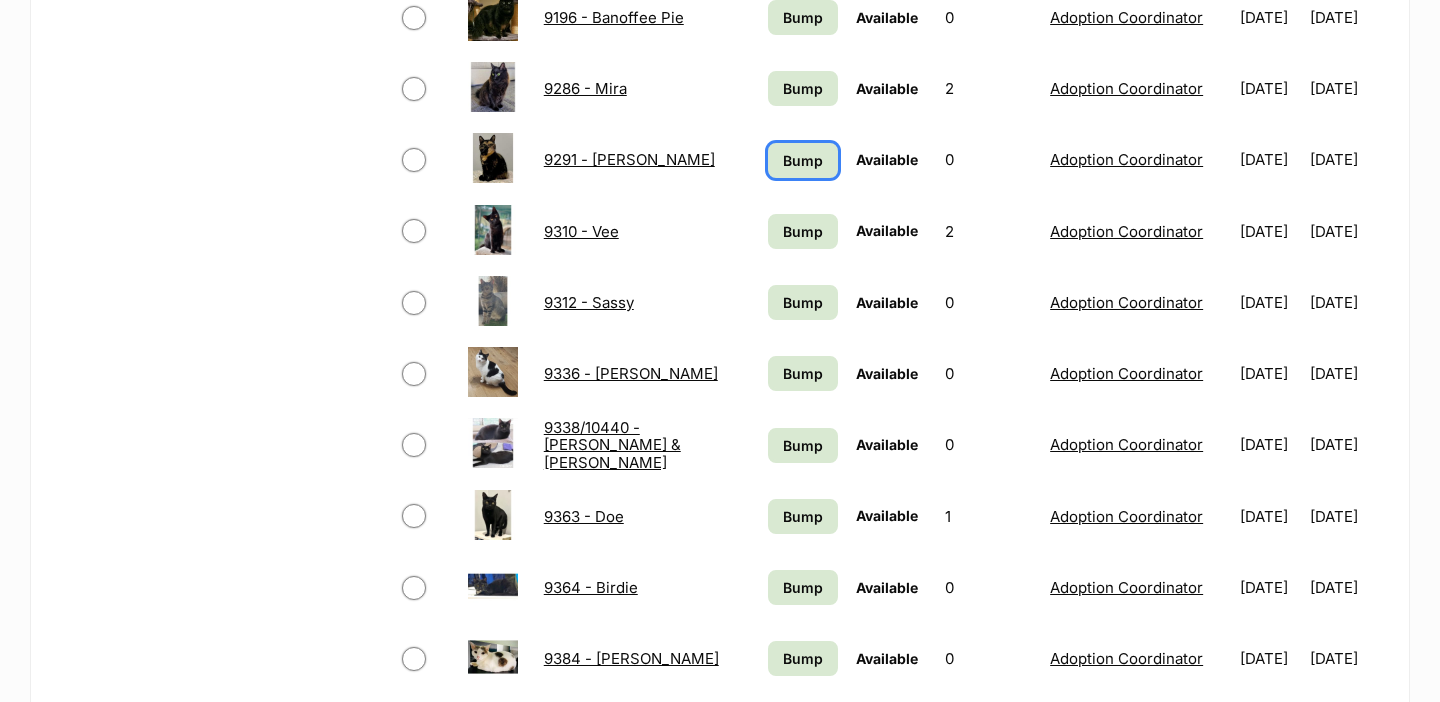 click on "Bump" at bounding box center (803, 160) 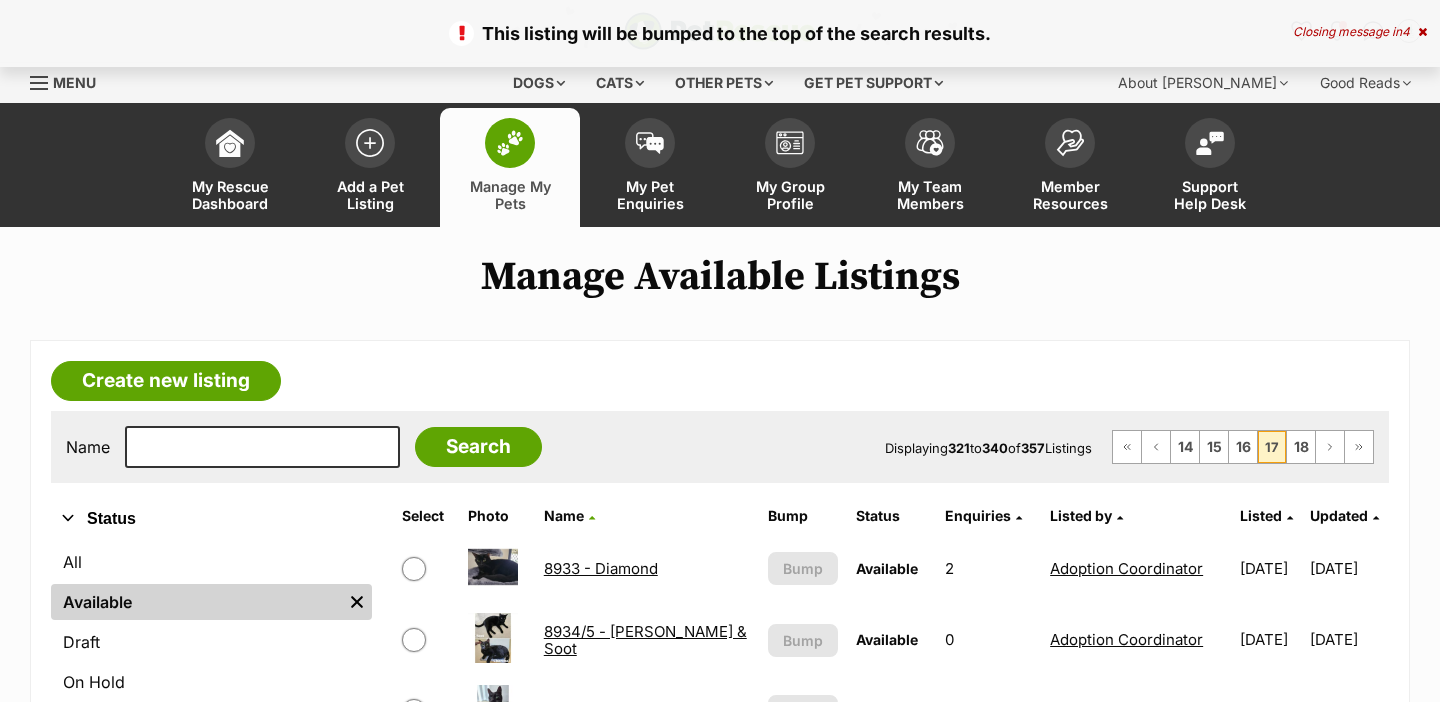scroll, scrollTop: 0, scrollLeft: 0, axis: both 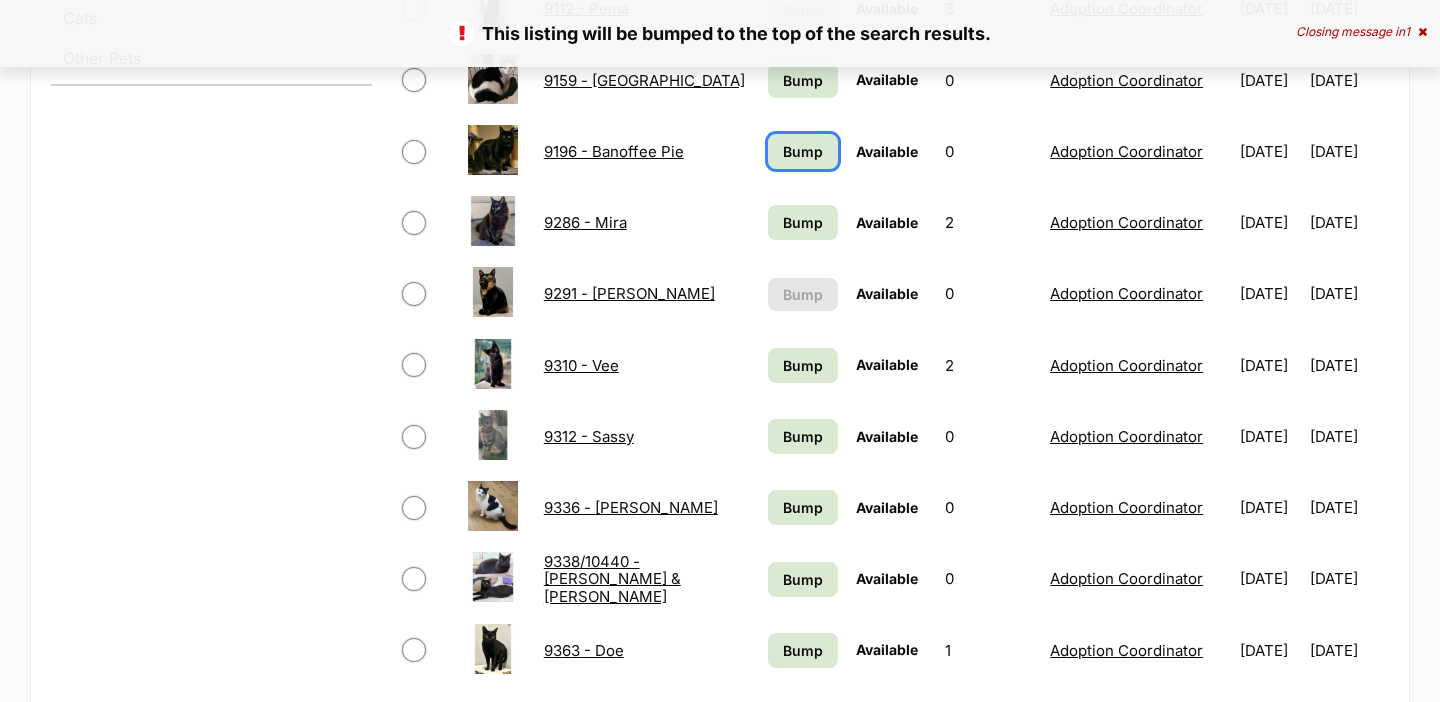 click on "Bump" at bounding box center (803, 151) 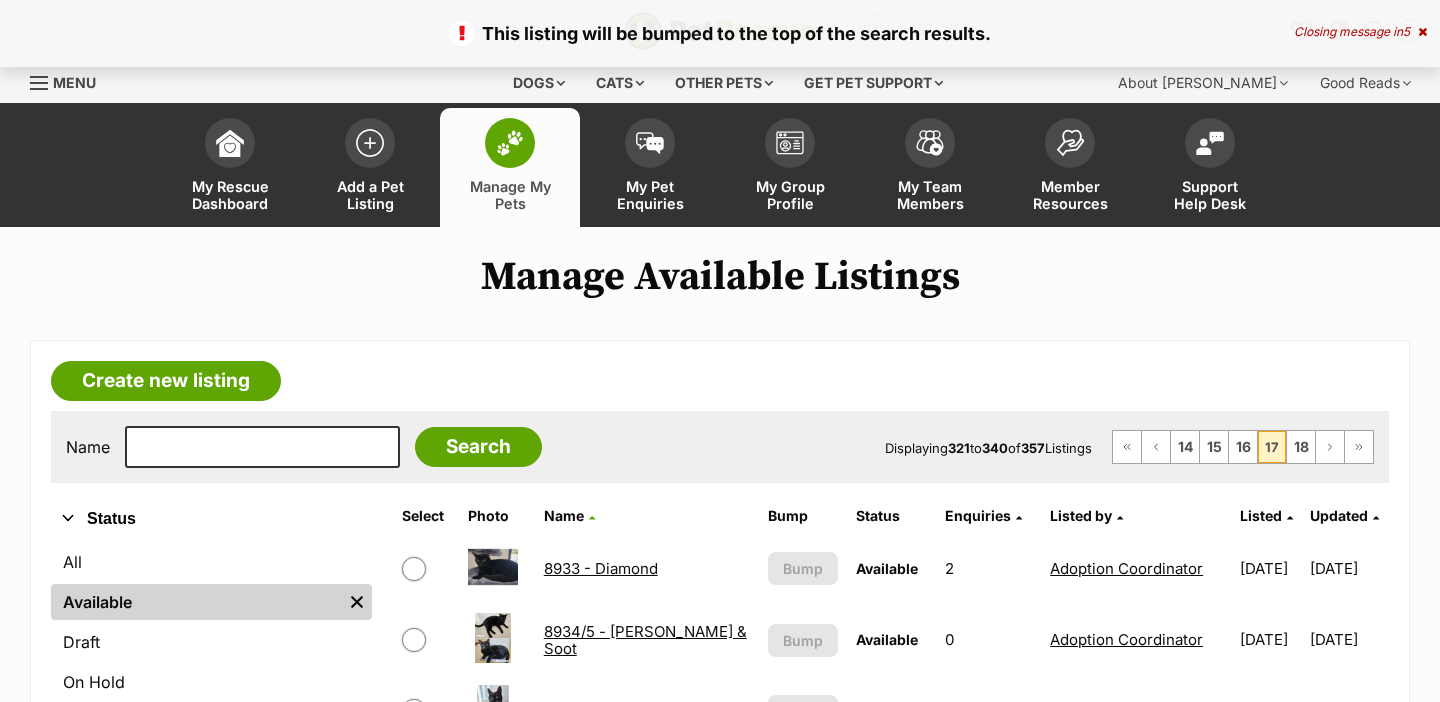 scroll, scrollTop: 0, scrollLeft: 0, axis: both 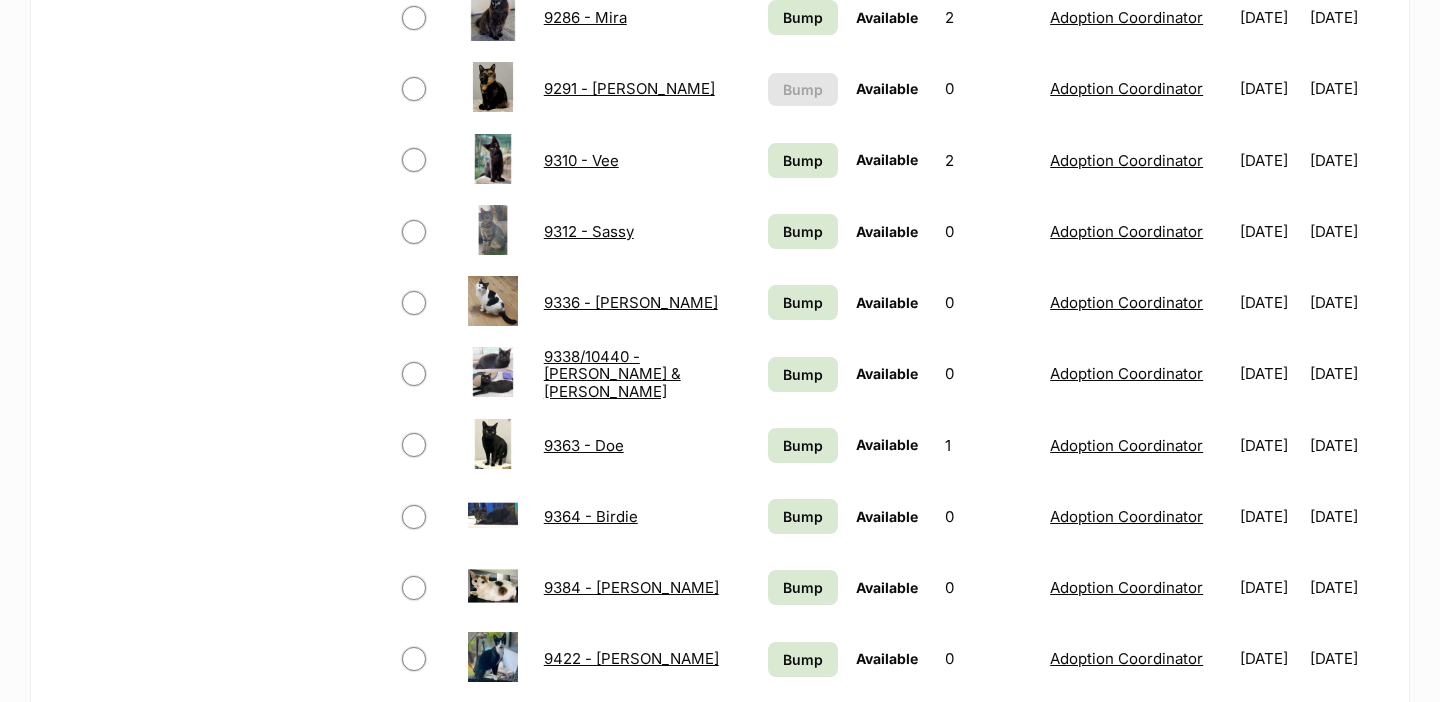click on "Bump" at bounding box center [803, 302] 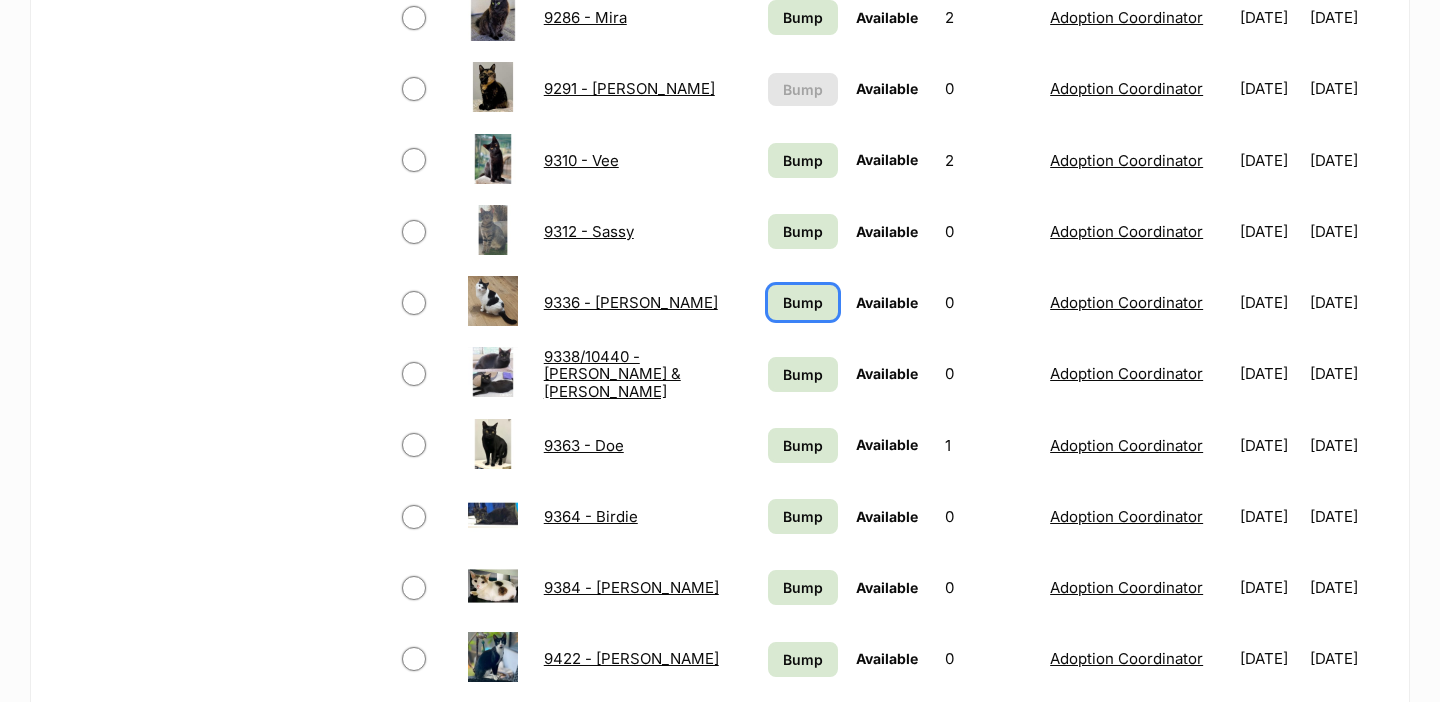 click on "Bump" at bounding box center [803, 302] 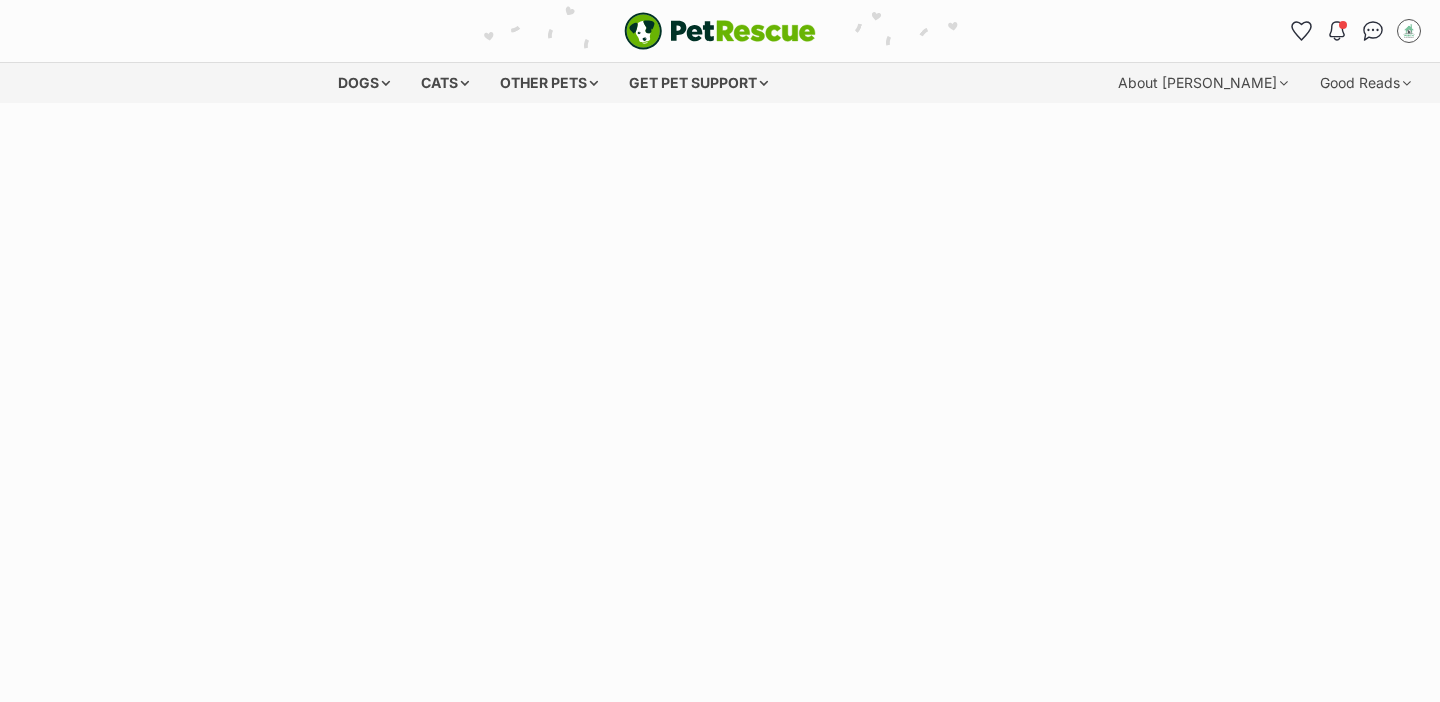 scroll, scrollTop: 0, scrollLeft: 0, axis: both 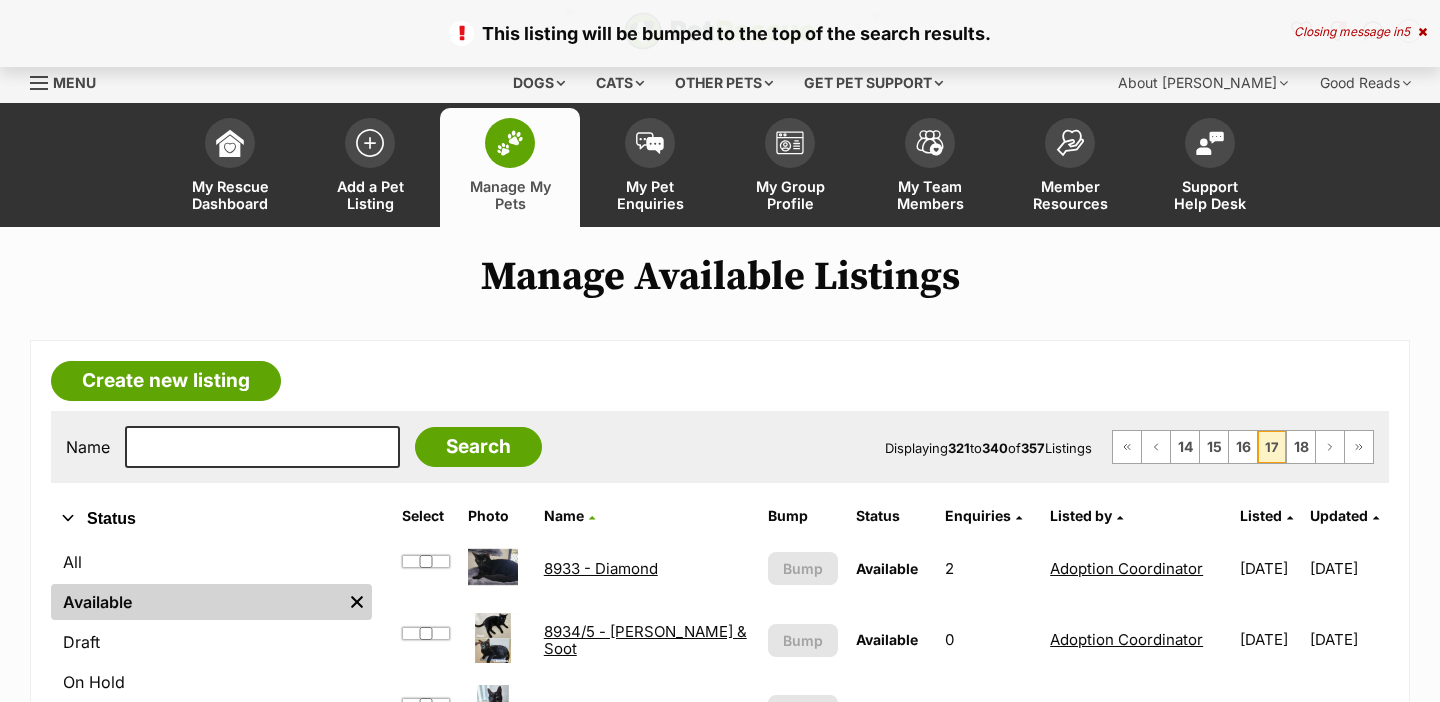 click on "Bump" at bounding box center (803, 996) 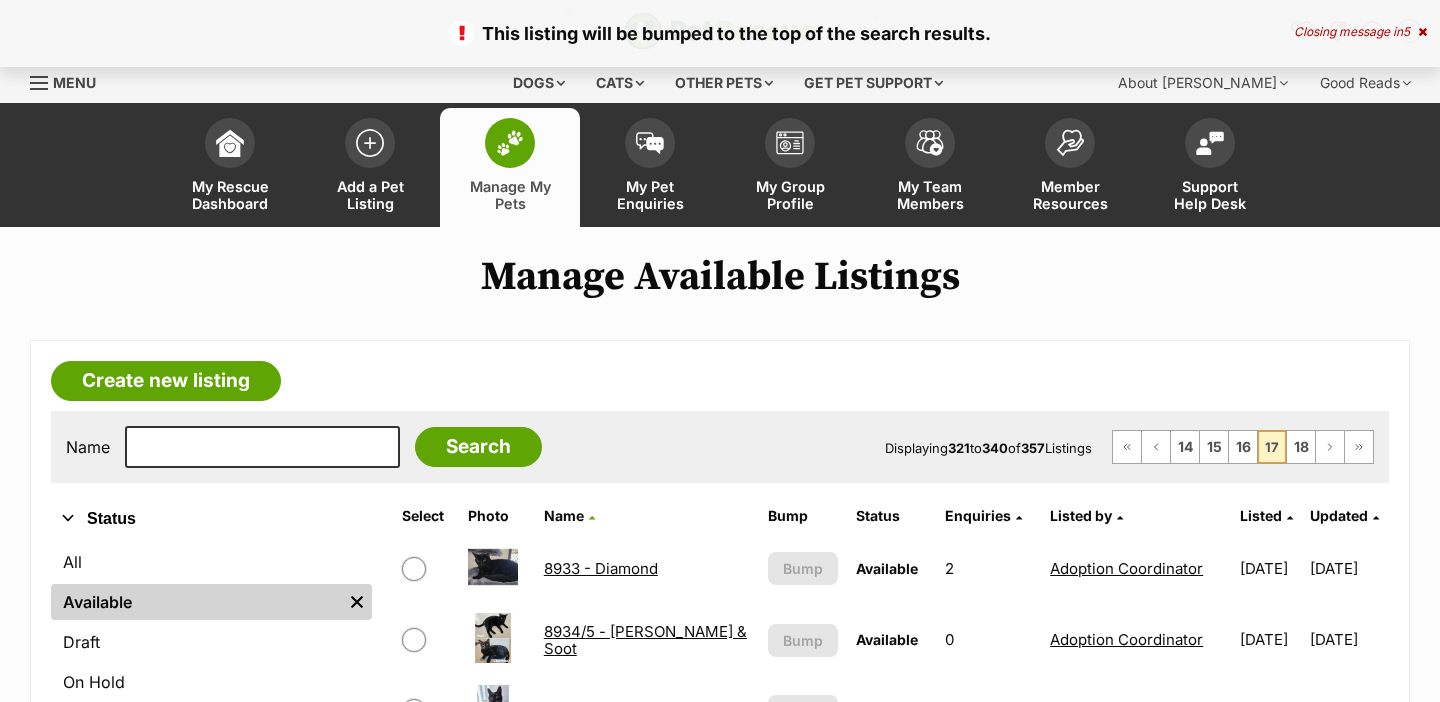 scroll, scrollTop: 643, scrollLeft: 0, axis: vertical 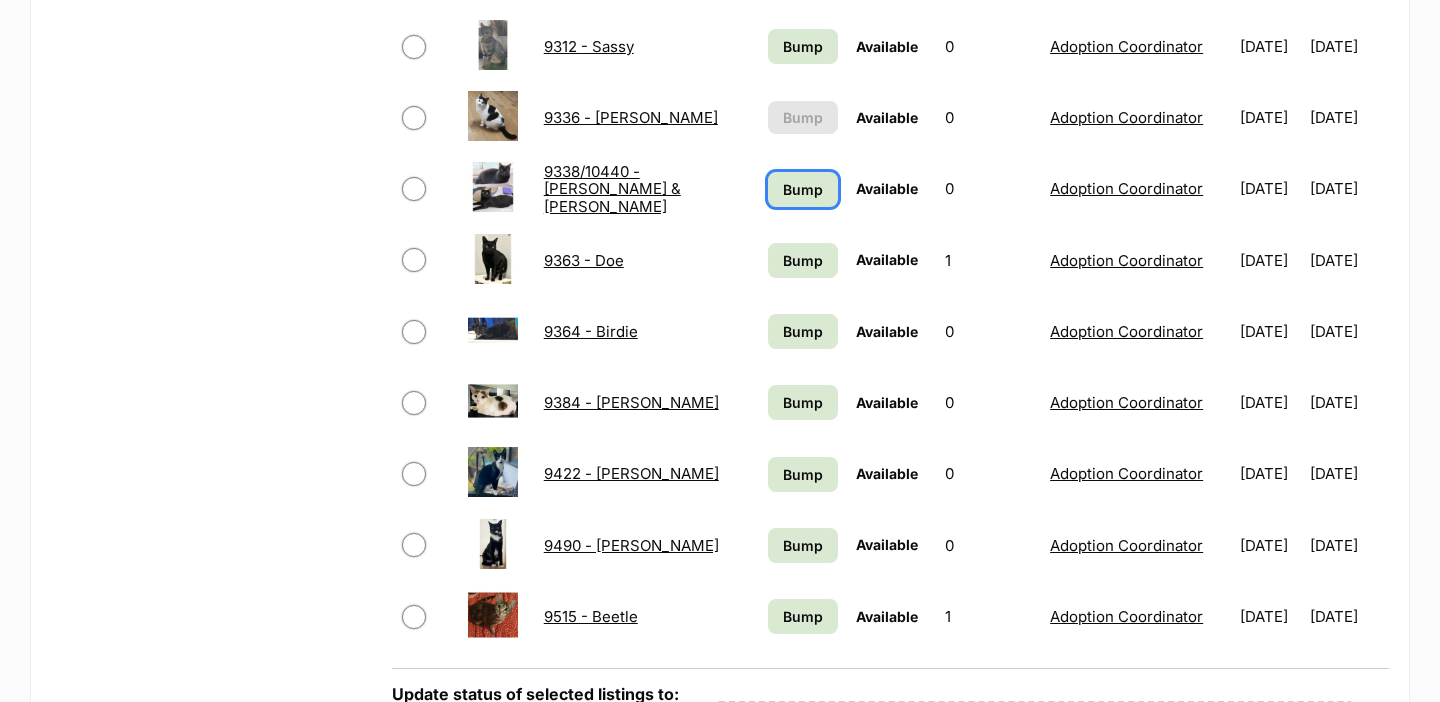click on "Bump" at bounding box center (803, 189) 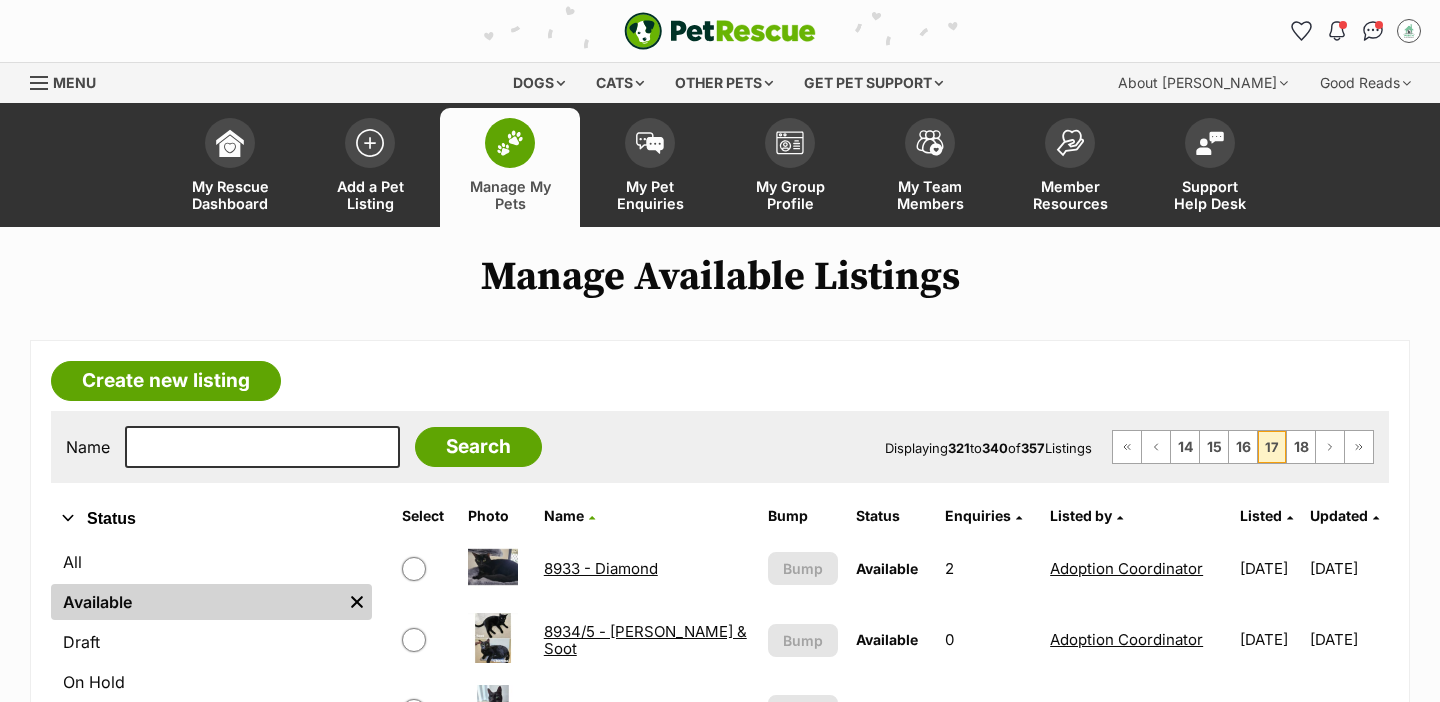 scroll, scrollTop: 0, scrollLeft: 0, axis: both 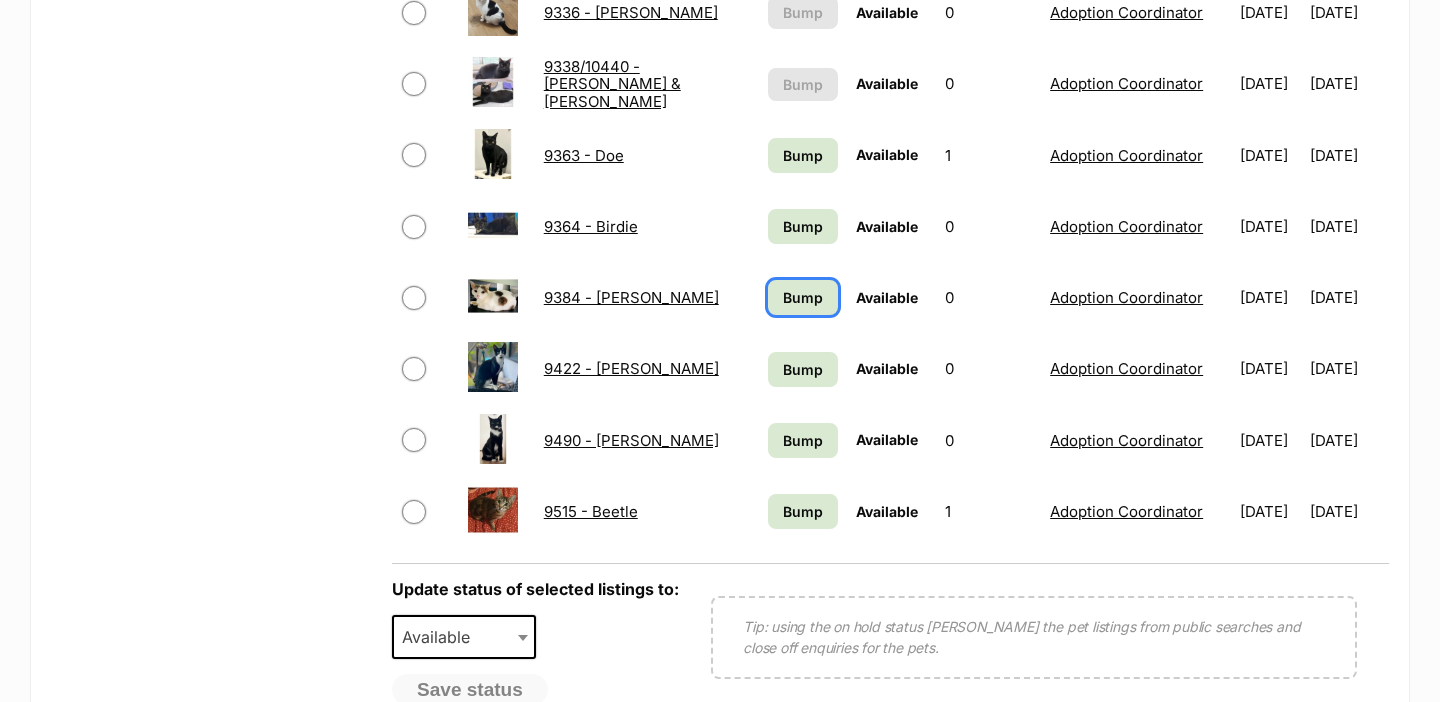 click on "Bump" at bounding box center (803, 297) 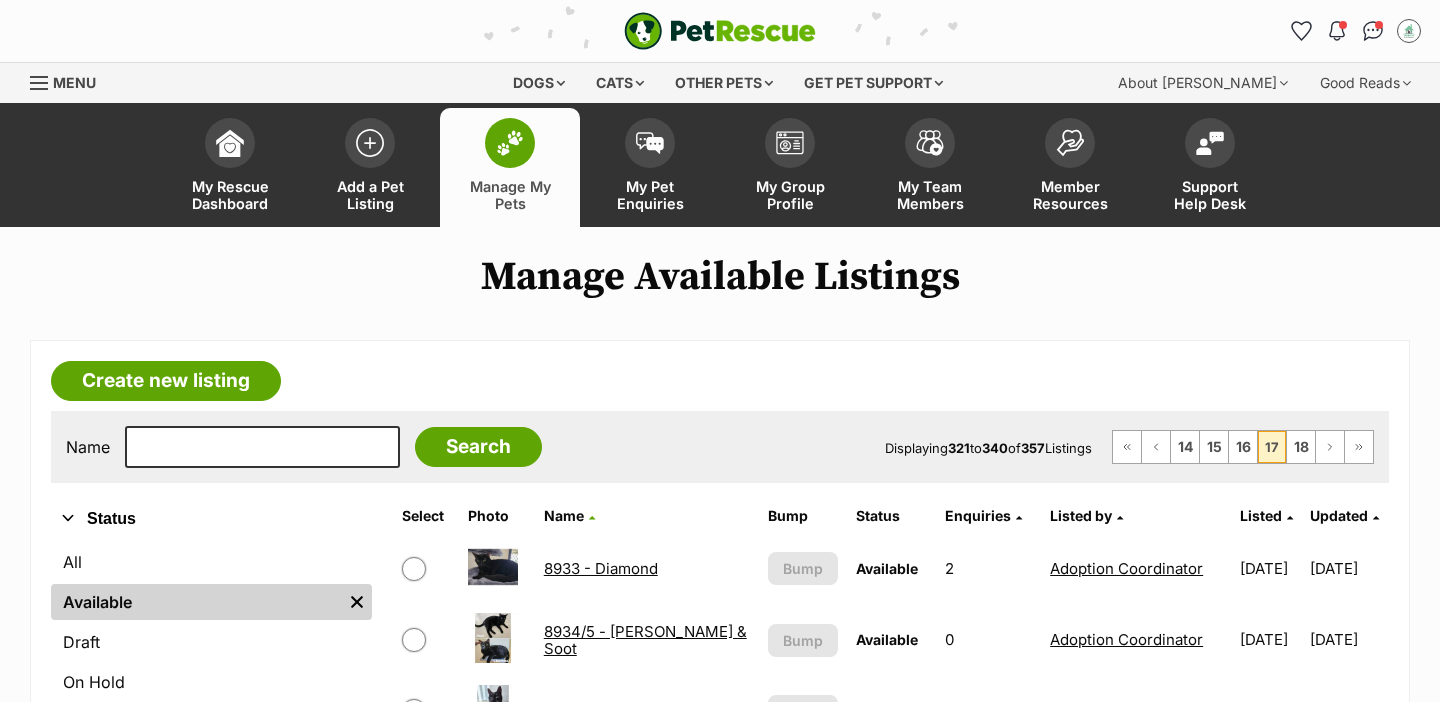 scroll, scrollTop: 0, scrollLeft: 0, axis: both 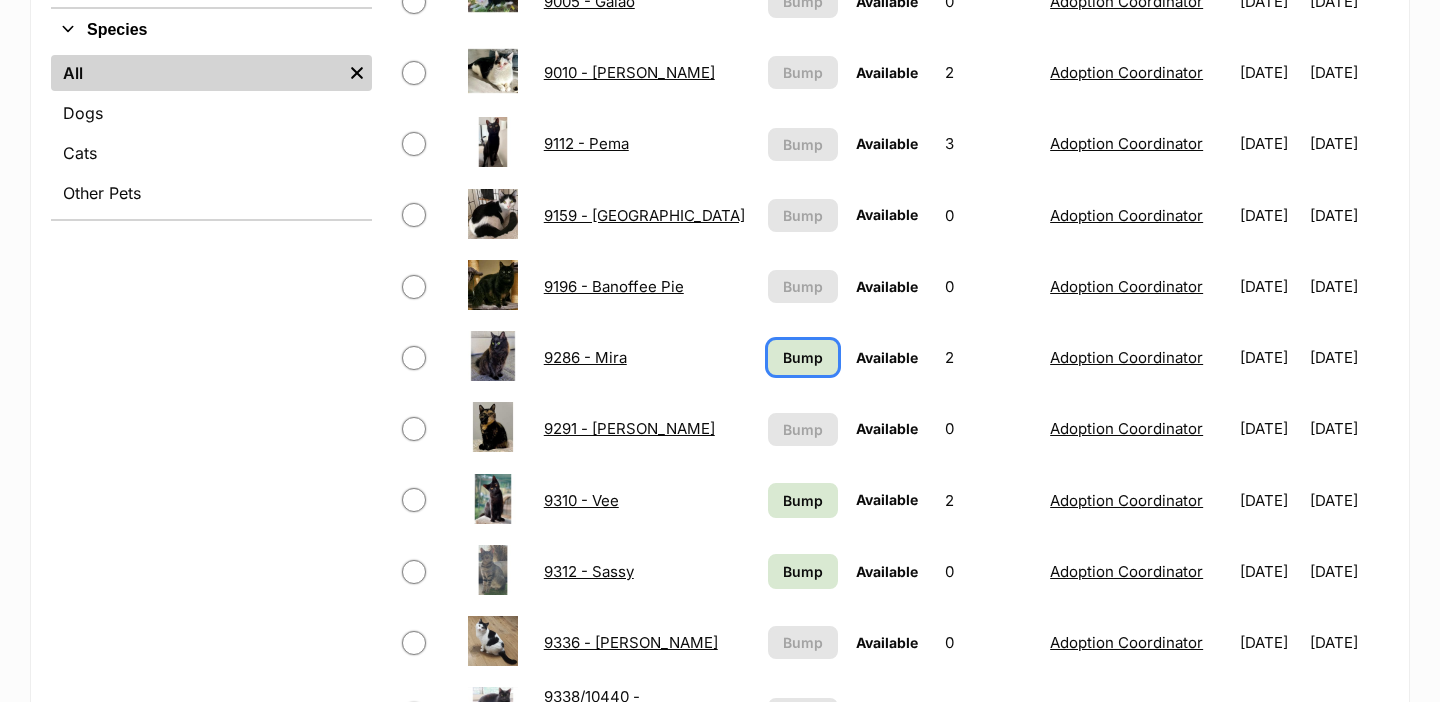 click on "Bump" at bounding box center [803, 357] 